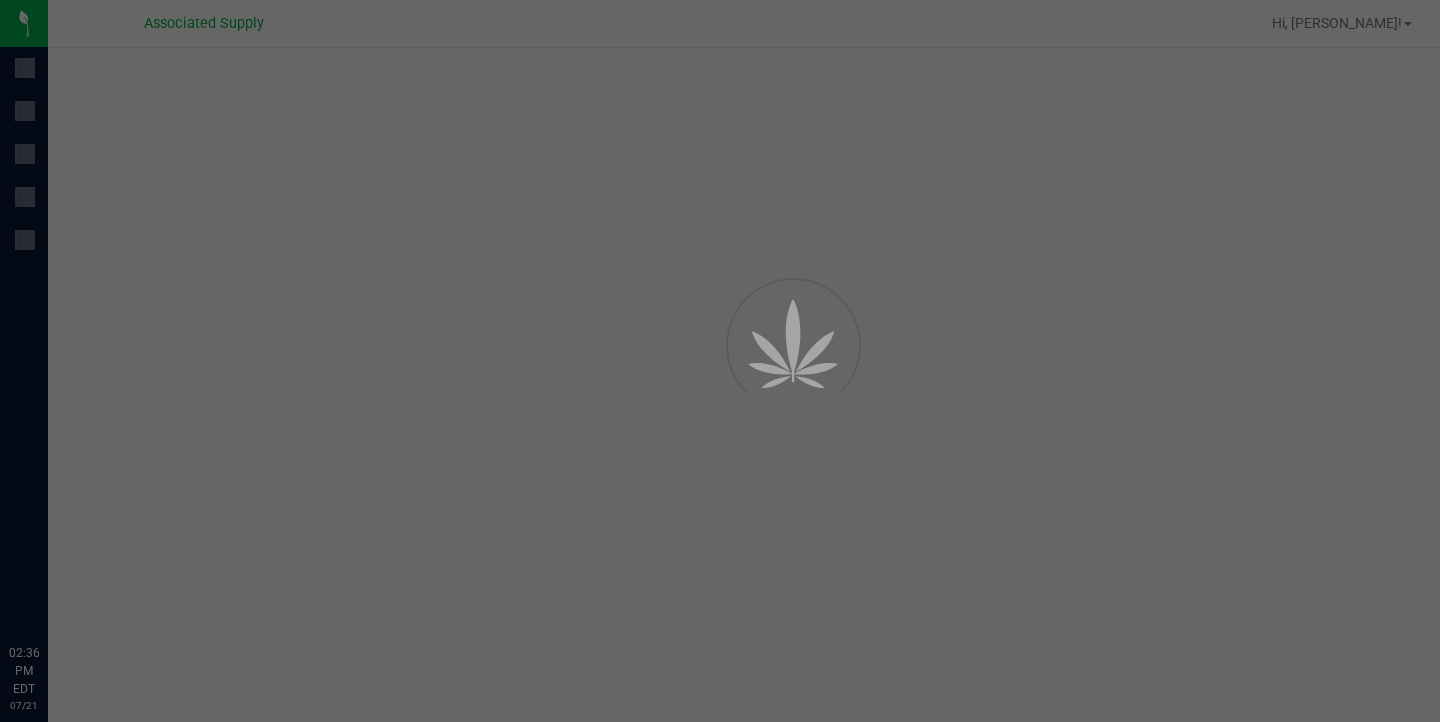 scroll, scrollTop: 0, scrollLeft: 0, axis: both 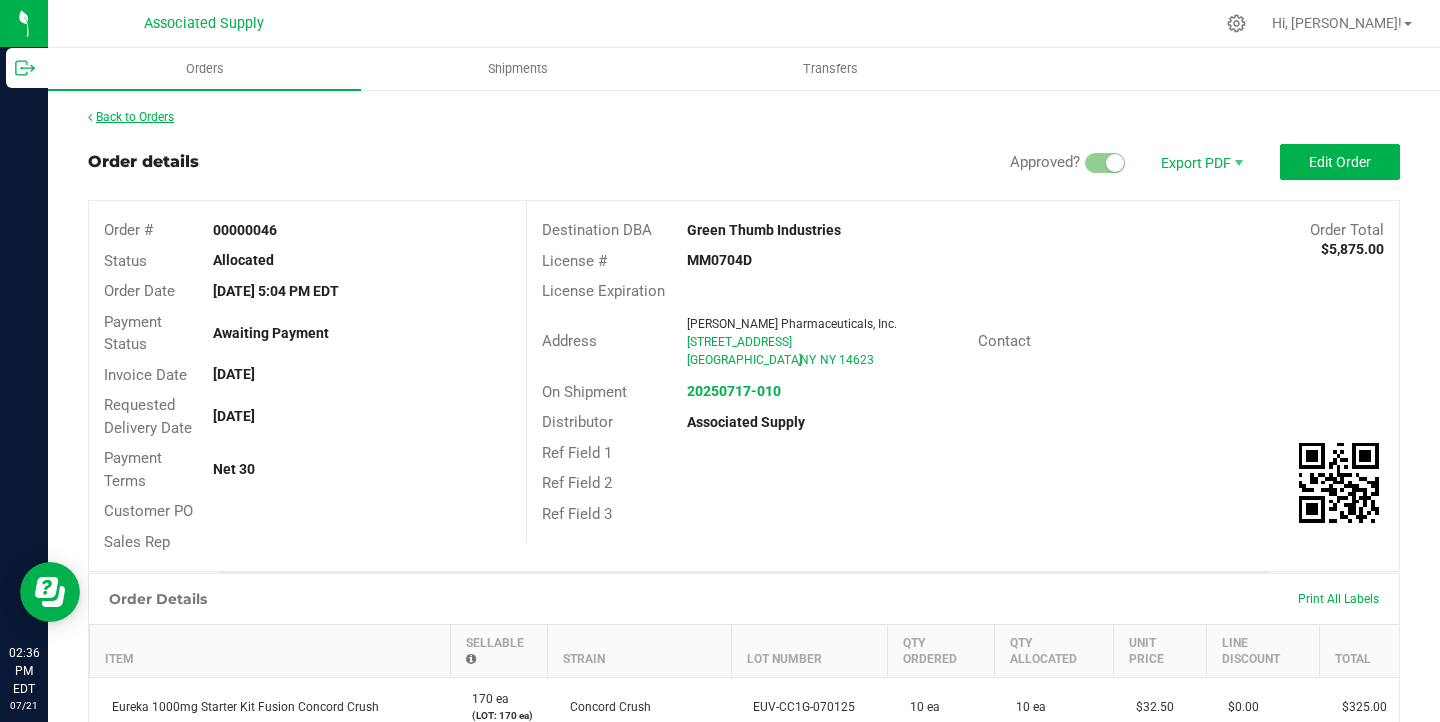 click on "Back to Orders" at bounding box center [131, 117] 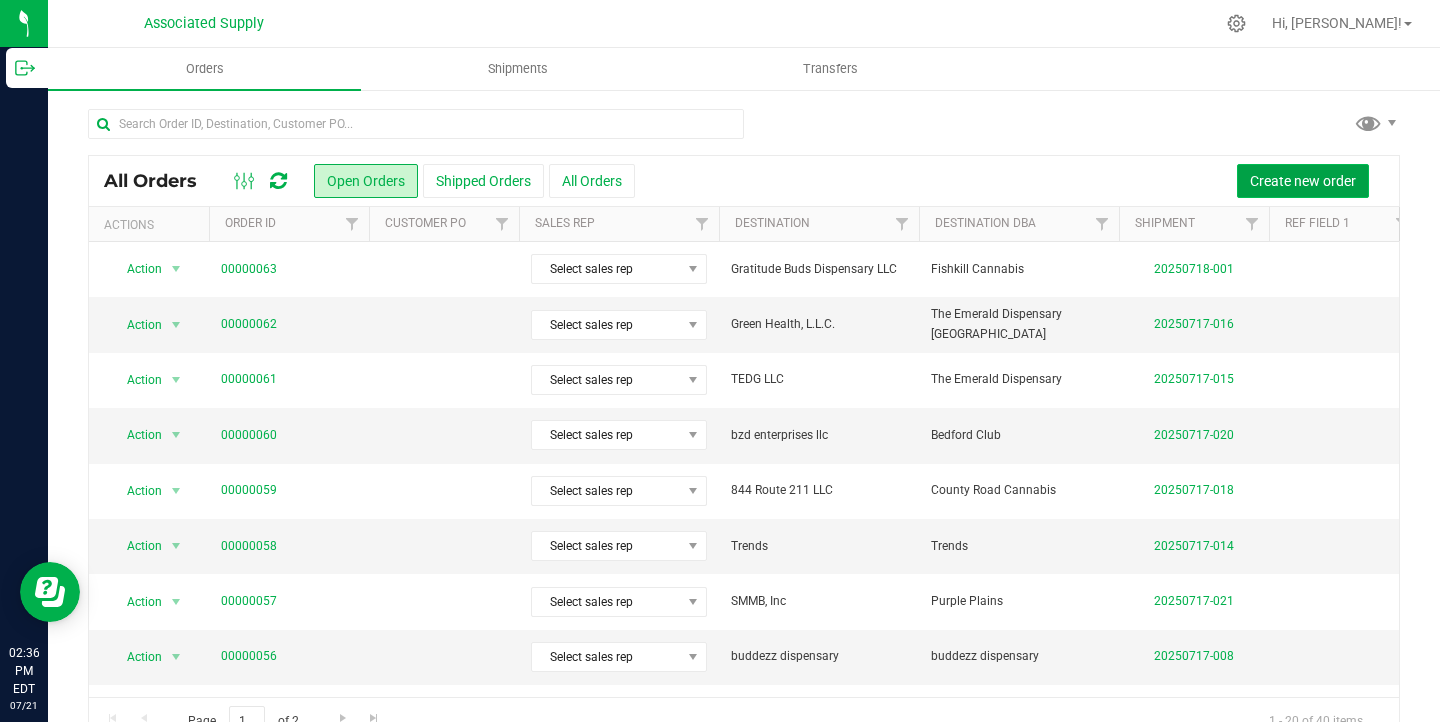 click on "Create new order" at bounding box center (1303, 181) 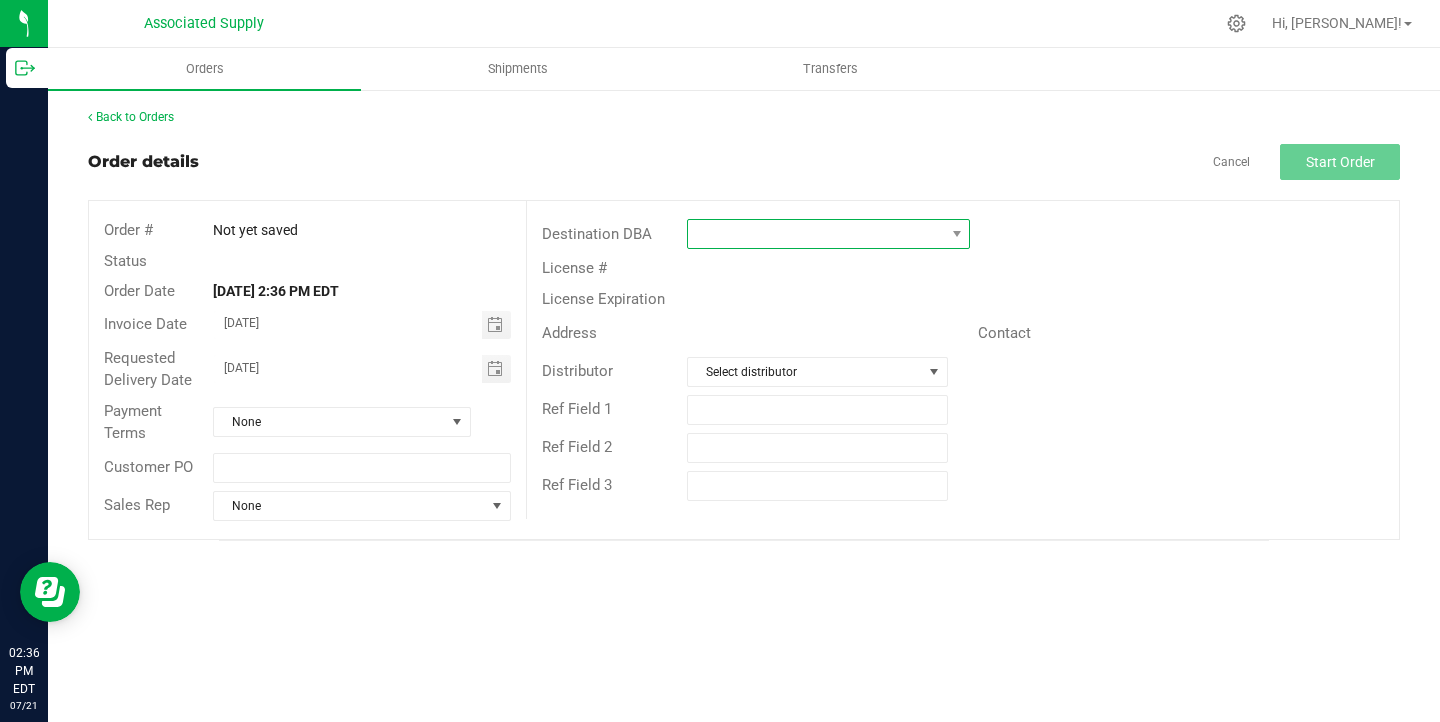 click at bounding box center (816, 234) 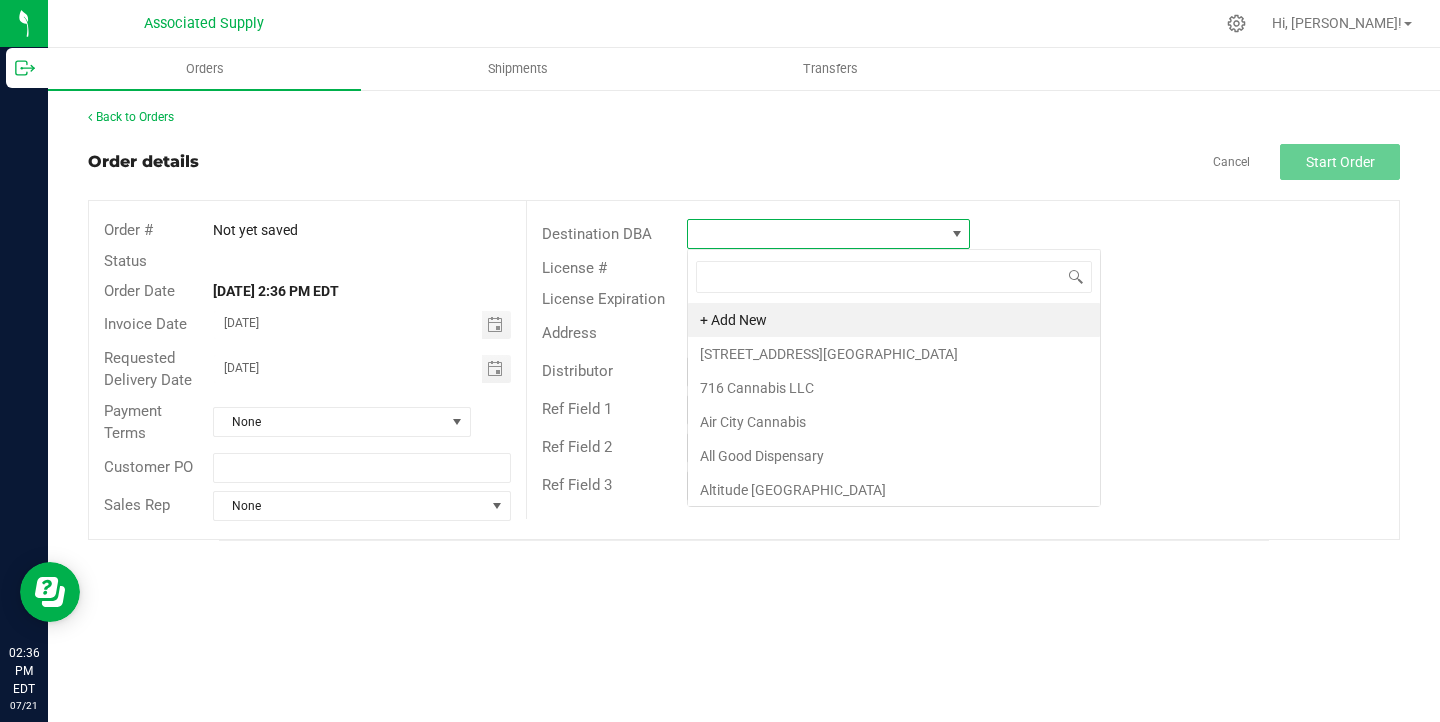scroll, scrollTop: 99970, scrollLeft: 99716, axis: both 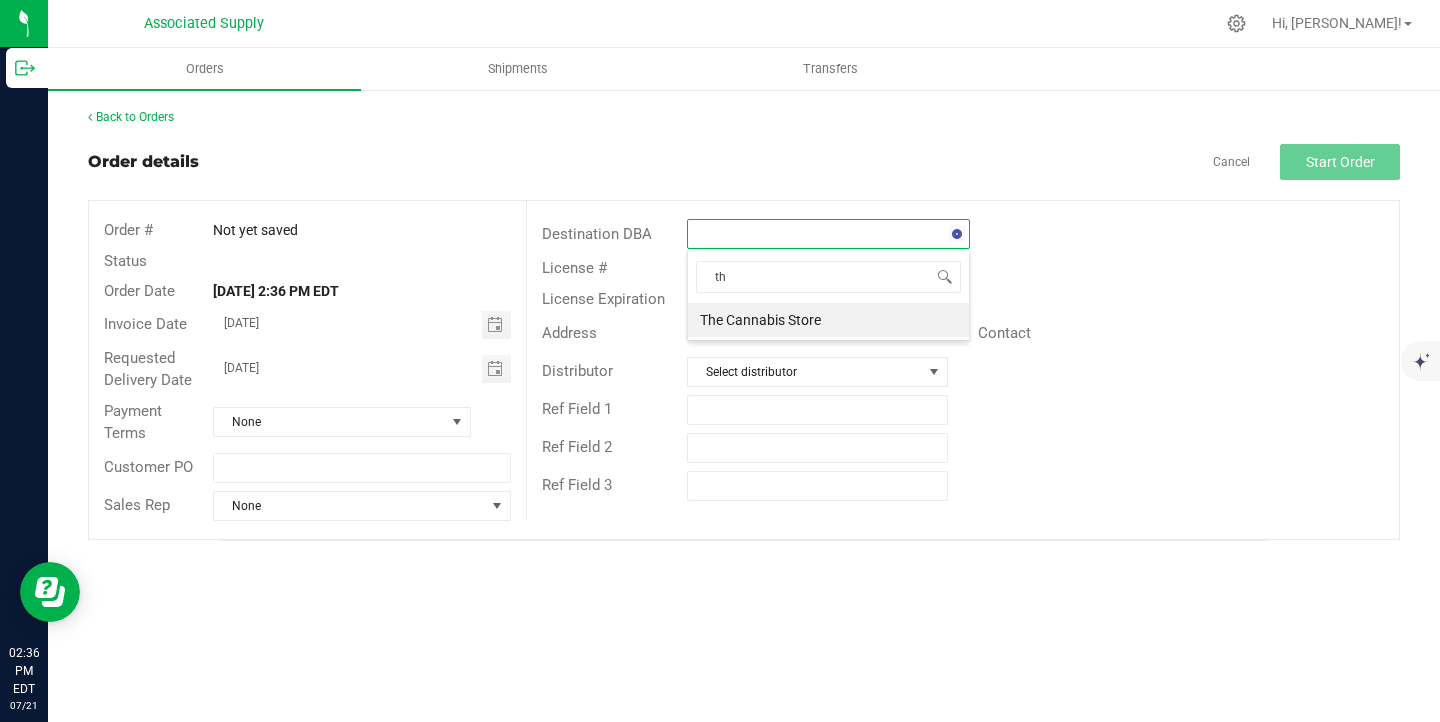 type on "t" 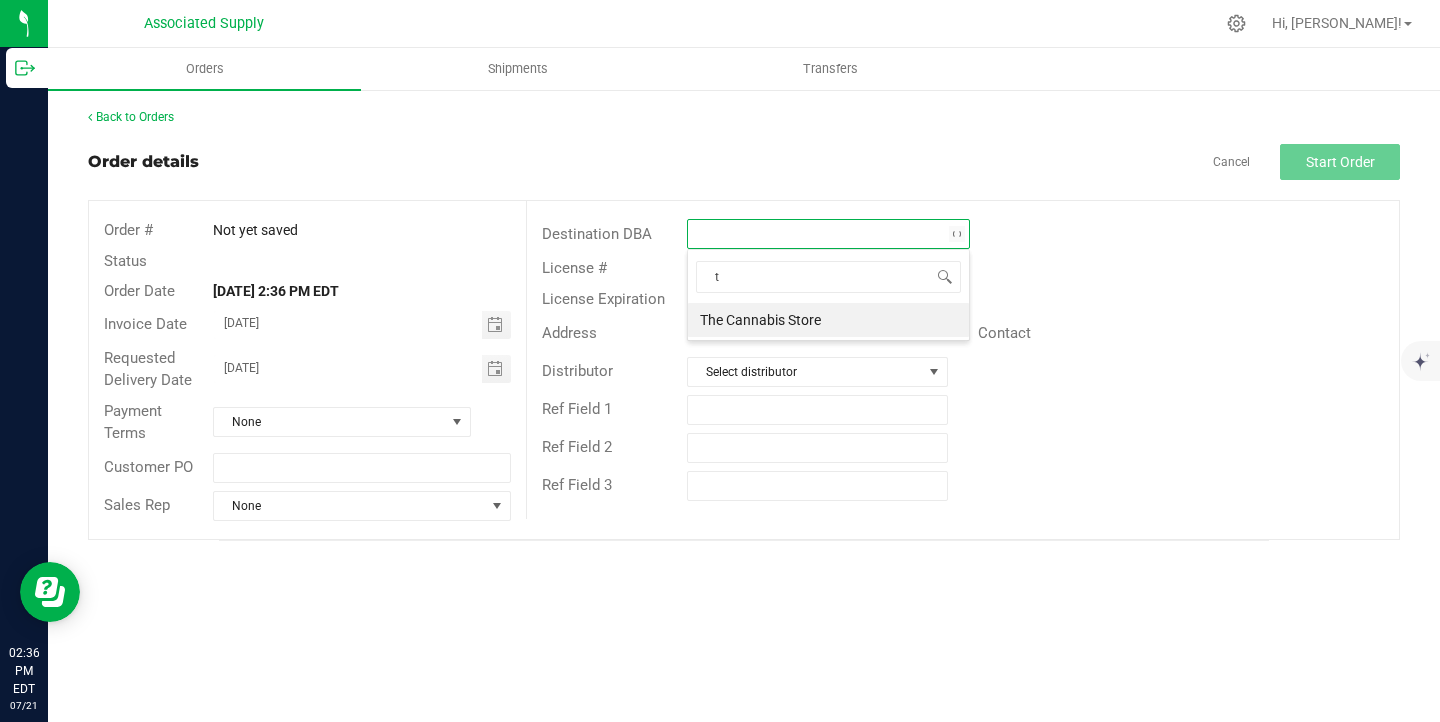 type 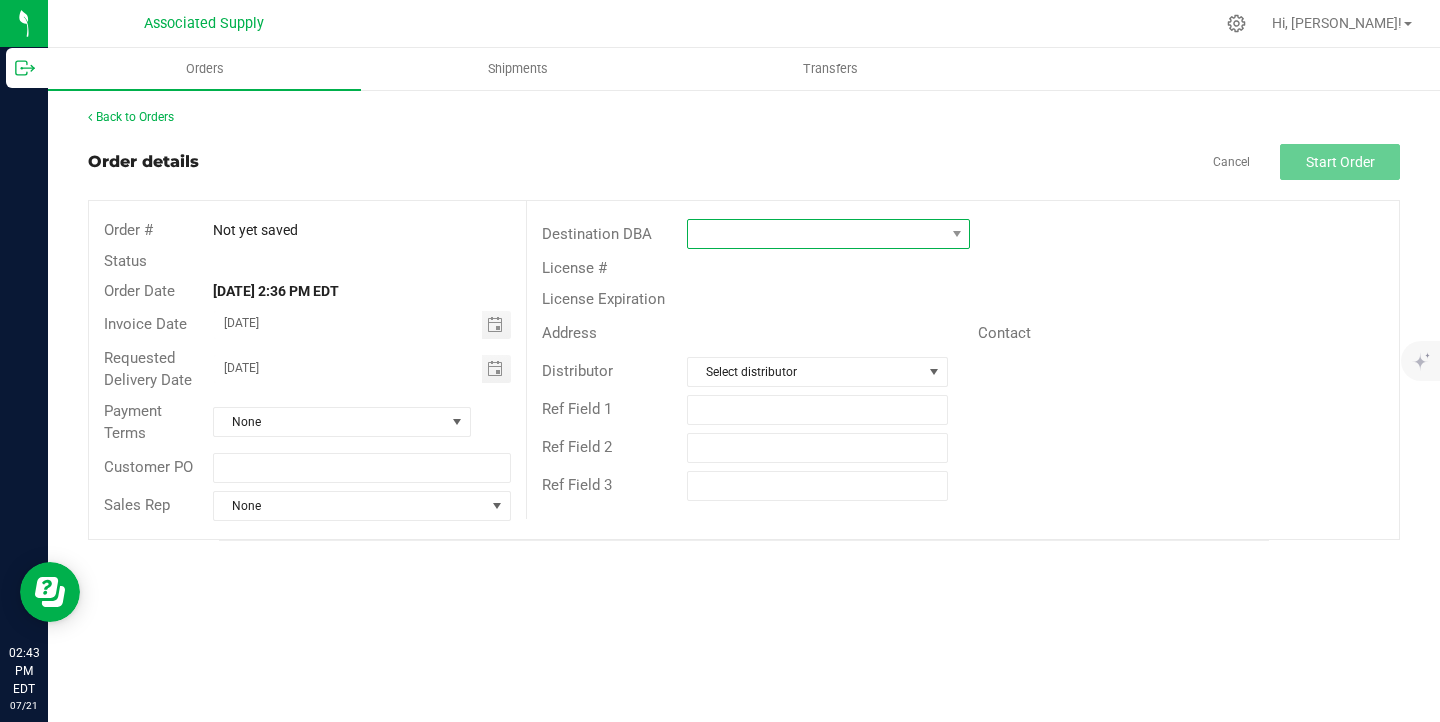 click at bounding box center (816, 234) 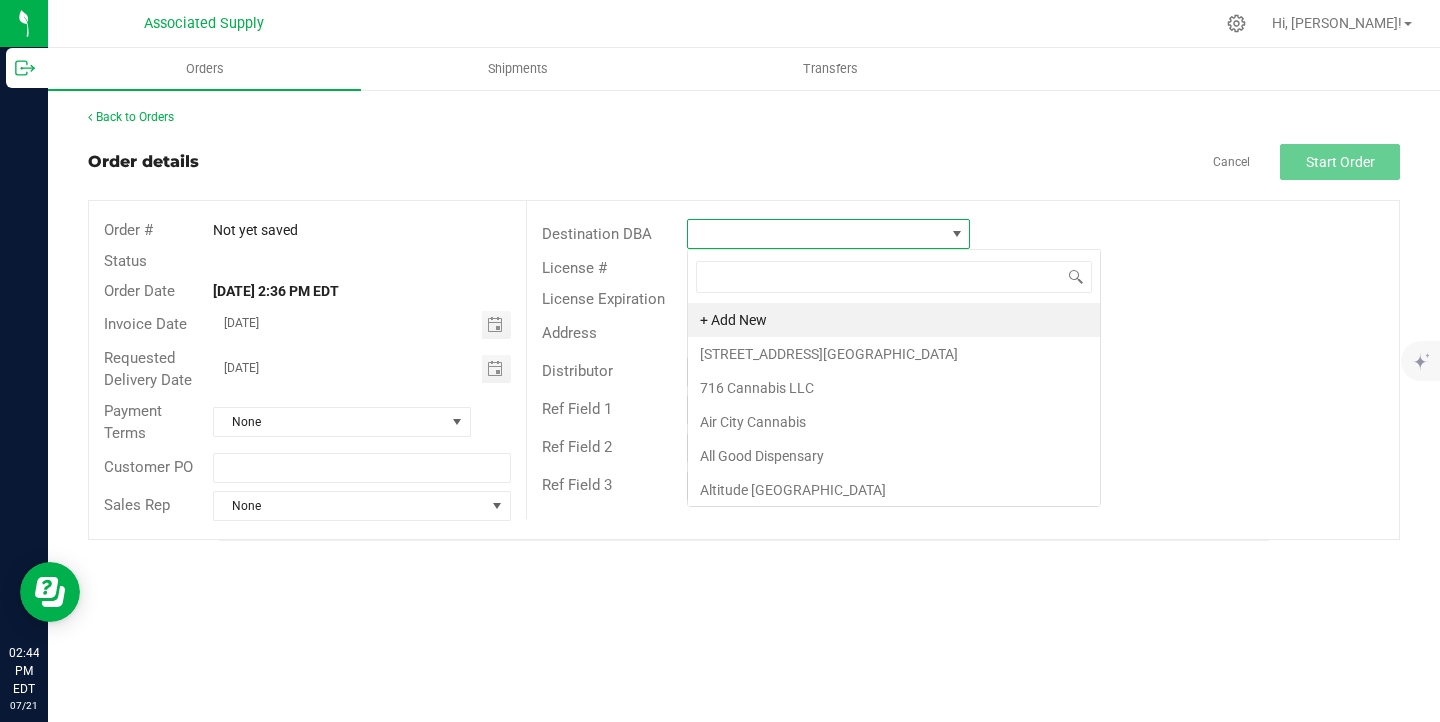 scroll, scrollTop: 99970, scrollLeft: 99716, axis: both 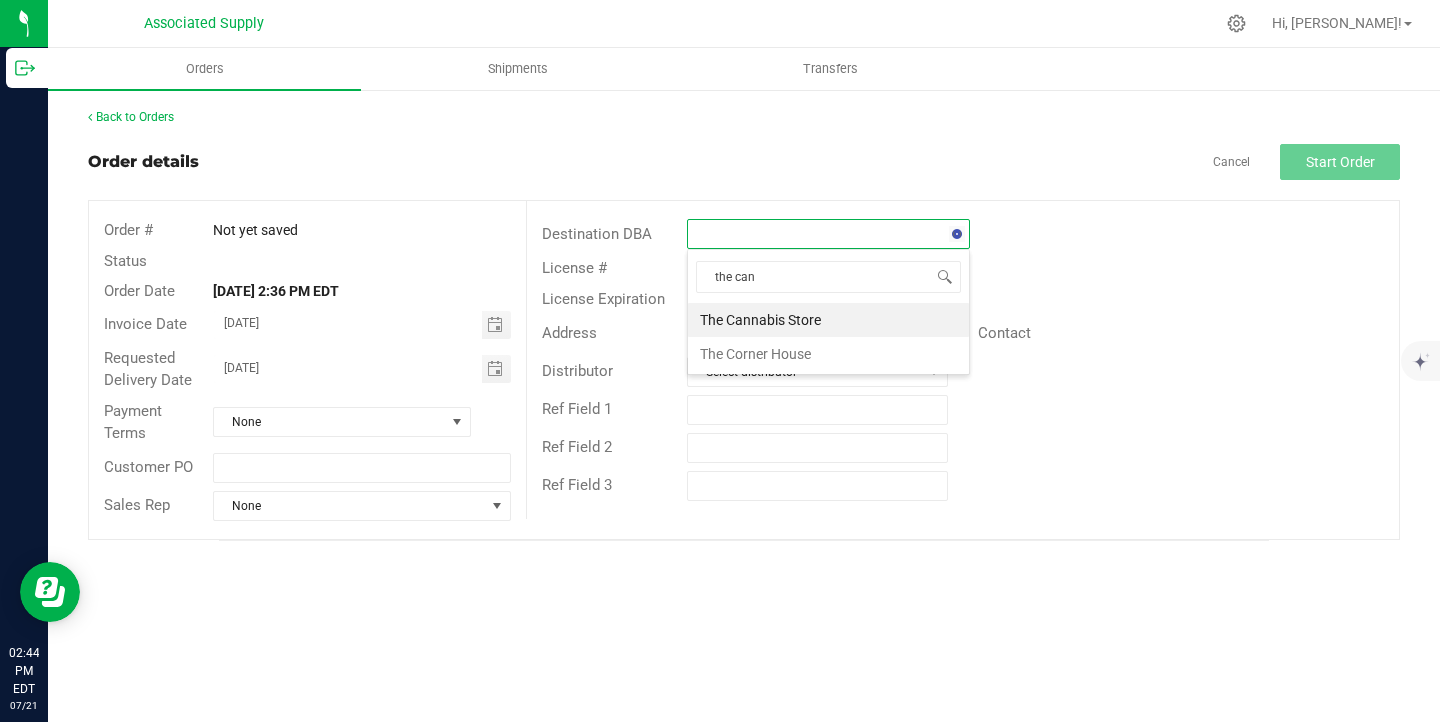 type on "the [PERSON_NAME]" 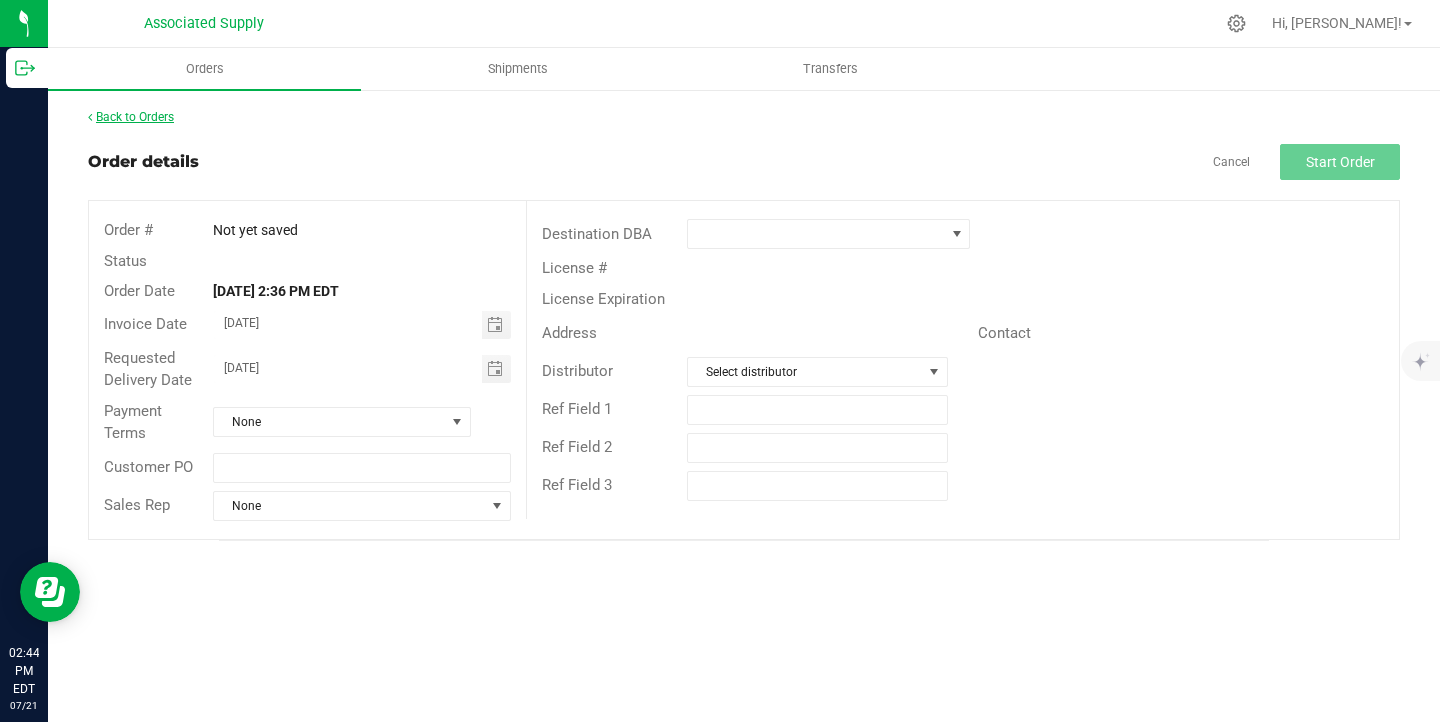click on "Back to Orders" at bounding box center [131, 117] 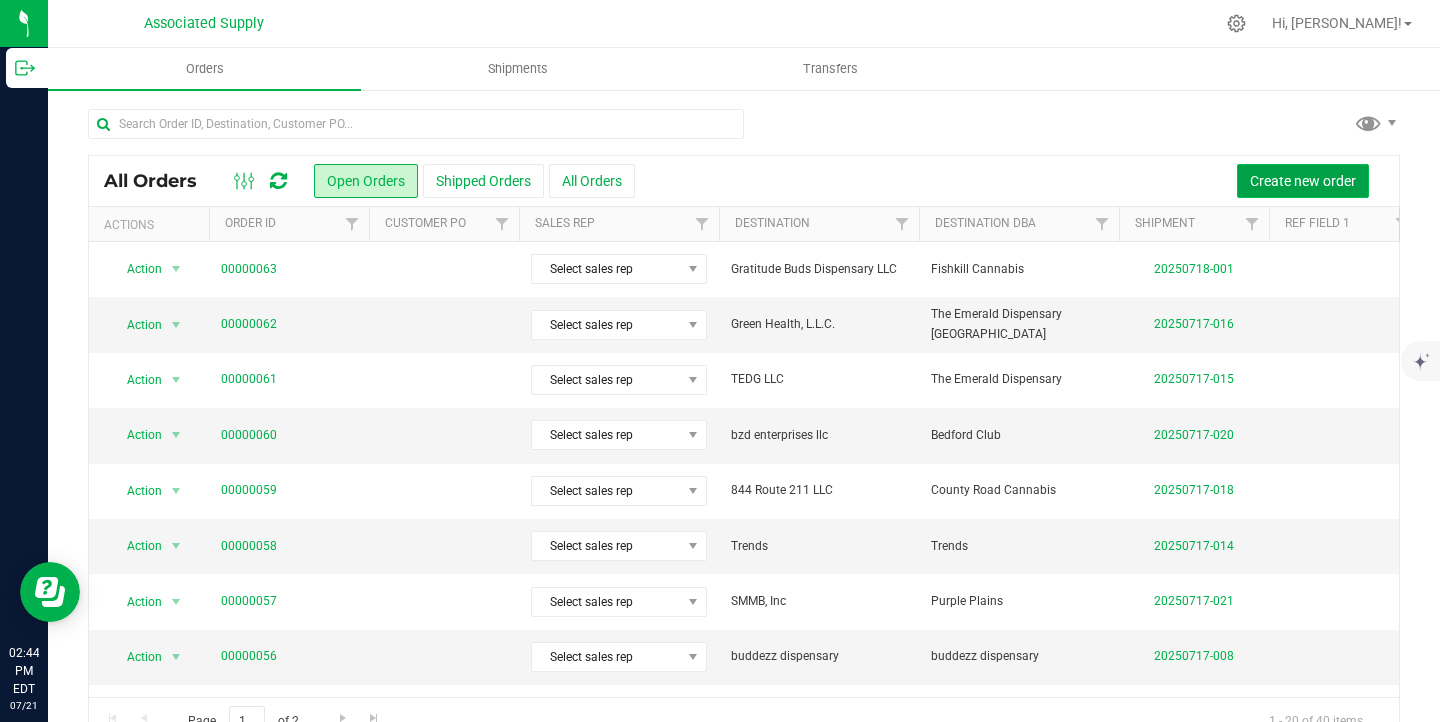 click on "Create new order" at bounding box center (1303, 181) 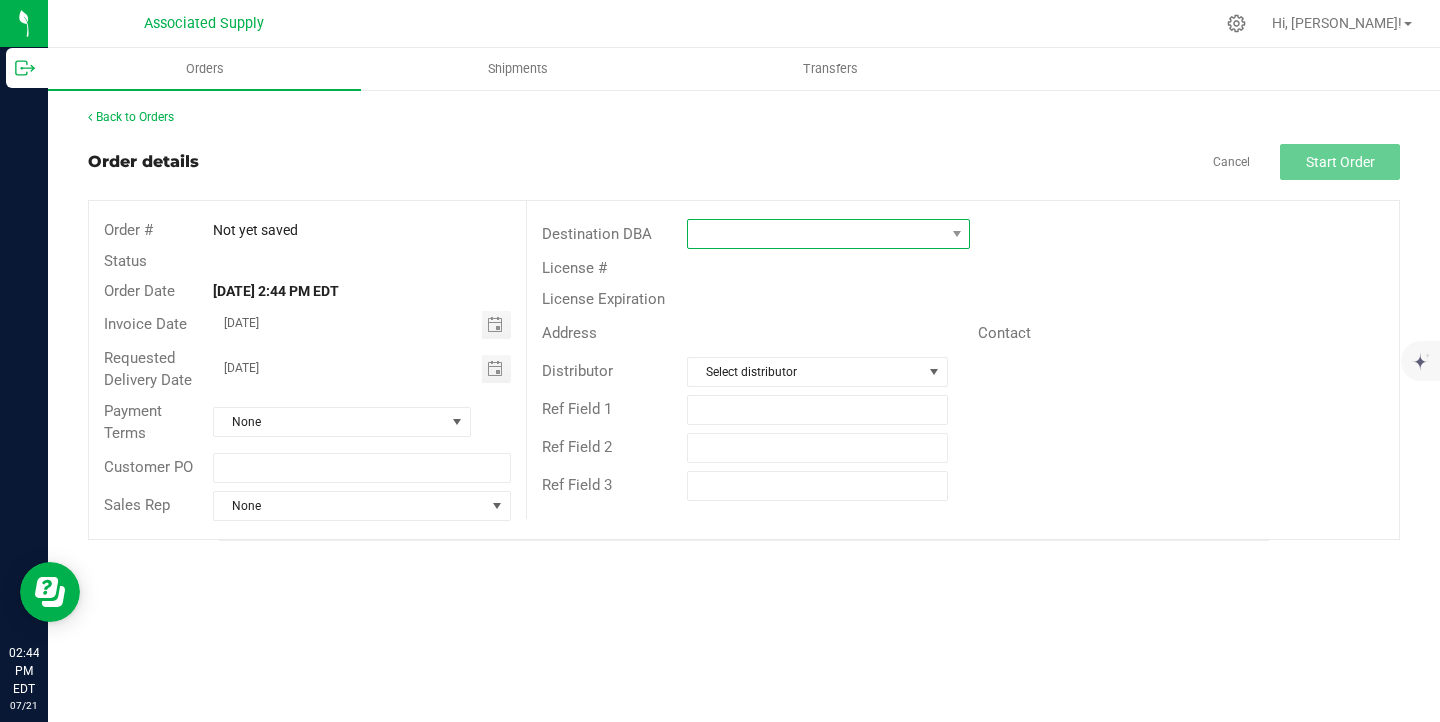 click at bounding box center [816, 234] 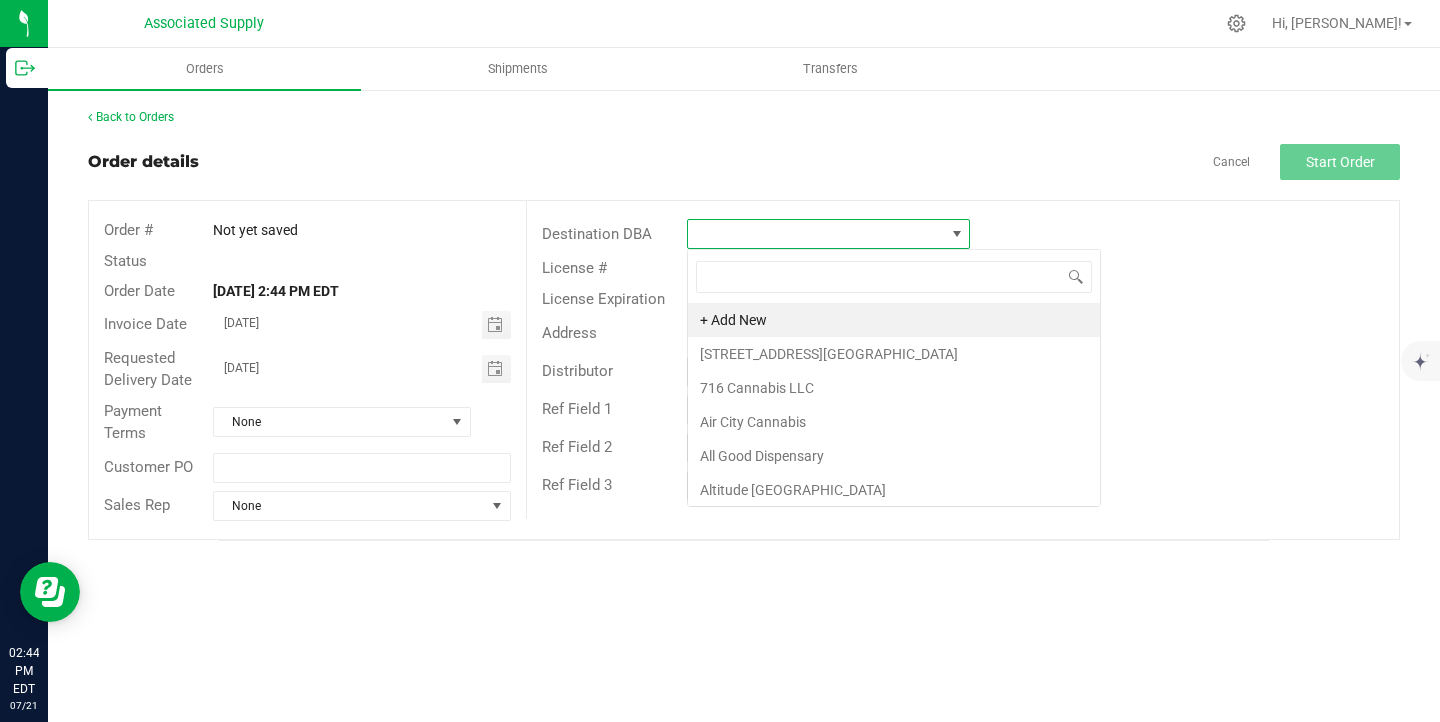 scroll, scrollTop: 99970, scrollLeft: 99716, axis: both 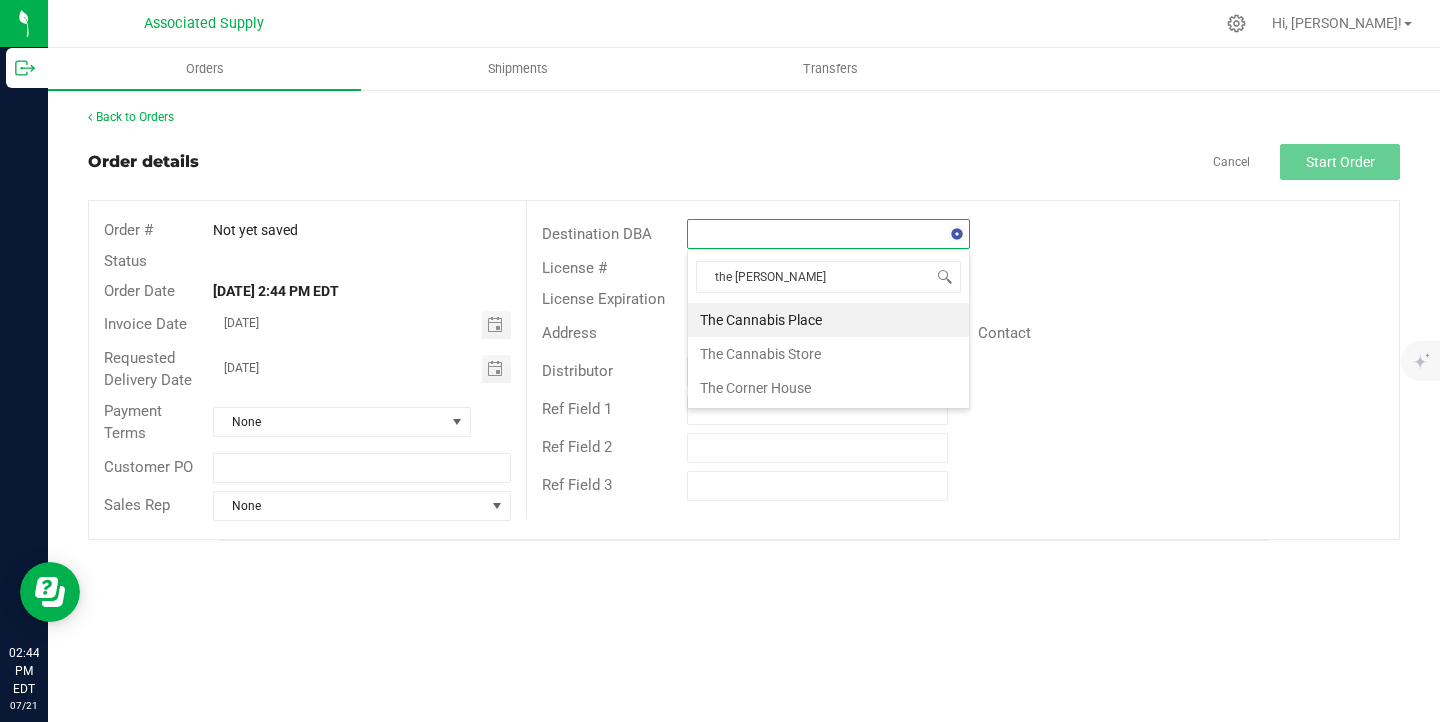 type on "the canna" 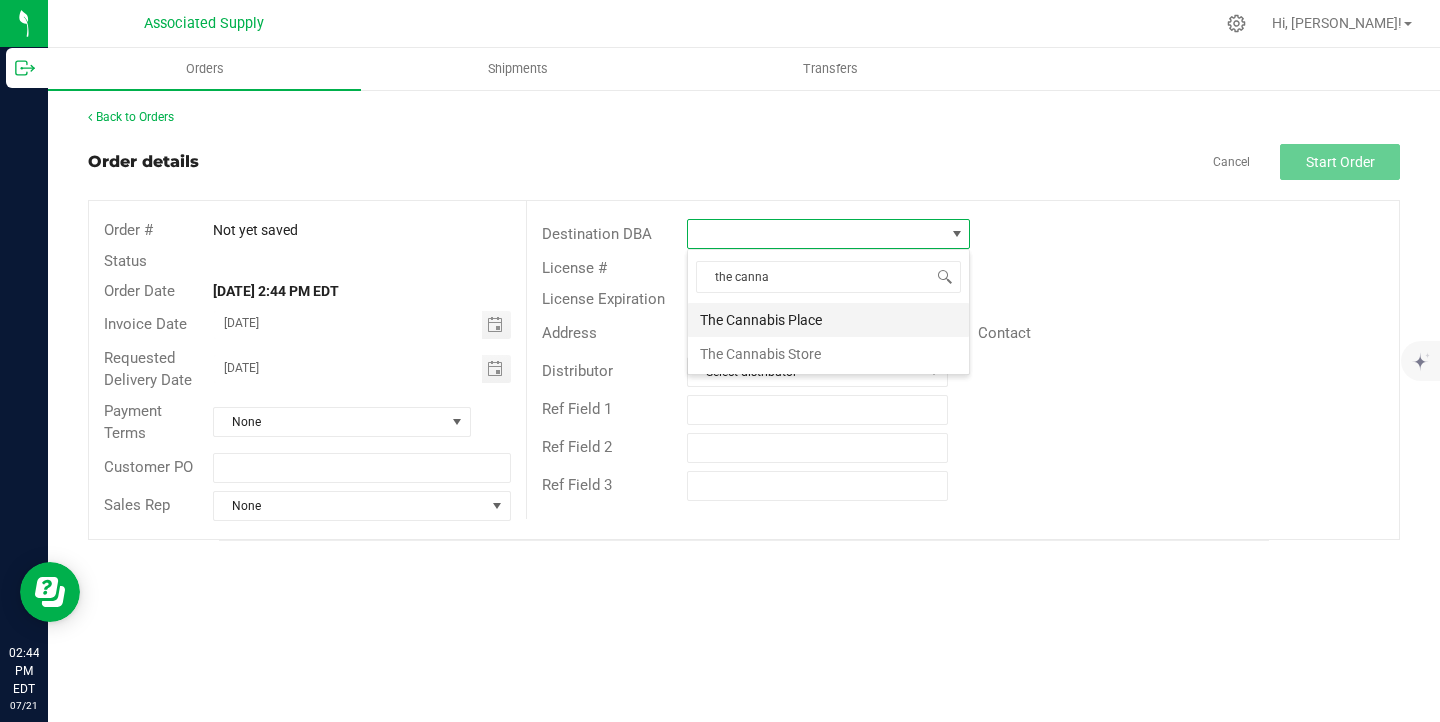 click on "The Cannabis Place" at bounding box center (828, 320) 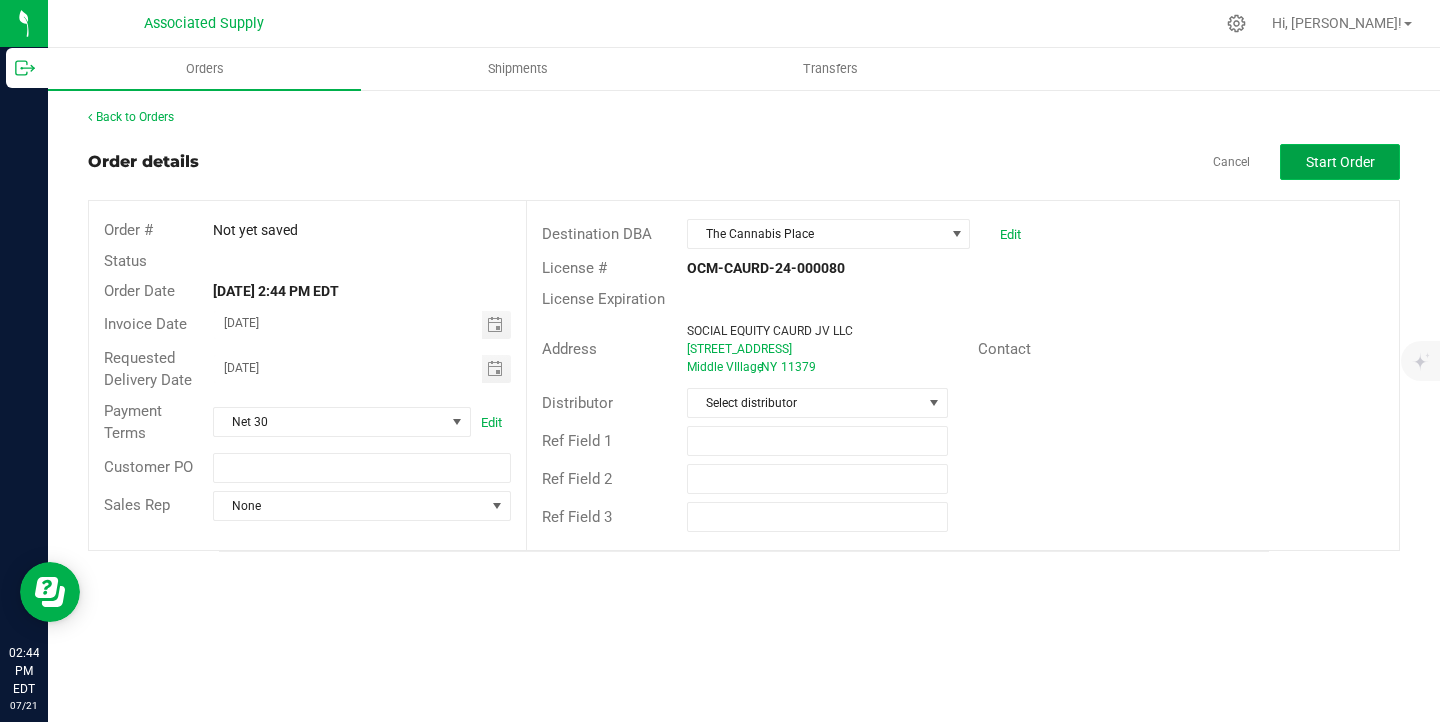click on "Start Order" at bounding box center [1340, 162] 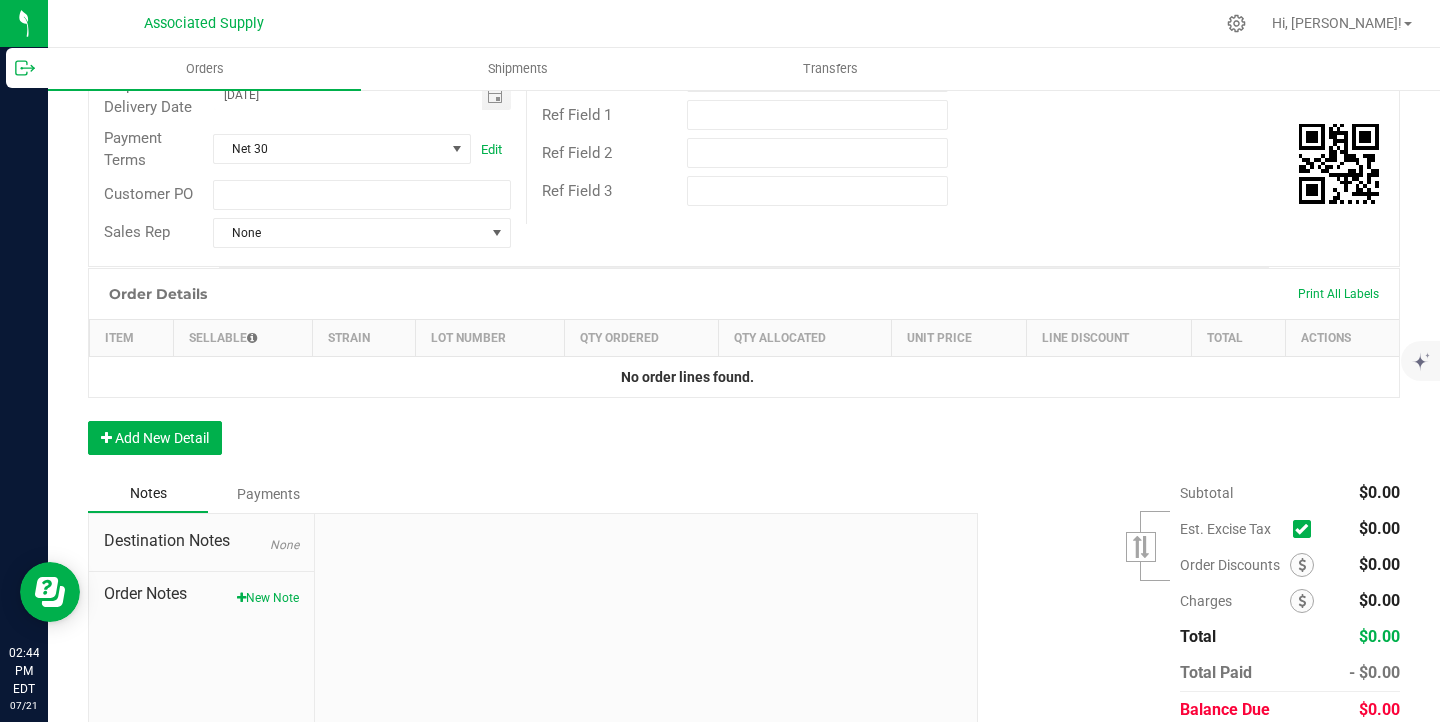 scroll, scrollTop: 406, scrollLeft: 0, axis: vertical 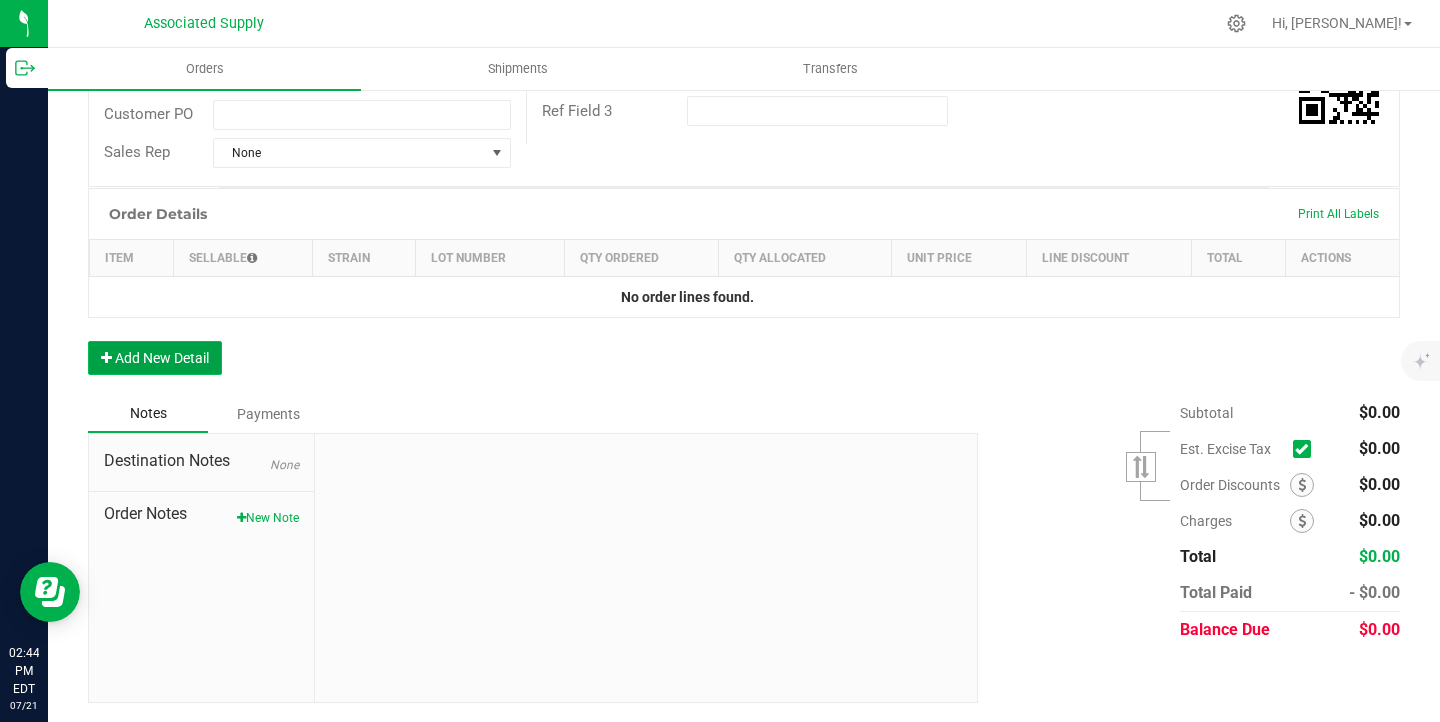 click on "Add New Detail" at bounding box center (155, 358) 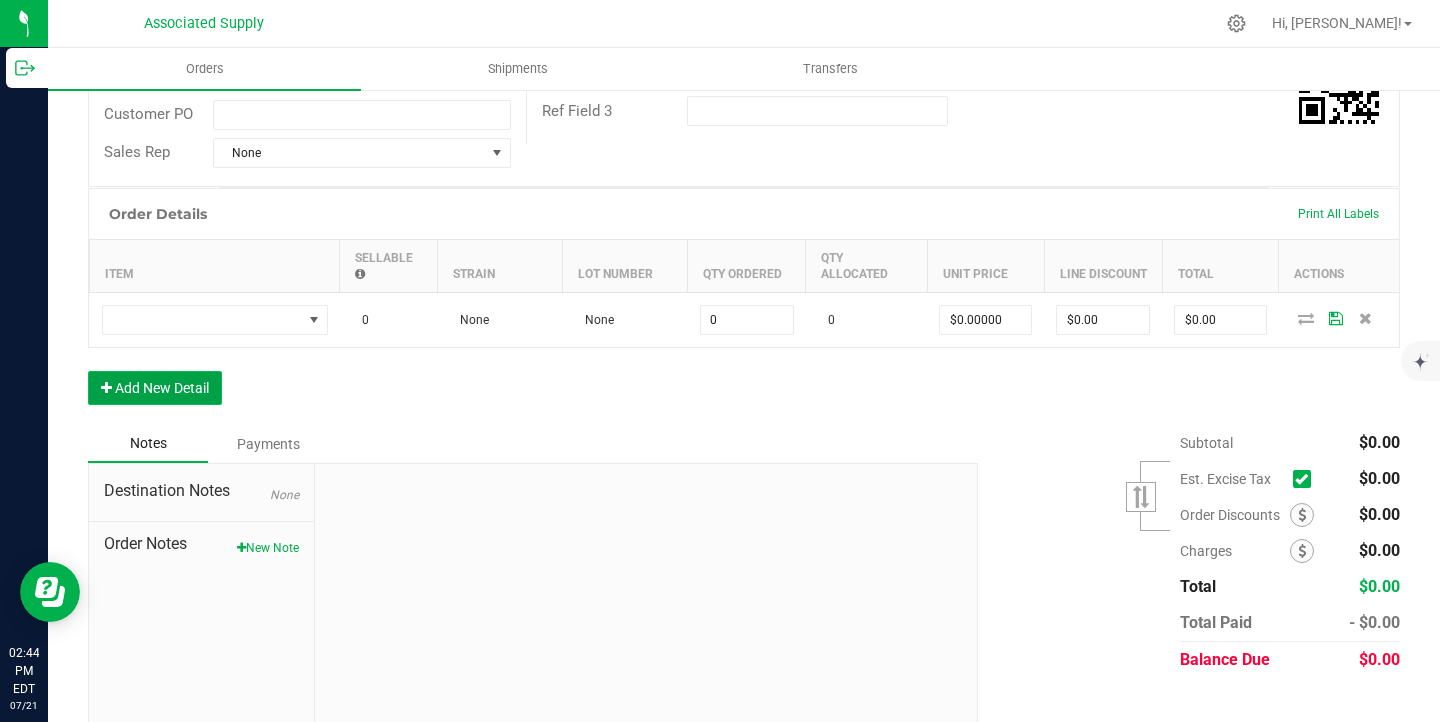 click on "Add New Detail" at bounding box center [155, 388] 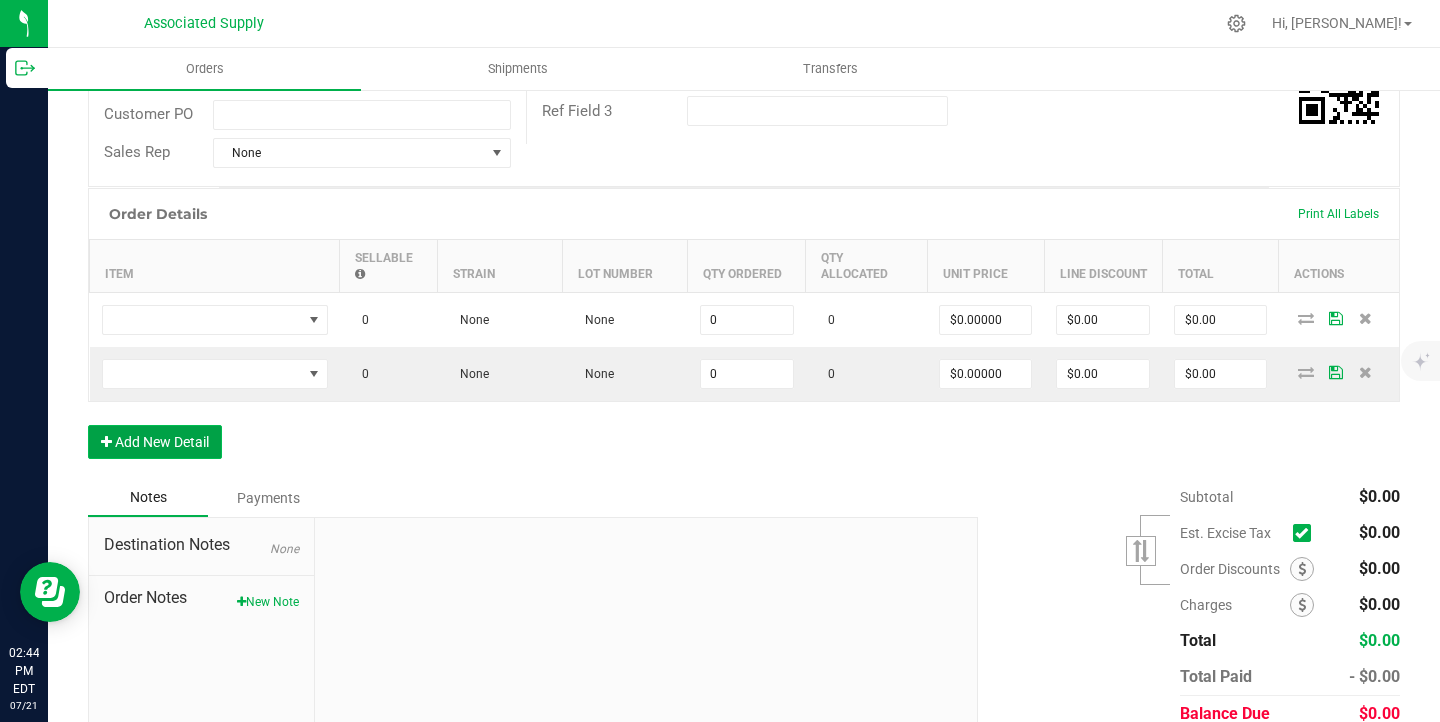 click on "Add New Detail" at bounding box center [155, 442] 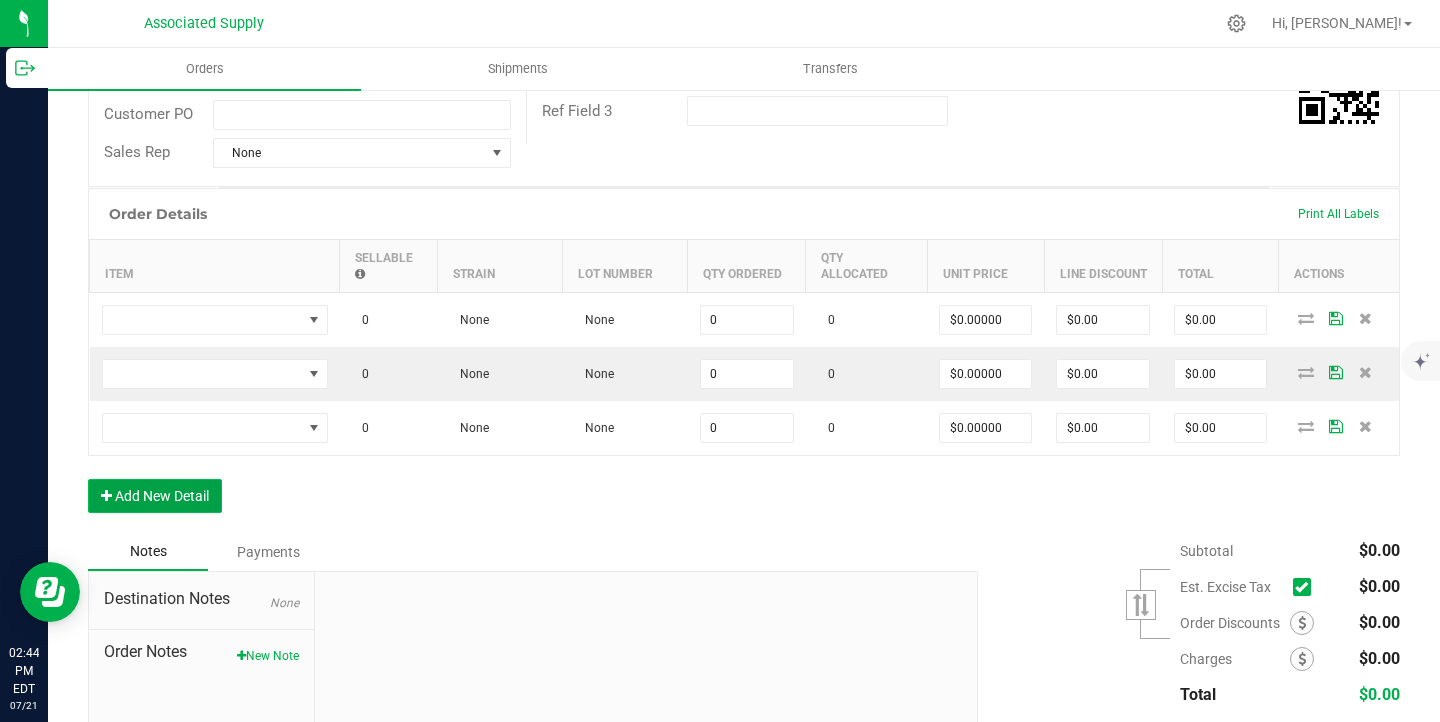 click on "Add New Detail" at bounding box center (155, 496) 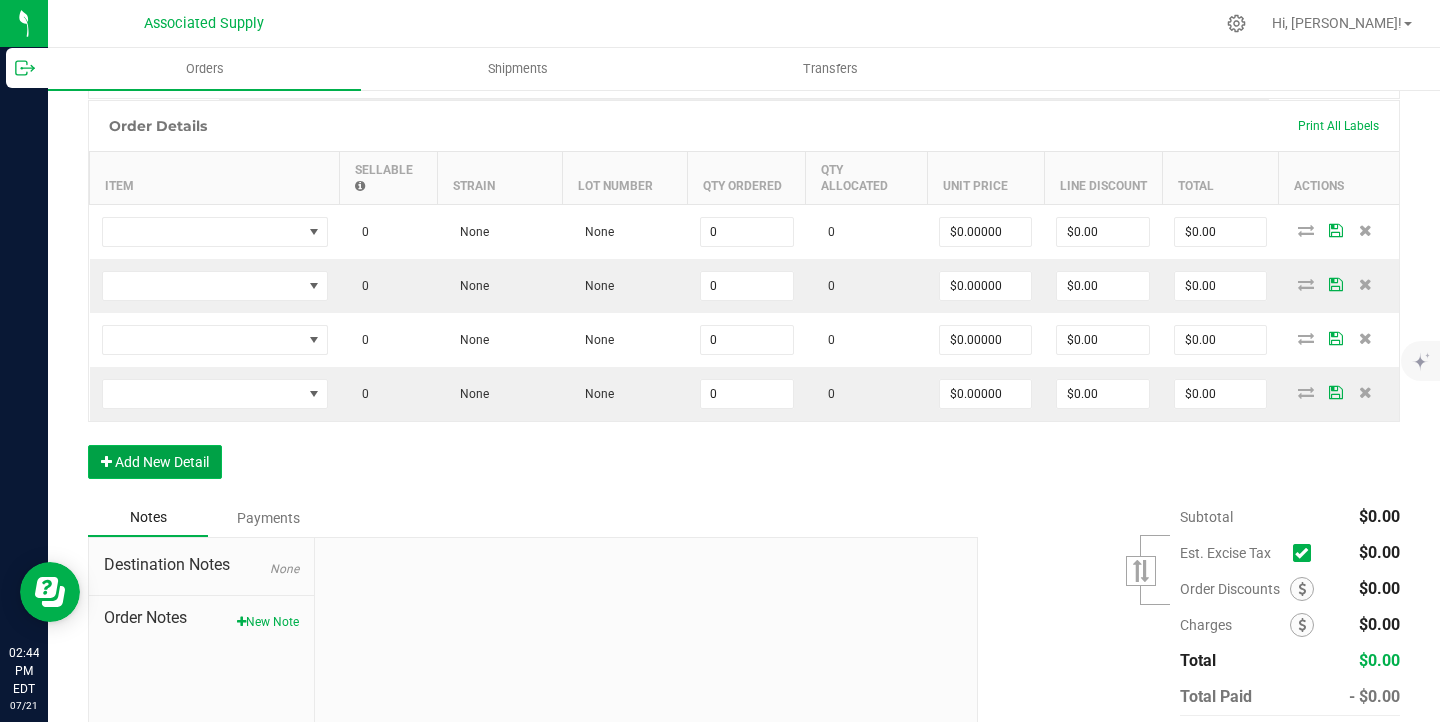 scroll, scrollTop: 502, scrollLeft: 0, axis: vertical 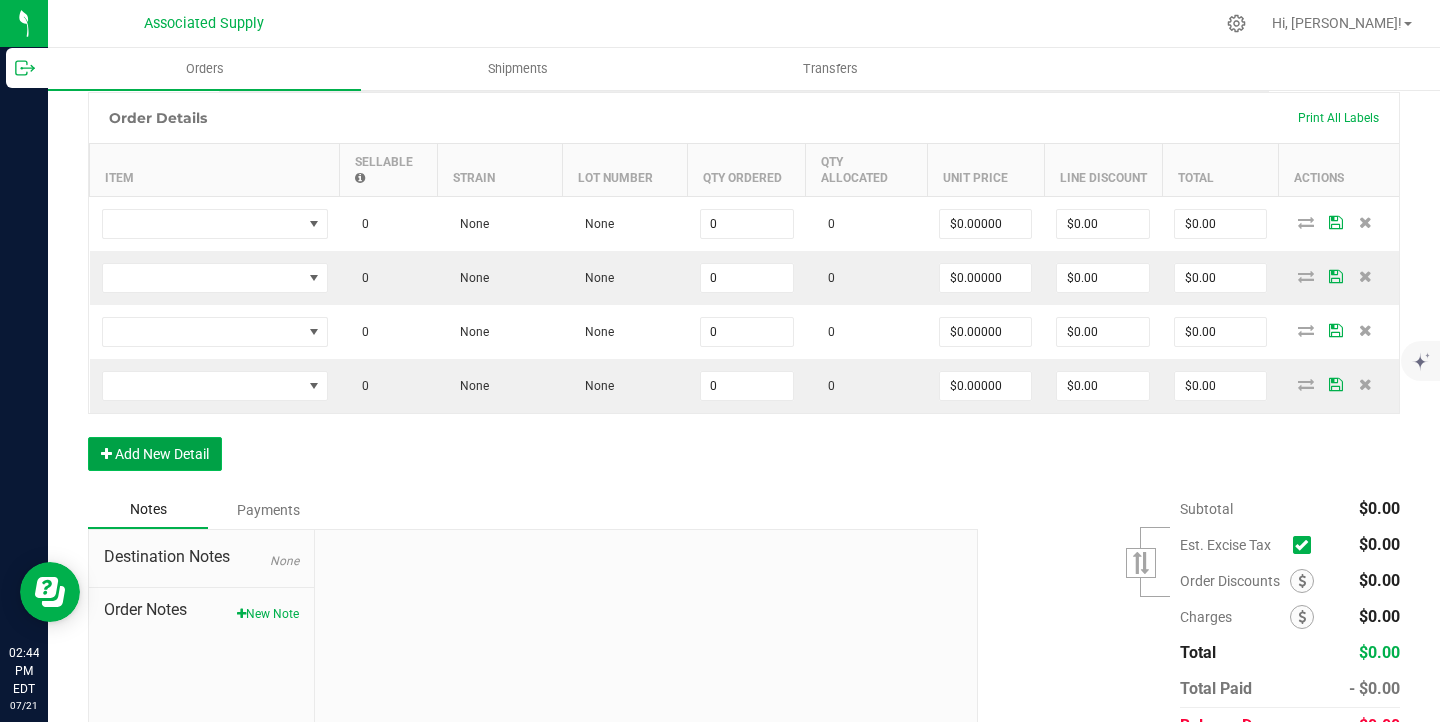 click on "Add New Detail" at bounding box center [155, 454] 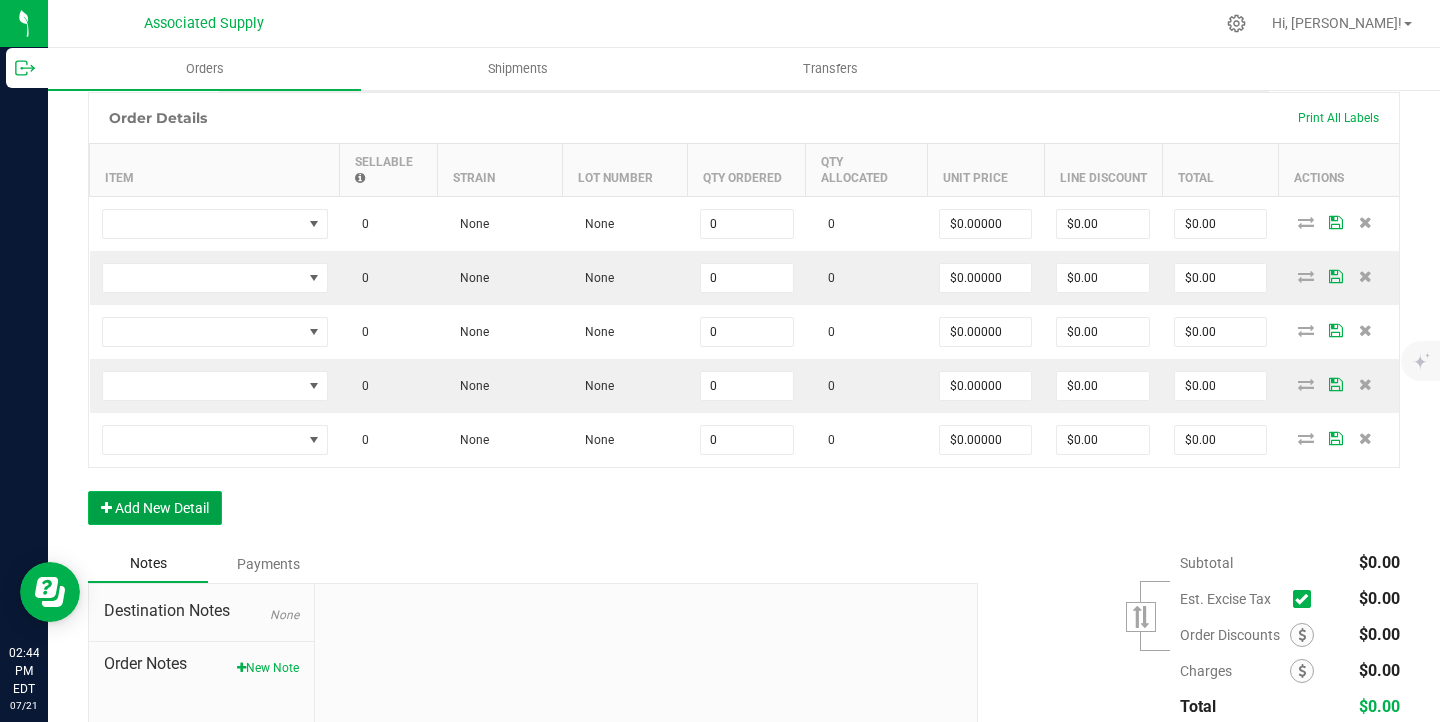 click on "Add New Detail" at bounding box center [155, 508] 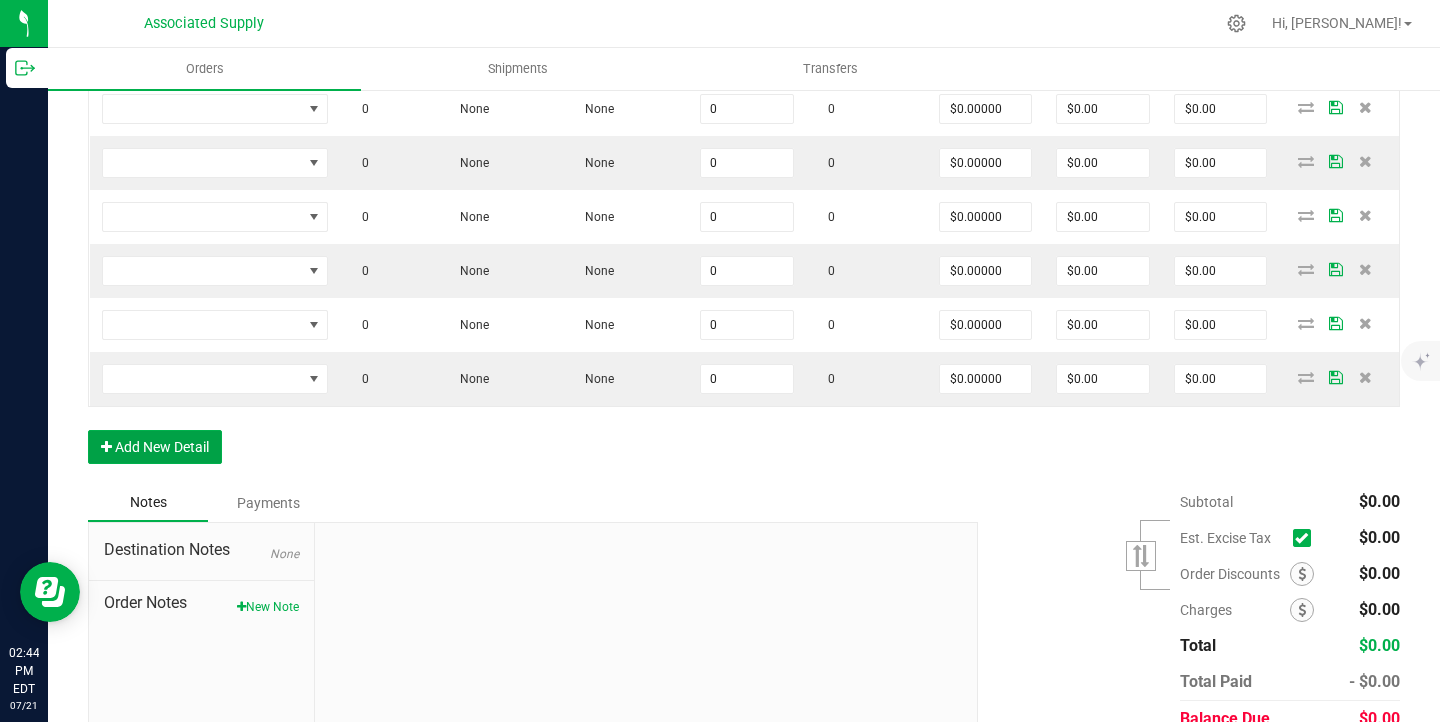scroll, scrollTop: 620, scrollLeft: 0, axis: vertical 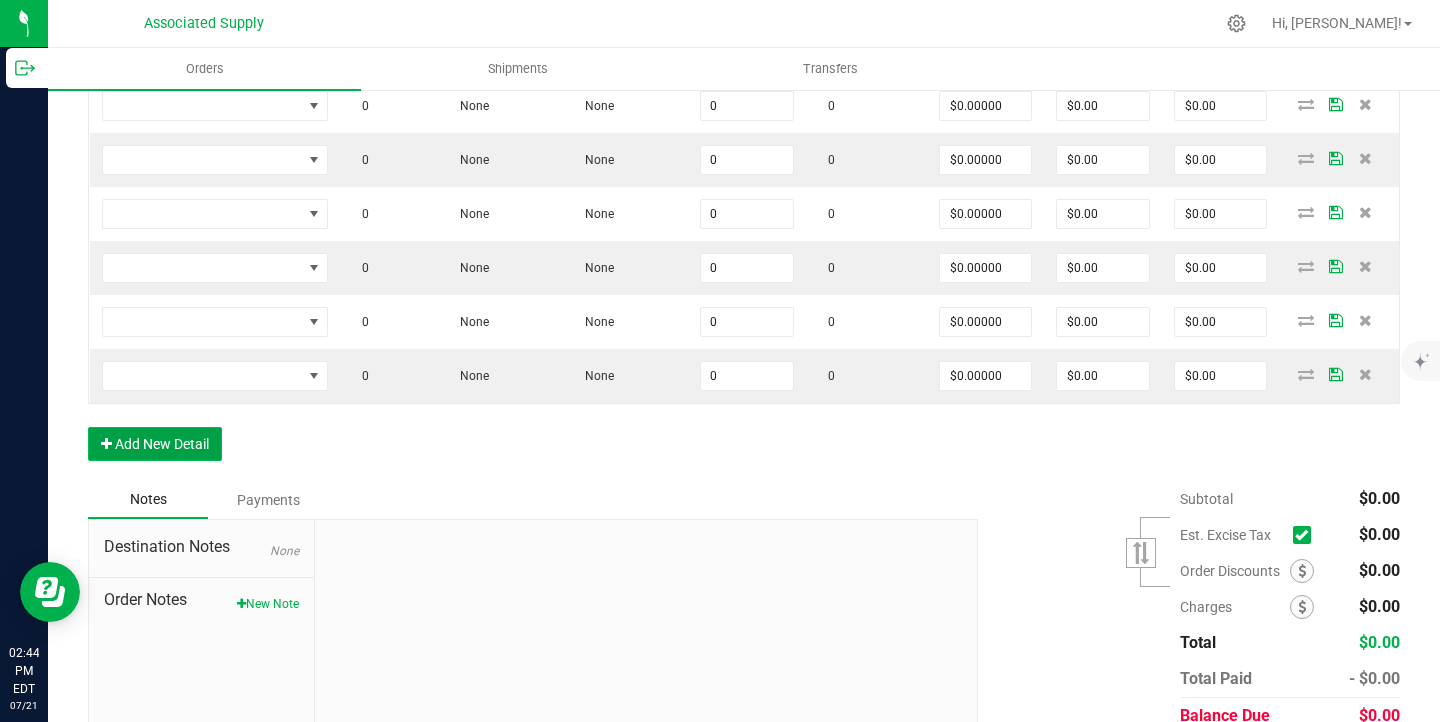 click on "Add New Detail" at bounding box center (155, 444) 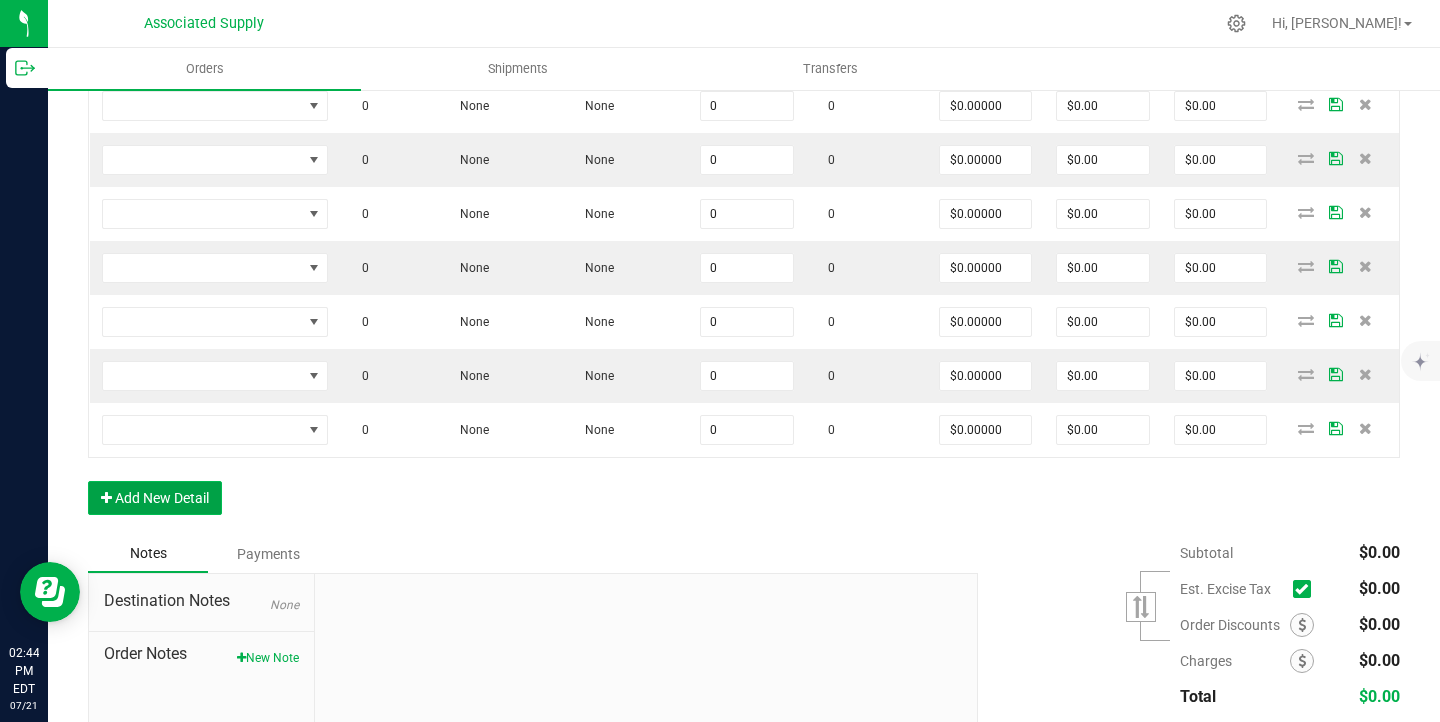 click on "Add New Detail" at bounding box center (155, 498) 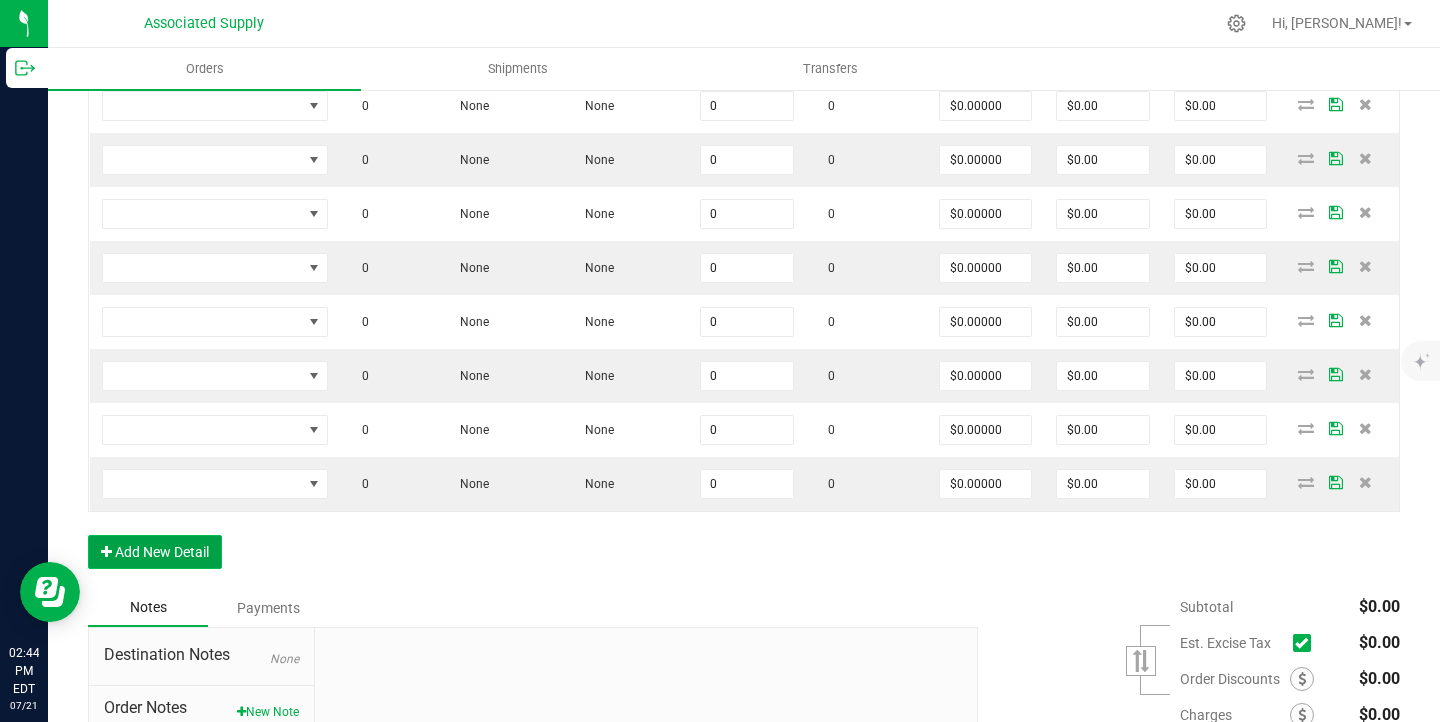 click on "Add New Detail" at bounding box center [155, 552] 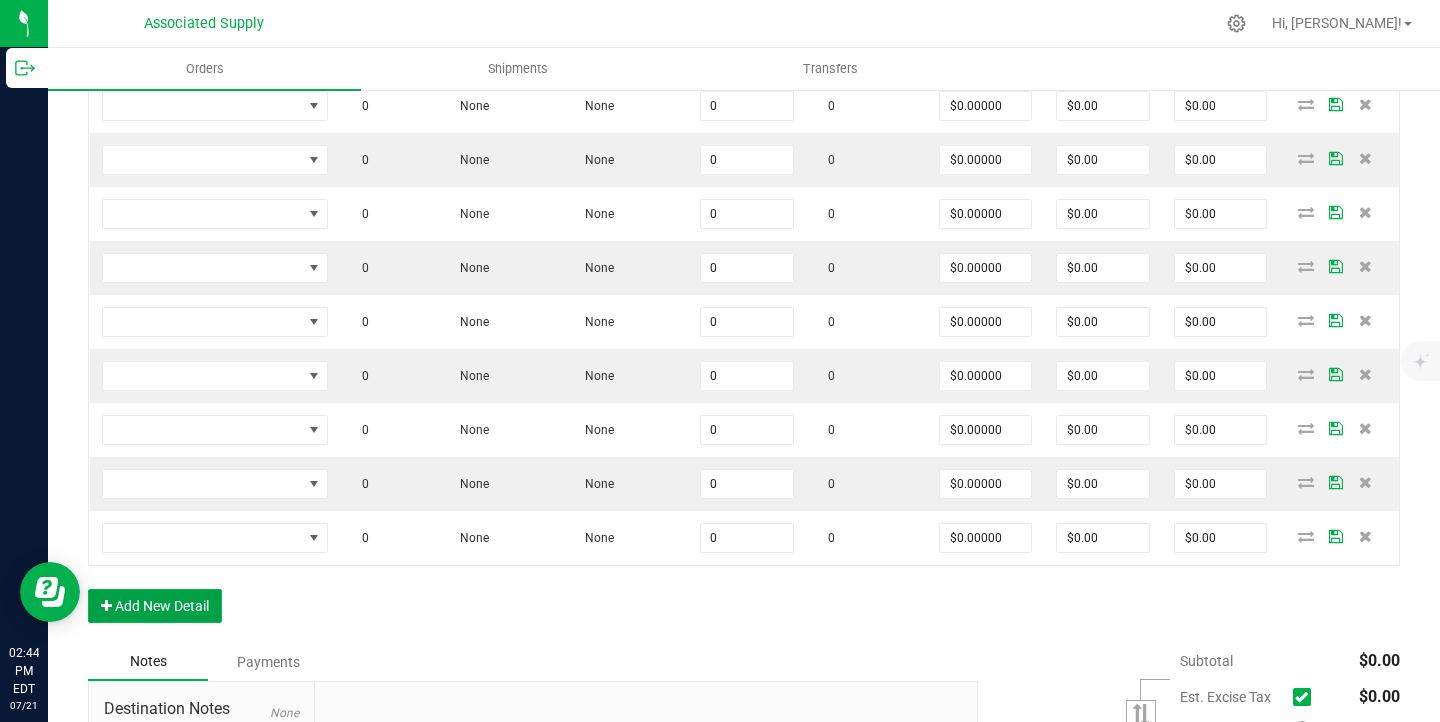 click on "Add New Detail" at bounding box center [155, 606] 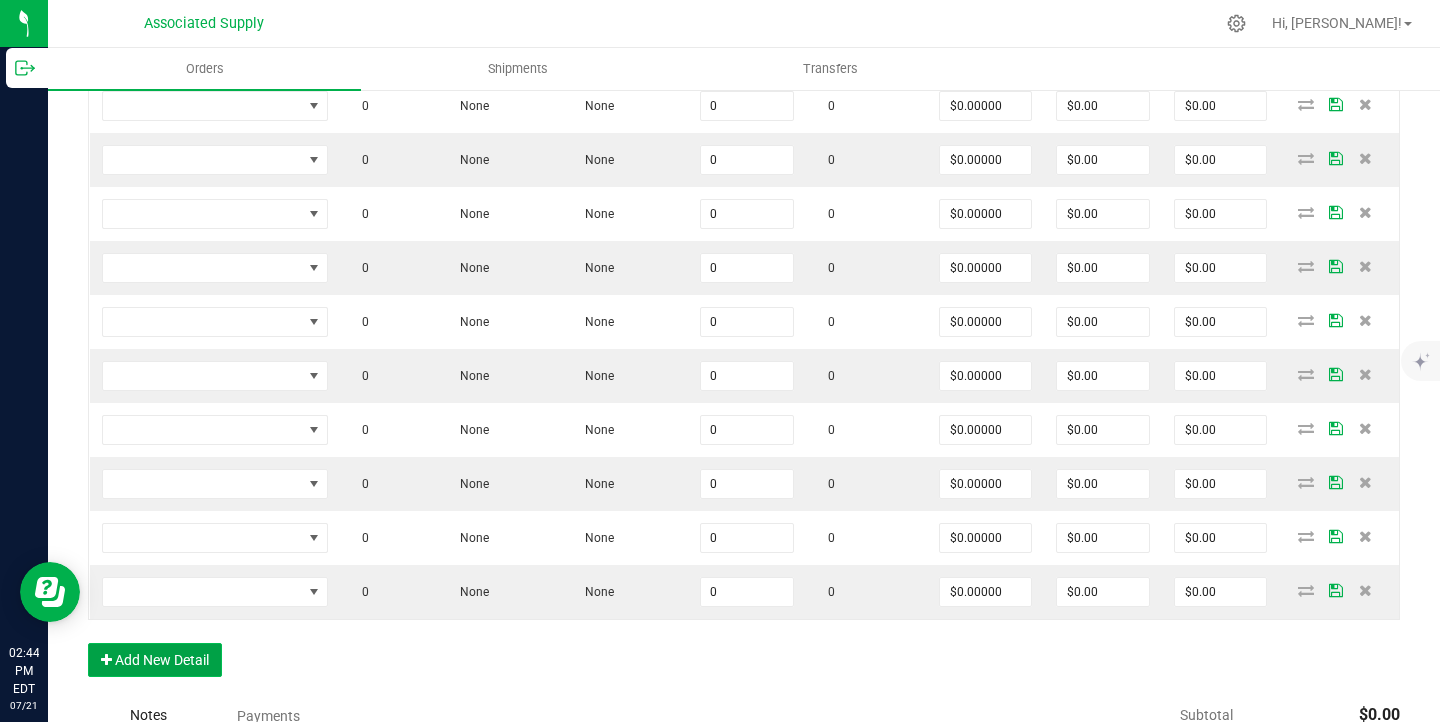 click on "Add New Detail" at bounding box center [155, 660] 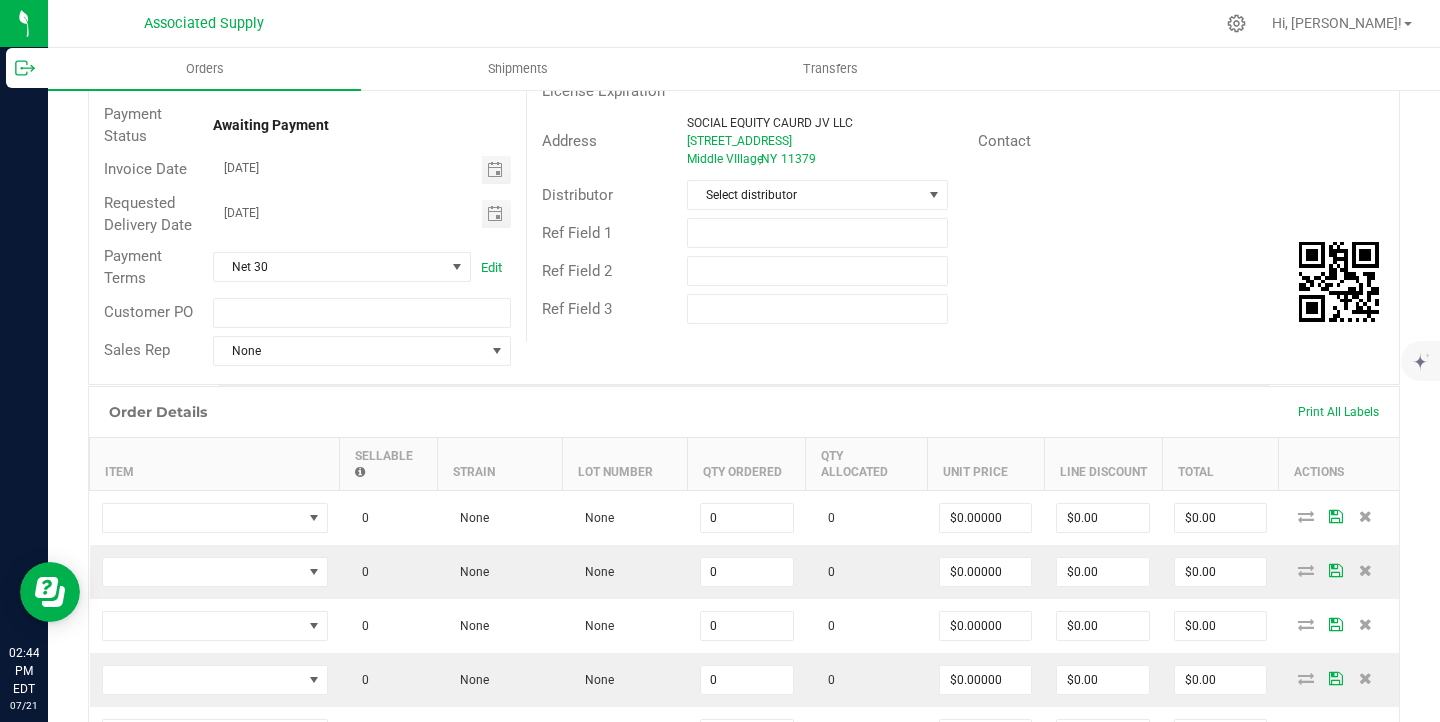 scroll, scrollTop: 332, scrollLeft: 0, axis: vertical 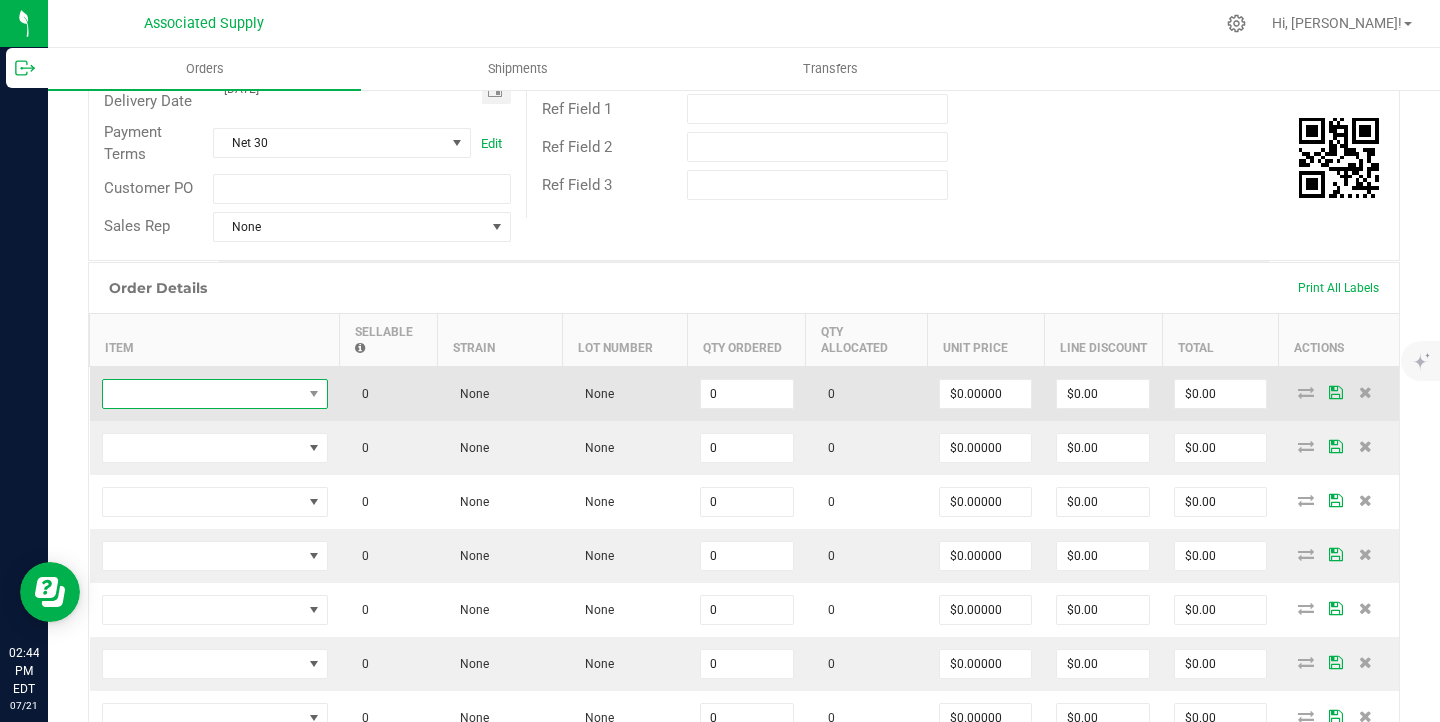 click at bounding box center [202, 394] 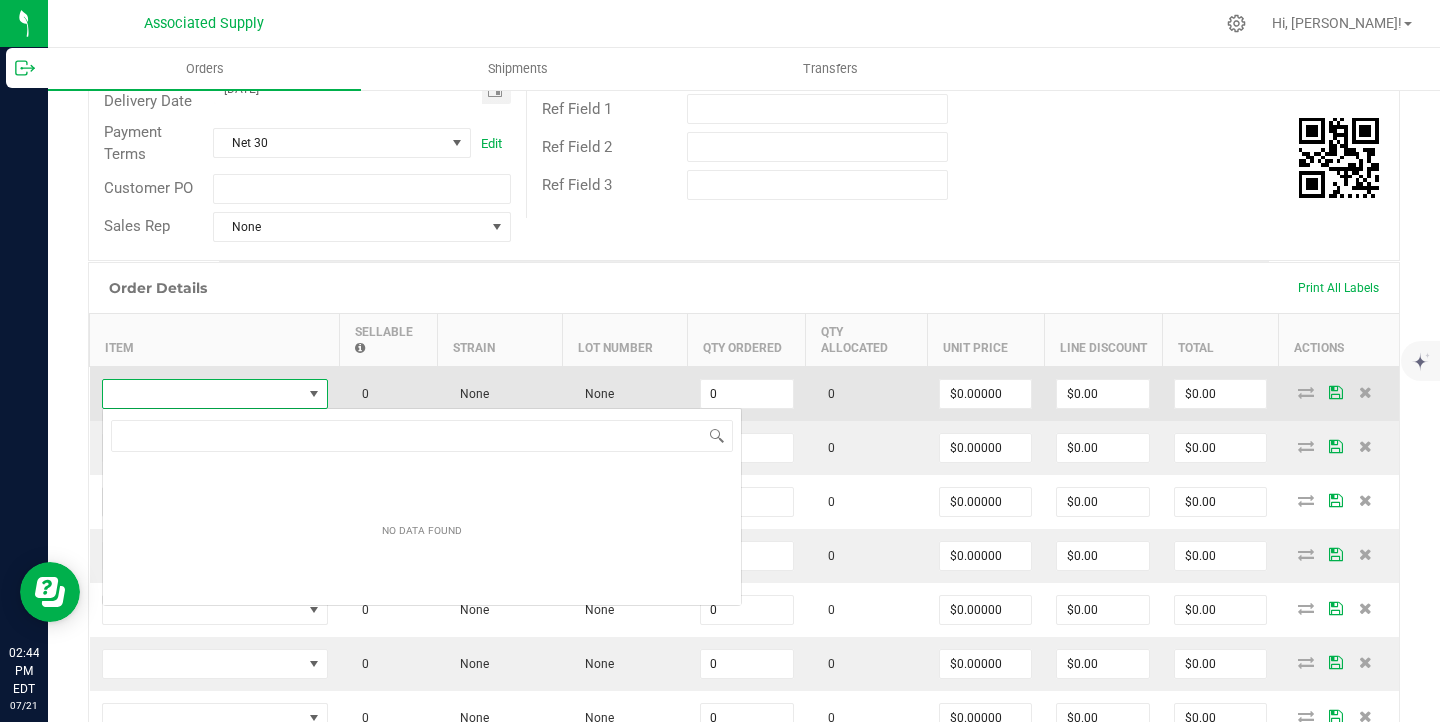 scroll, scrollTop: 99970, scrollLeft: 99774, axis: both 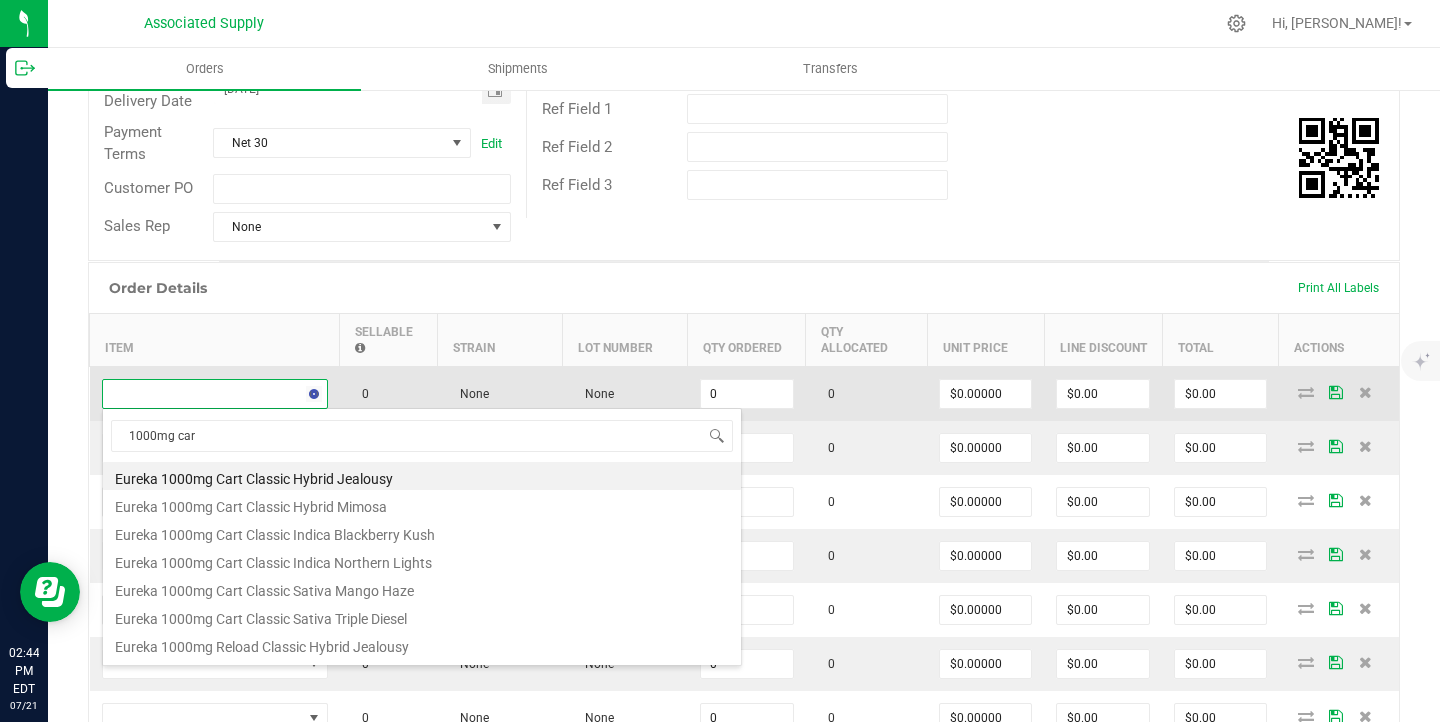 type on "1000mg cart" 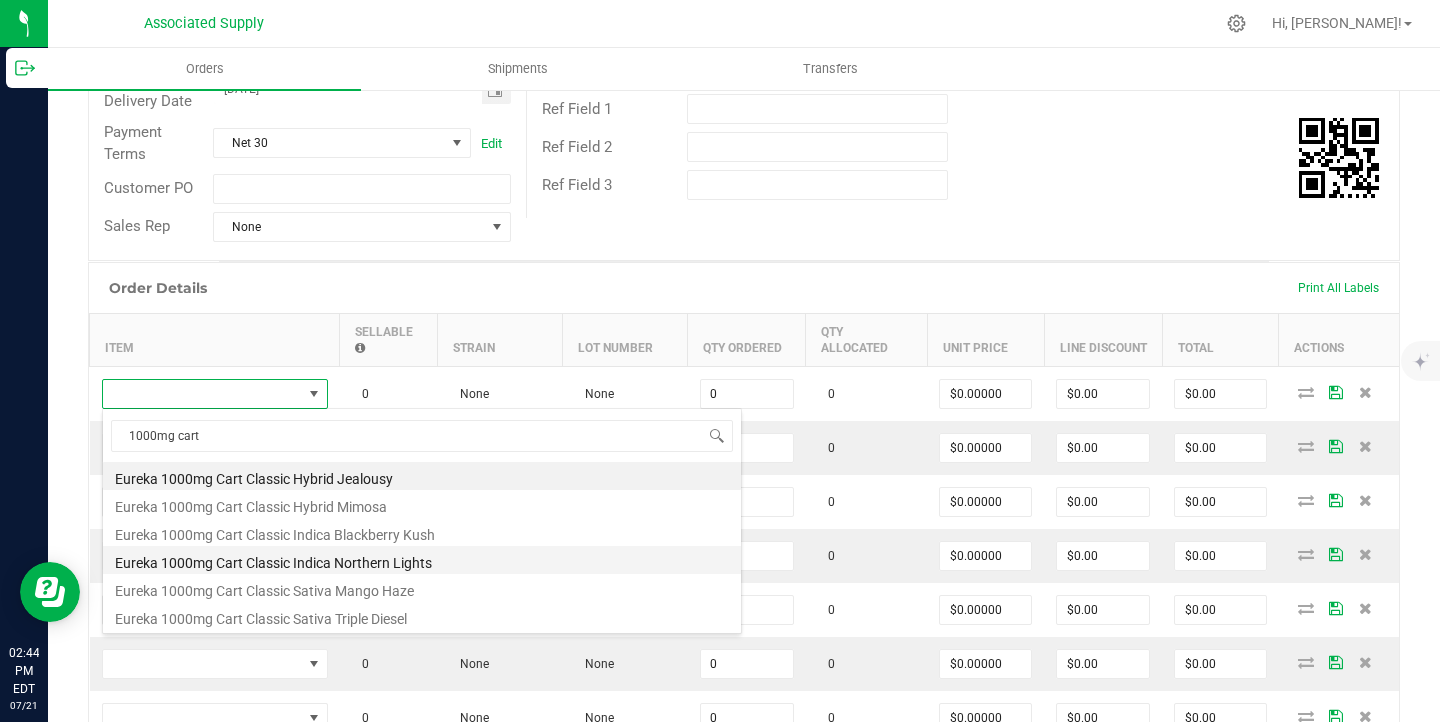 click on "Eureka 1000mg Cart Classic Indica Northern Lights" at bounding box center (422, 560) 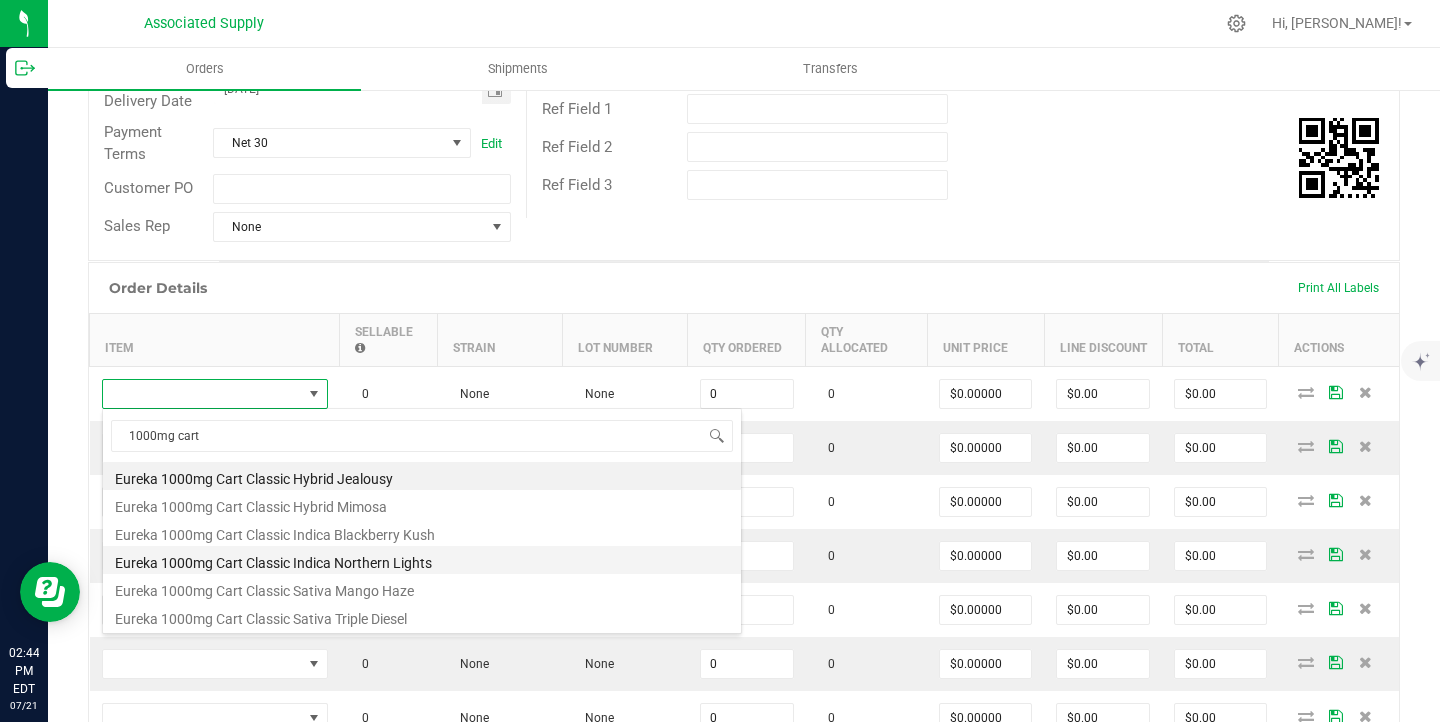 type on "0 ea" 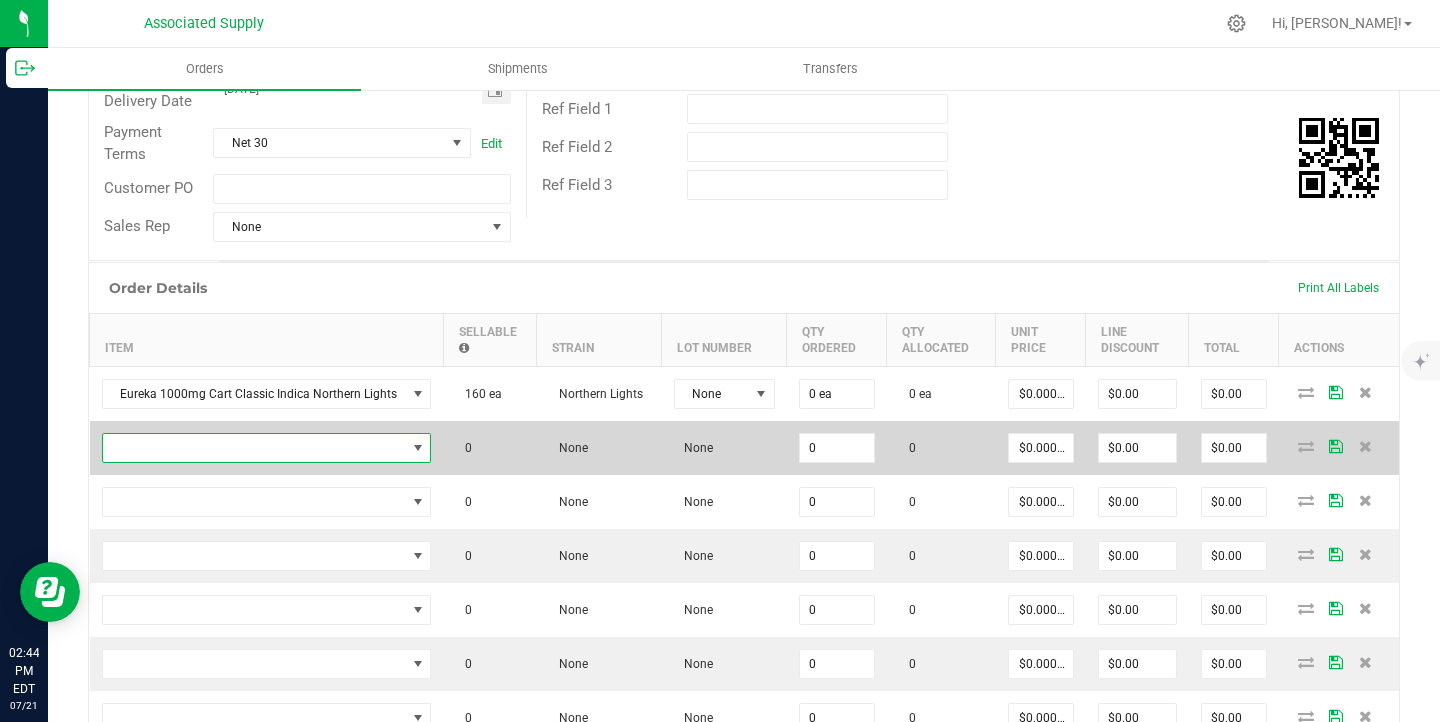 click at bounding box center [254, 448] 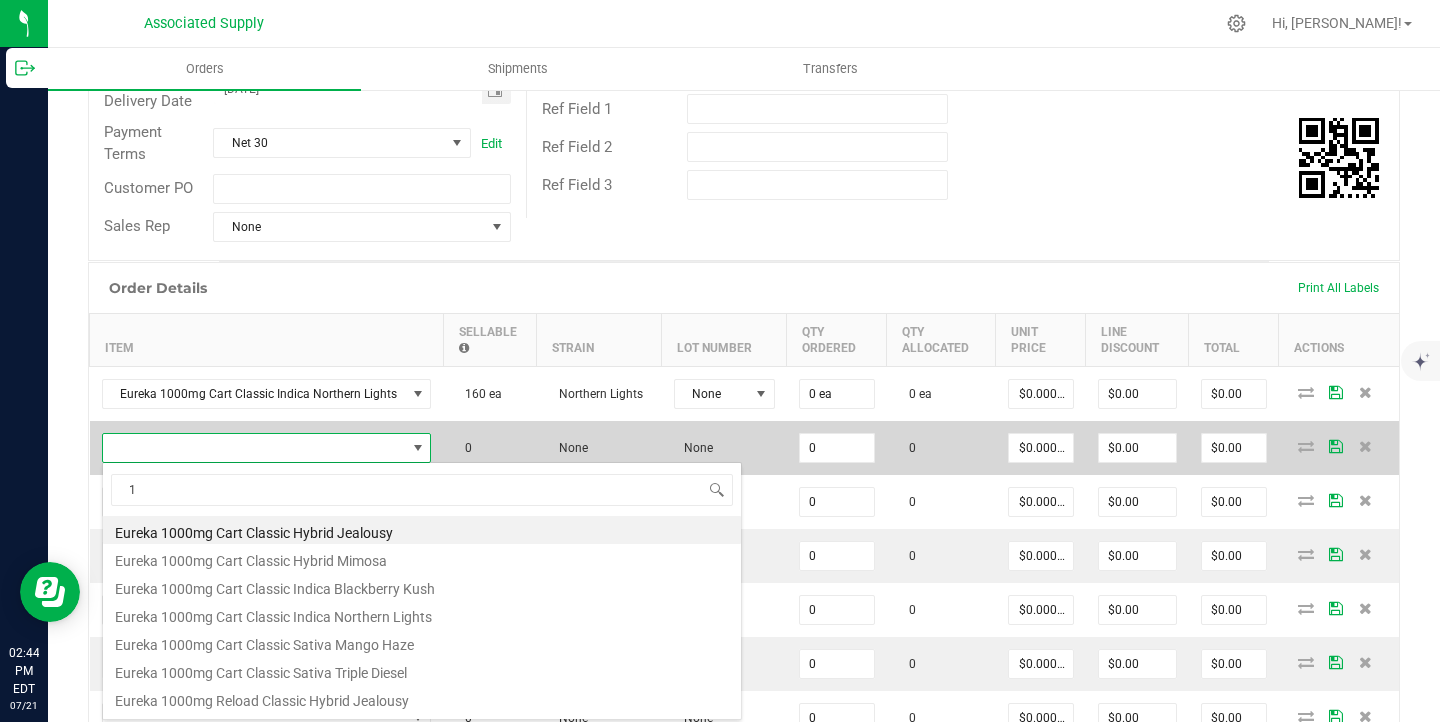 scroll, scrollTop: 99970, scrollLeft: 99675, axis: both 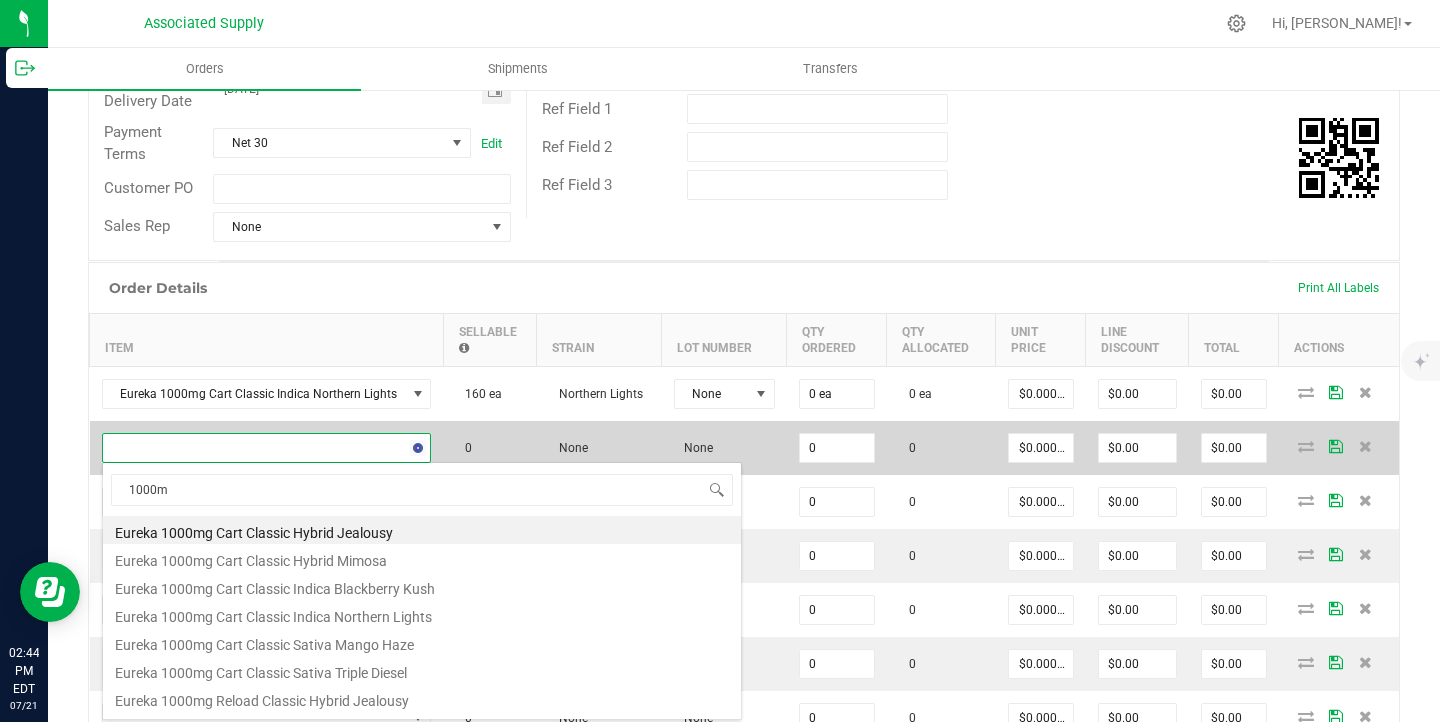 type on "1000mg" 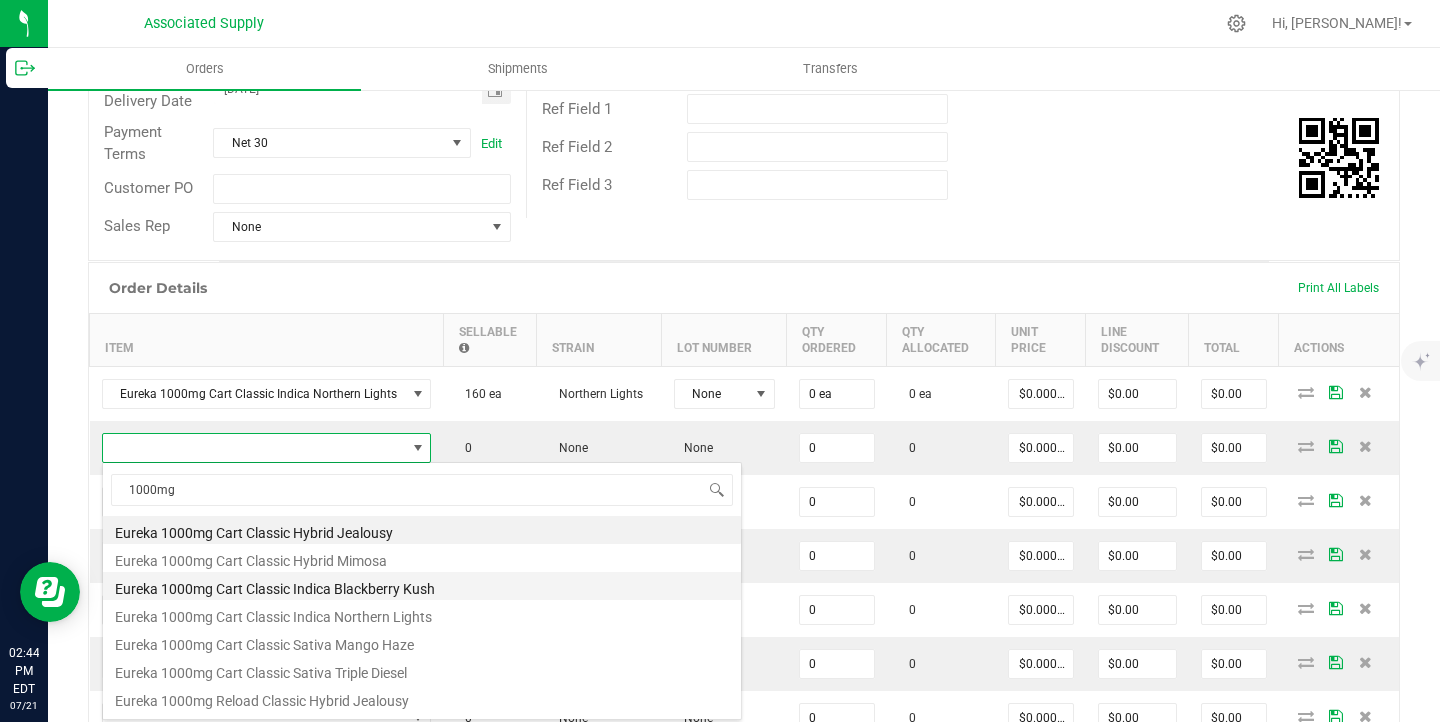 click on "Eureka 1000mg Cart Classic Indica Blackberry Kush" at bounding box center [422, 586] 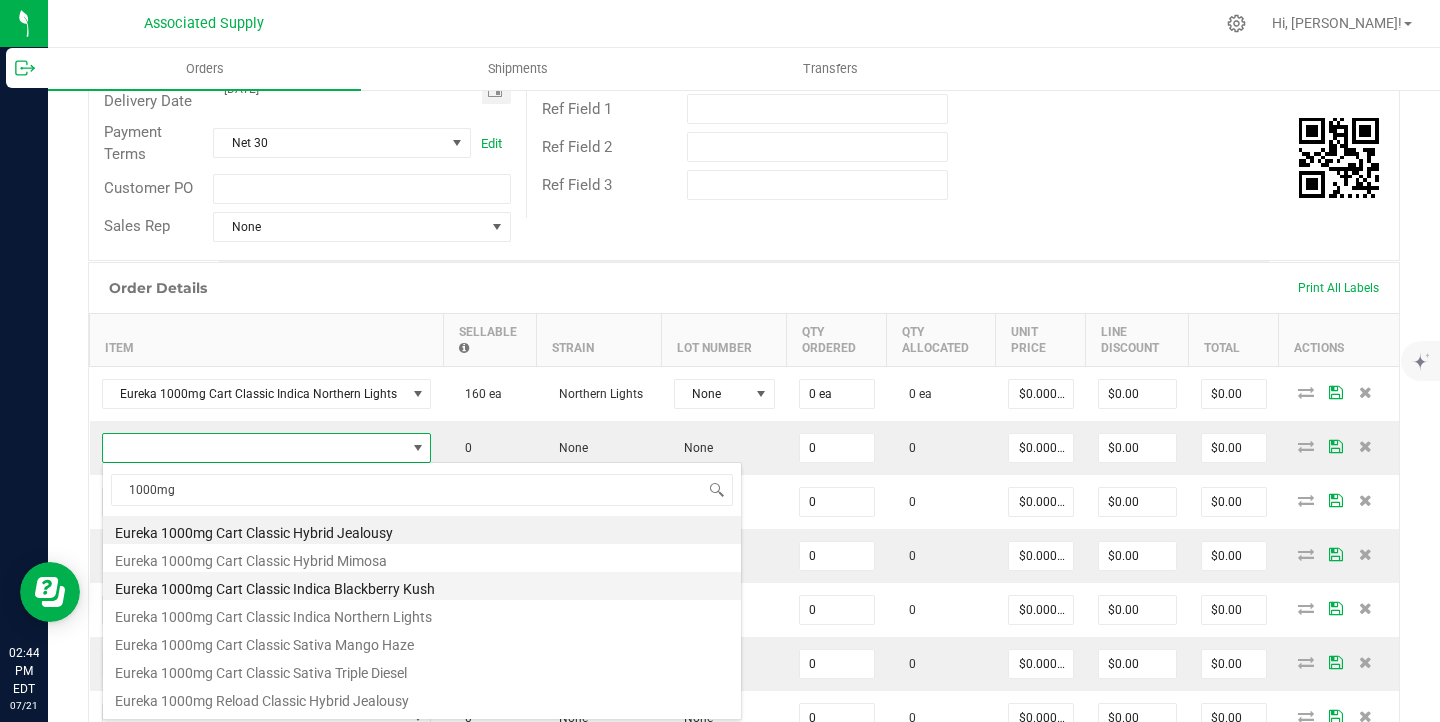 type on "0 ea" 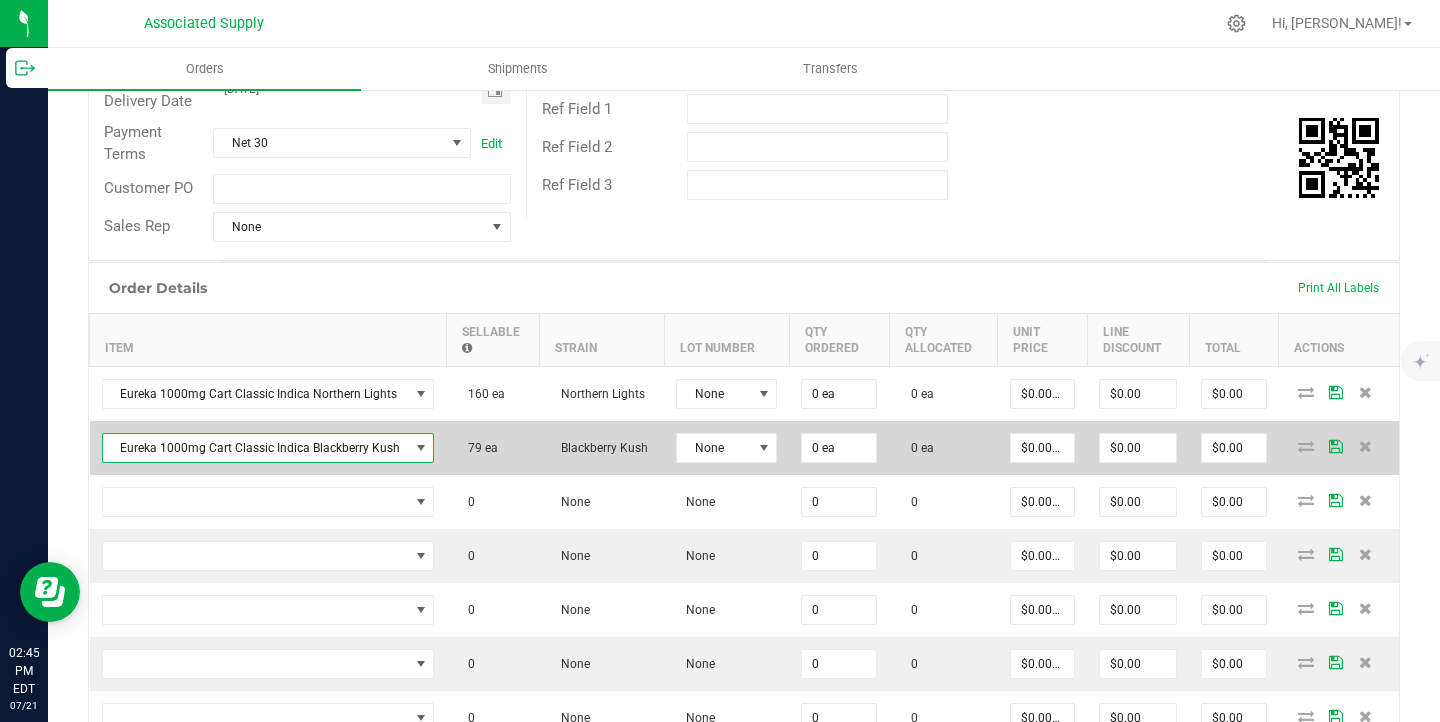 click on "Eureka 1000mg Cart Classic Indica Blackberry Kush" at bounding box center (256, 448) 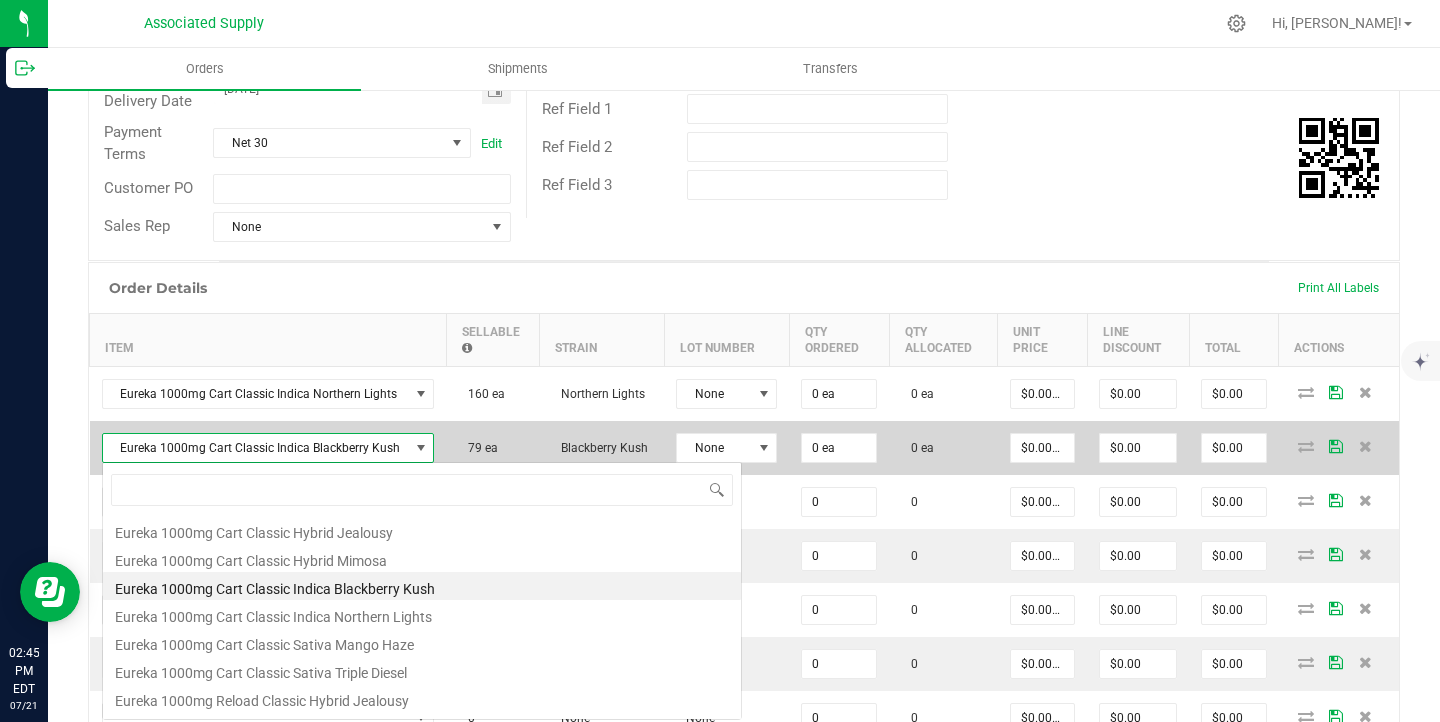 scroll, scrollTop: 99970, scrollLeft: 99672, axis: both 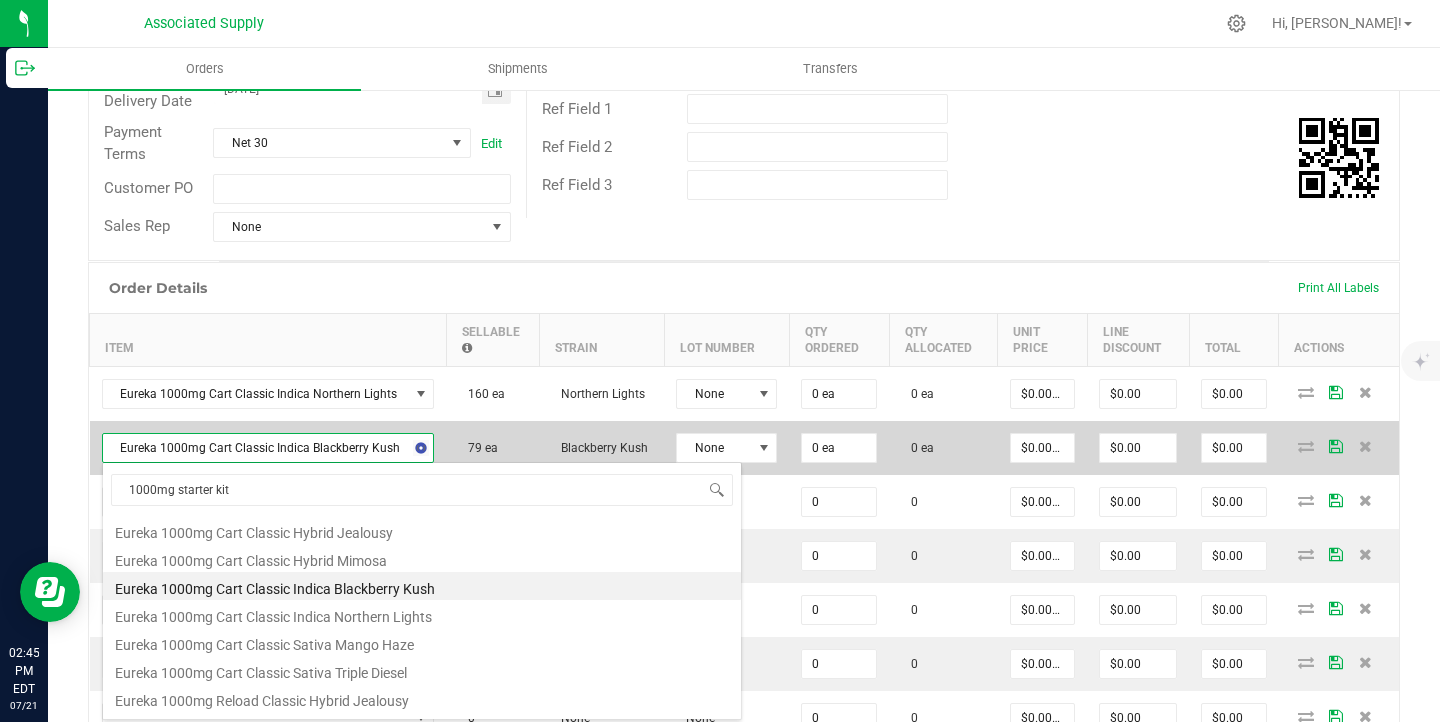 type on "1000mg starter kit" 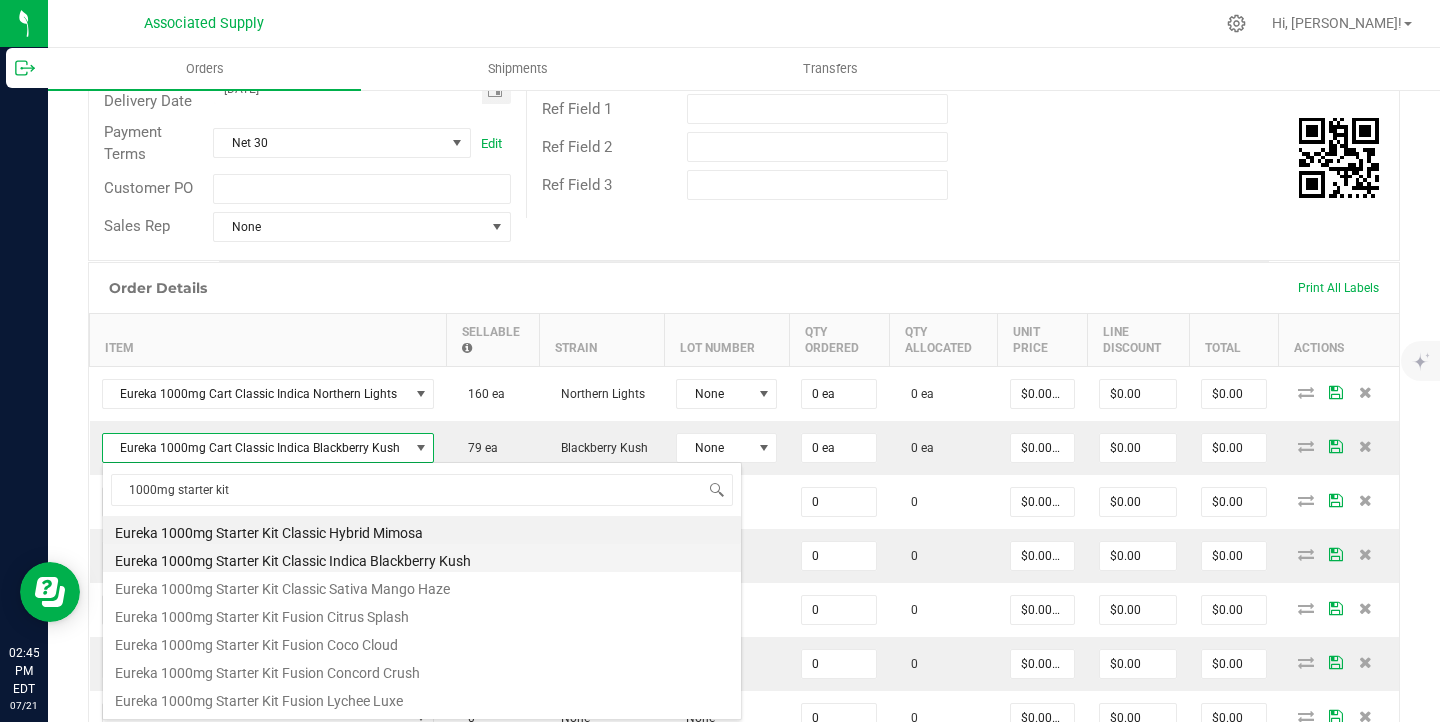click on "Eureka 1000mg Starter Kit Classic Indica Blackberry Kush" at bounding box center (422, 558) 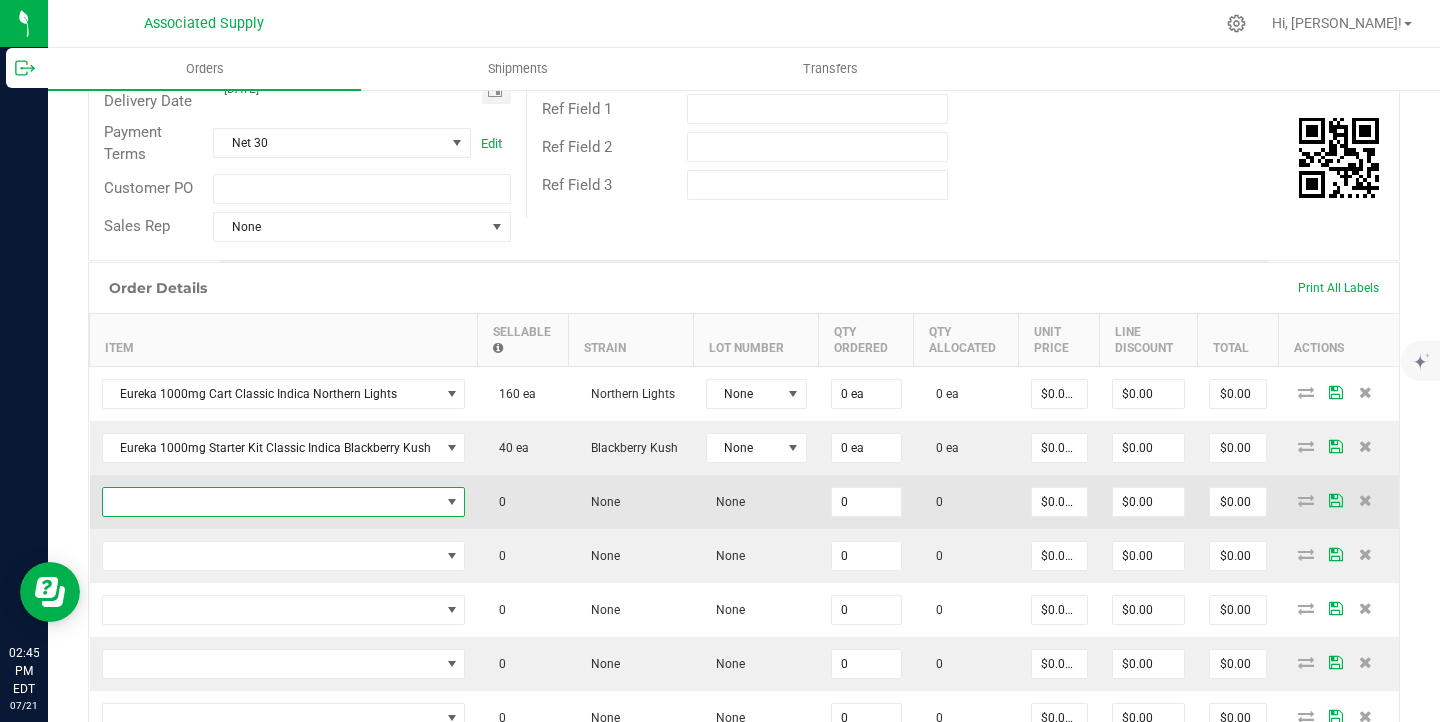 click at bounding box center (271, 502) 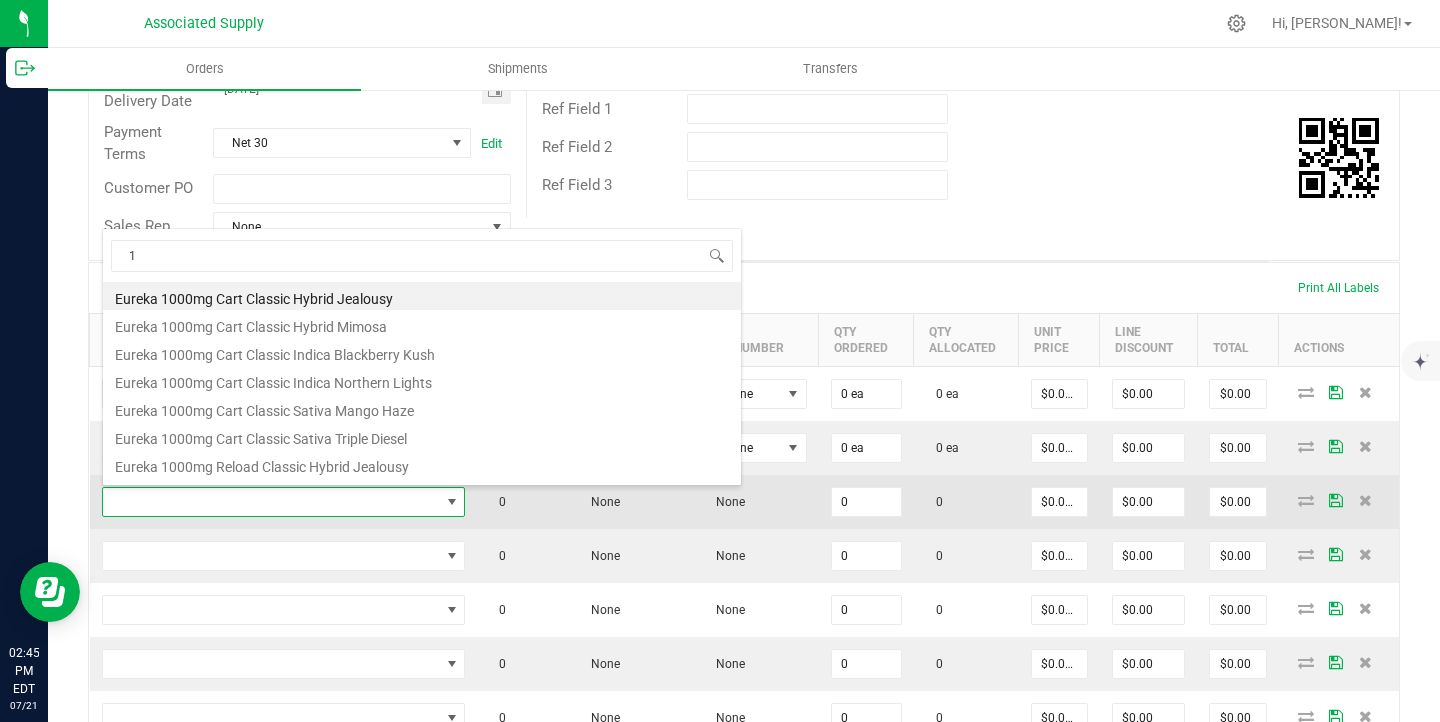 scroll, scrollTop: 99970, scrollLeft: 99641, axis: both 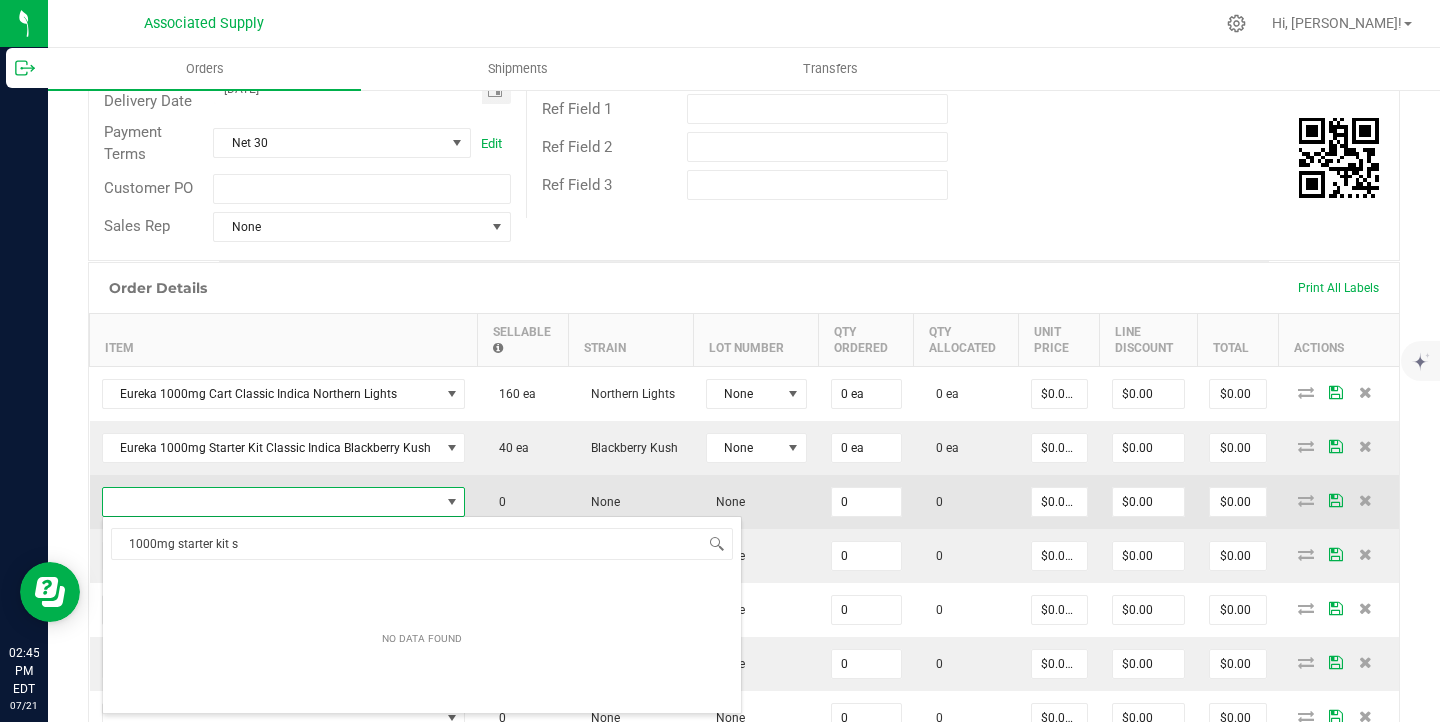 type on "1000mg starter kit" 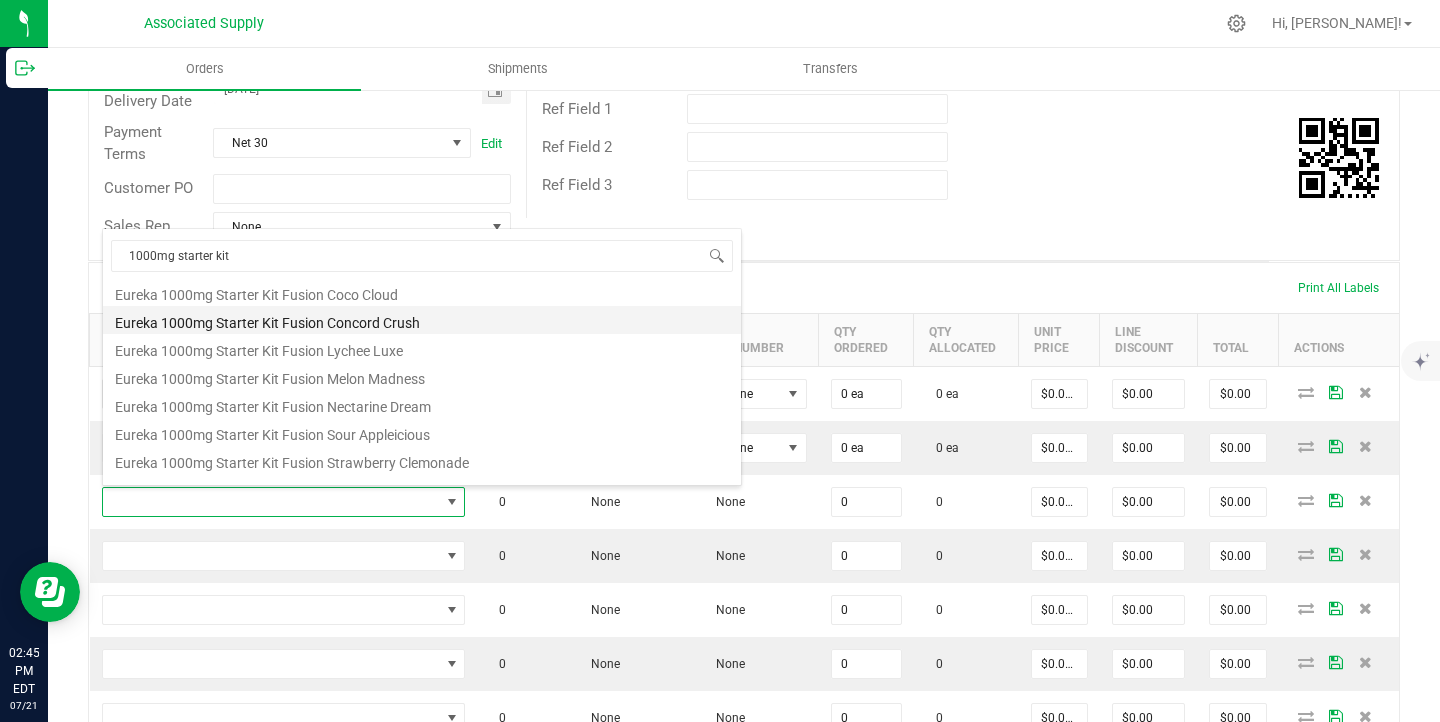 scroll, scrollTop: 140, scrollLeft: 0, axis: vertical 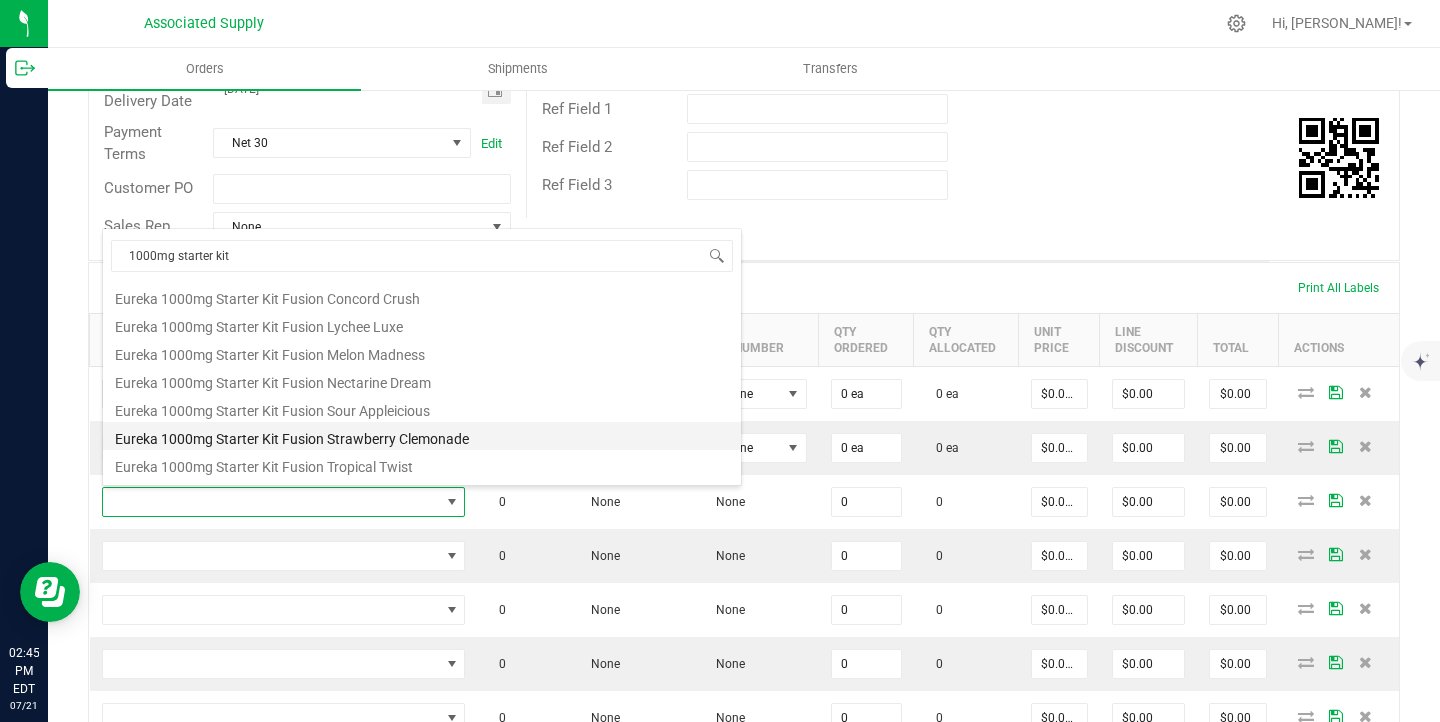 click on "Eureka 1000mg Starter Kit Fusion Strawberry Clemonade" at bounding box center (422, 436) 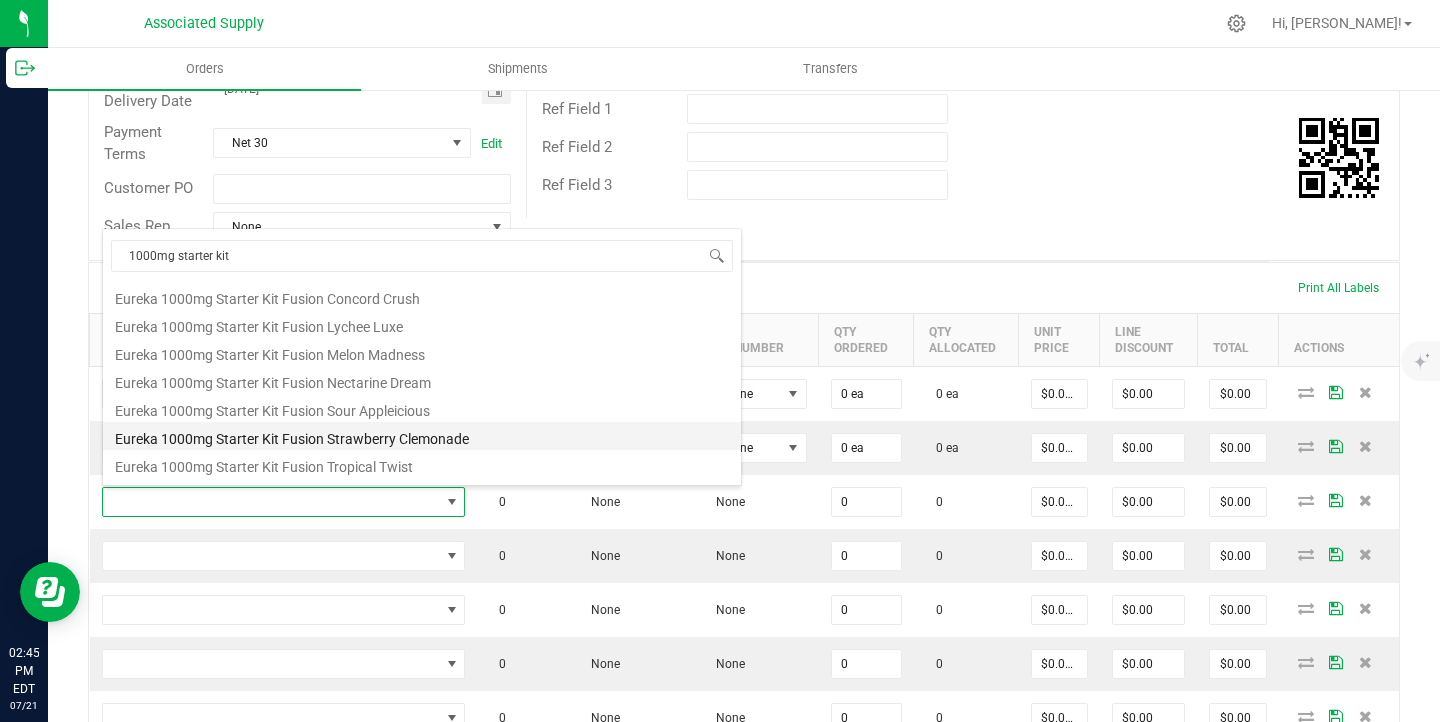 type on "0 ea" 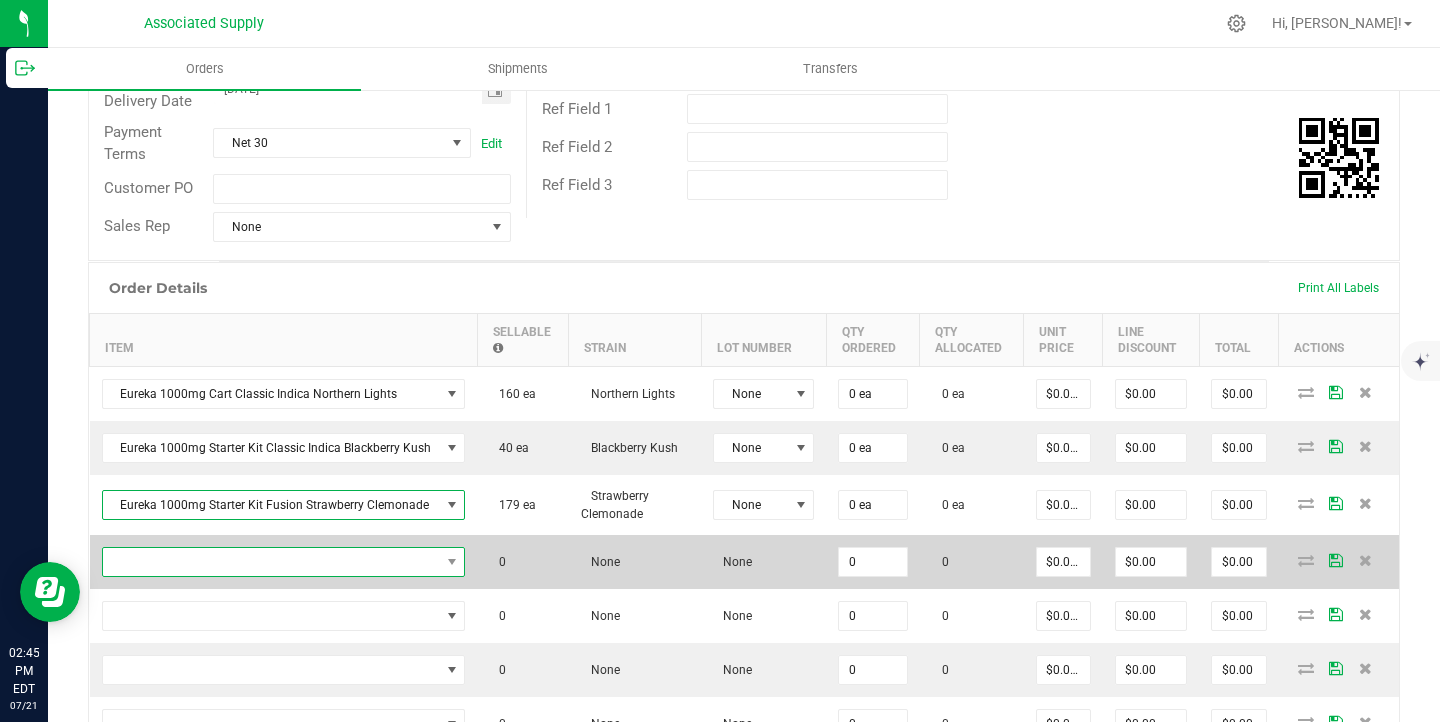 click at bounding box center [271, 562] 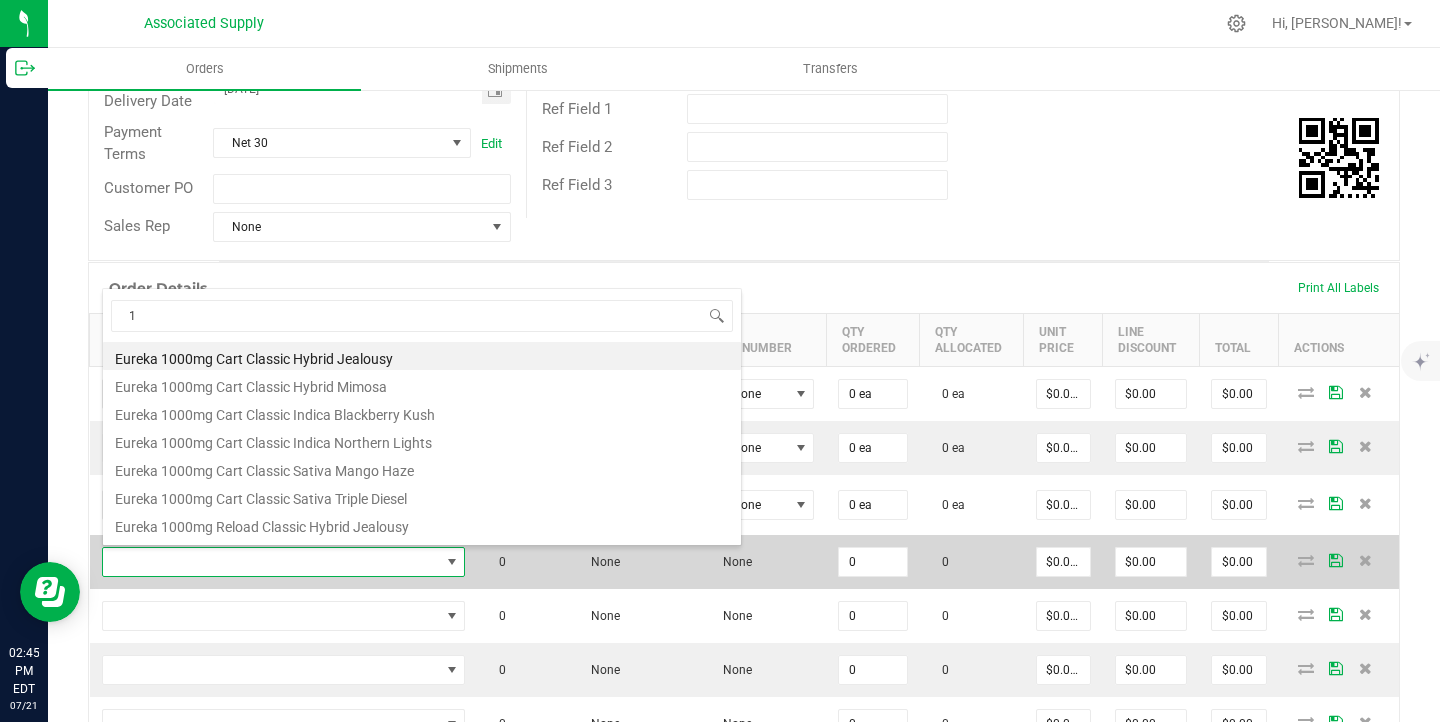 scroll, scrollTop: 99970, scrollLeft: 99641, axis: both 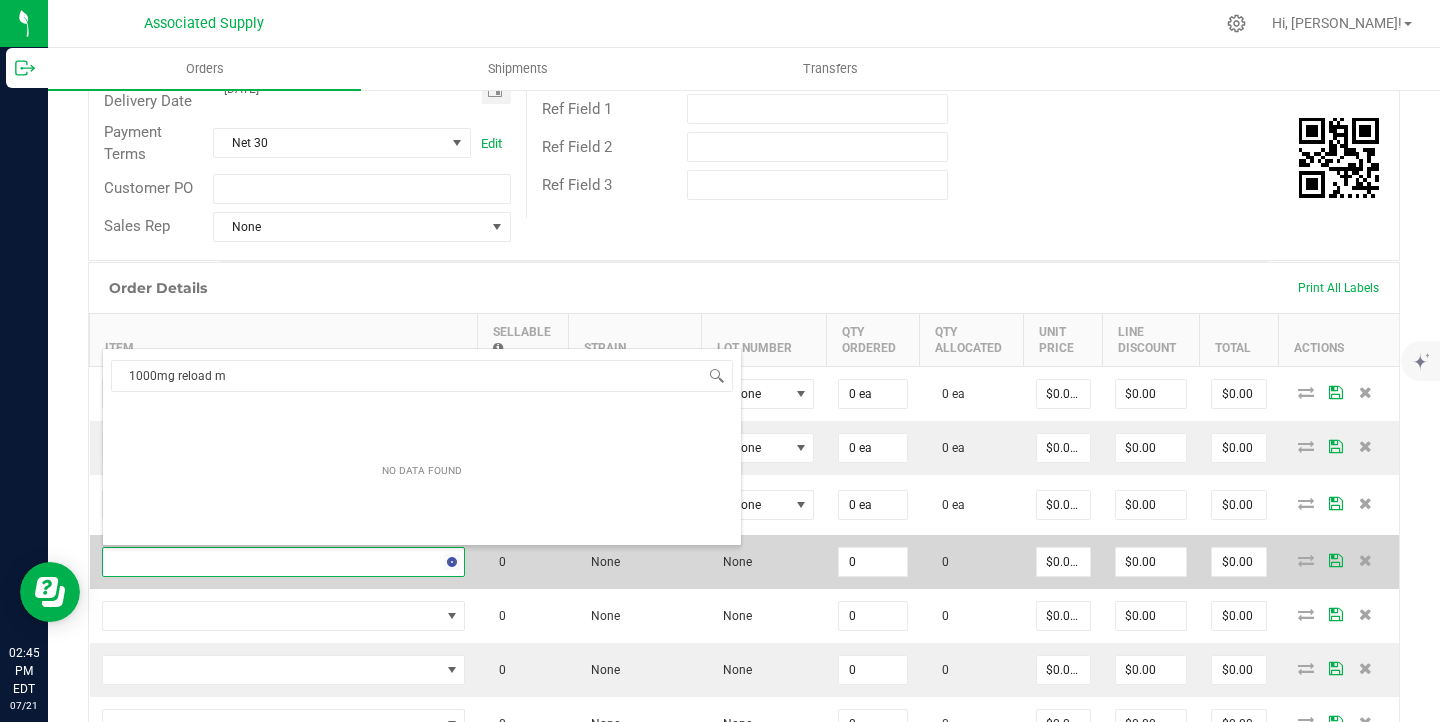 type on "1000mg reload" 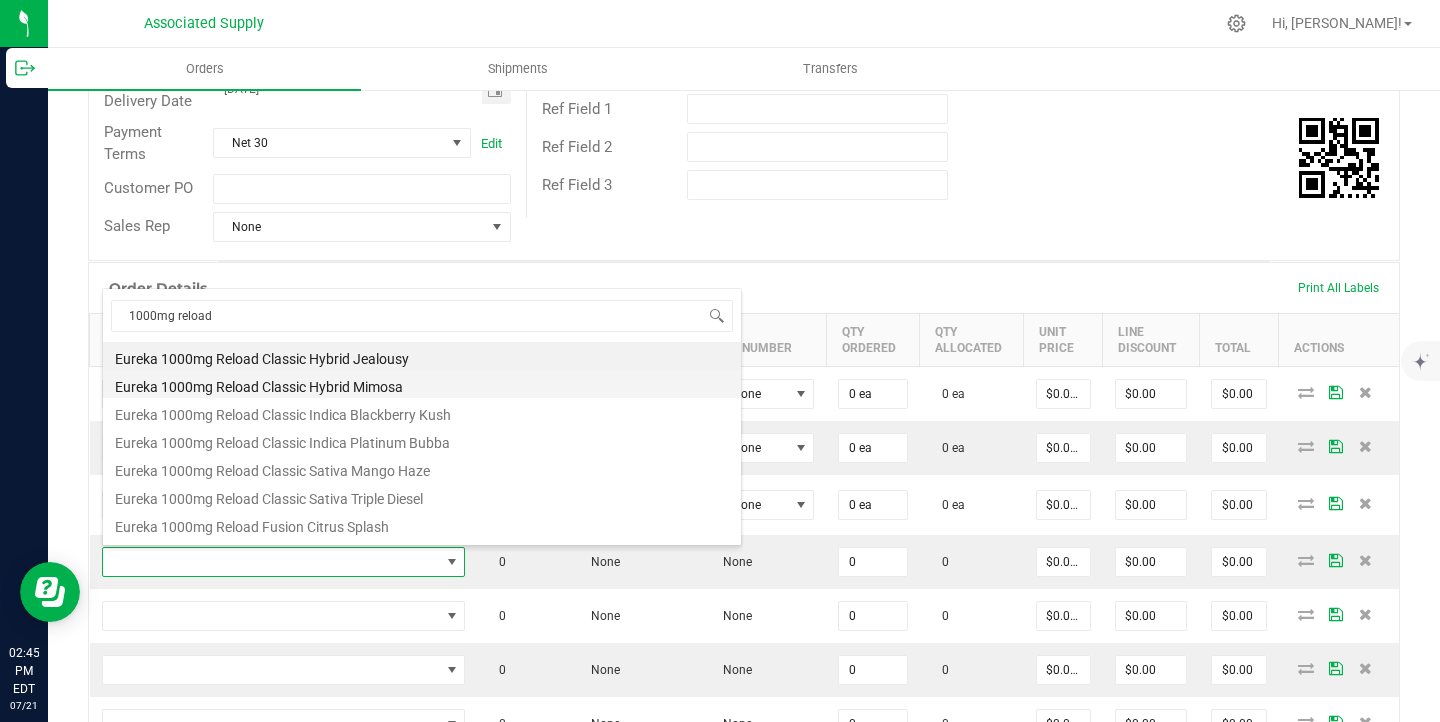 click on "Eureka 1000mg Reload Classic Hybrid Mimosa" at bounding box center (422, 384) 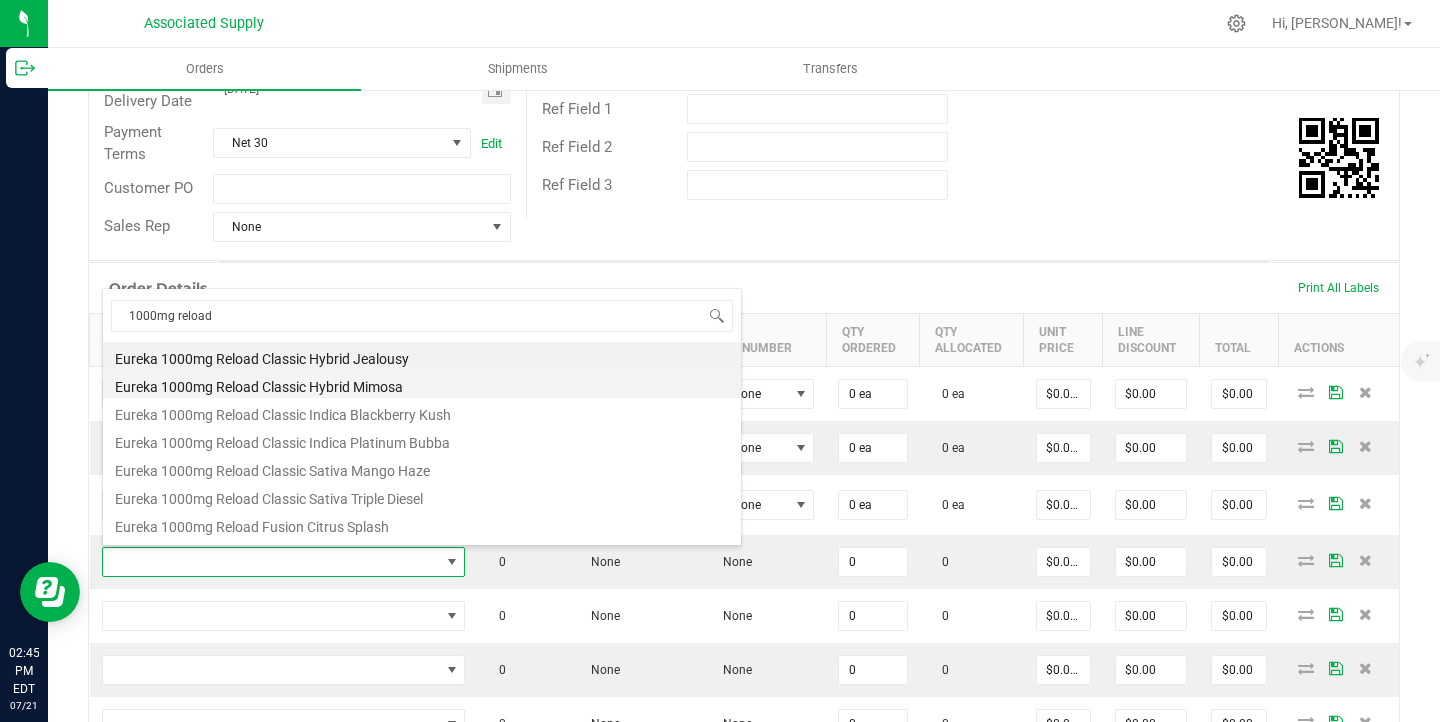type on "0 ea" 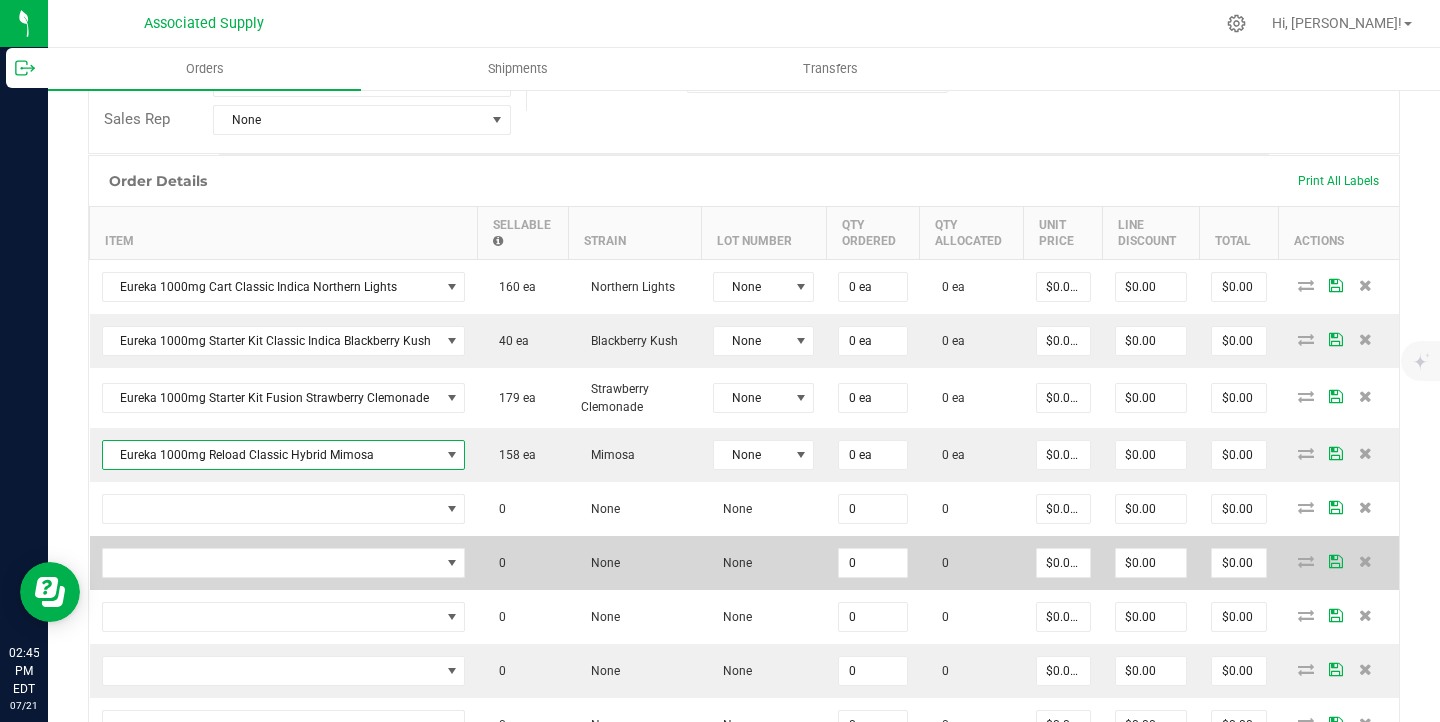 scroll, scrollTop: 452, scrollLeft: 0, axis: vertical 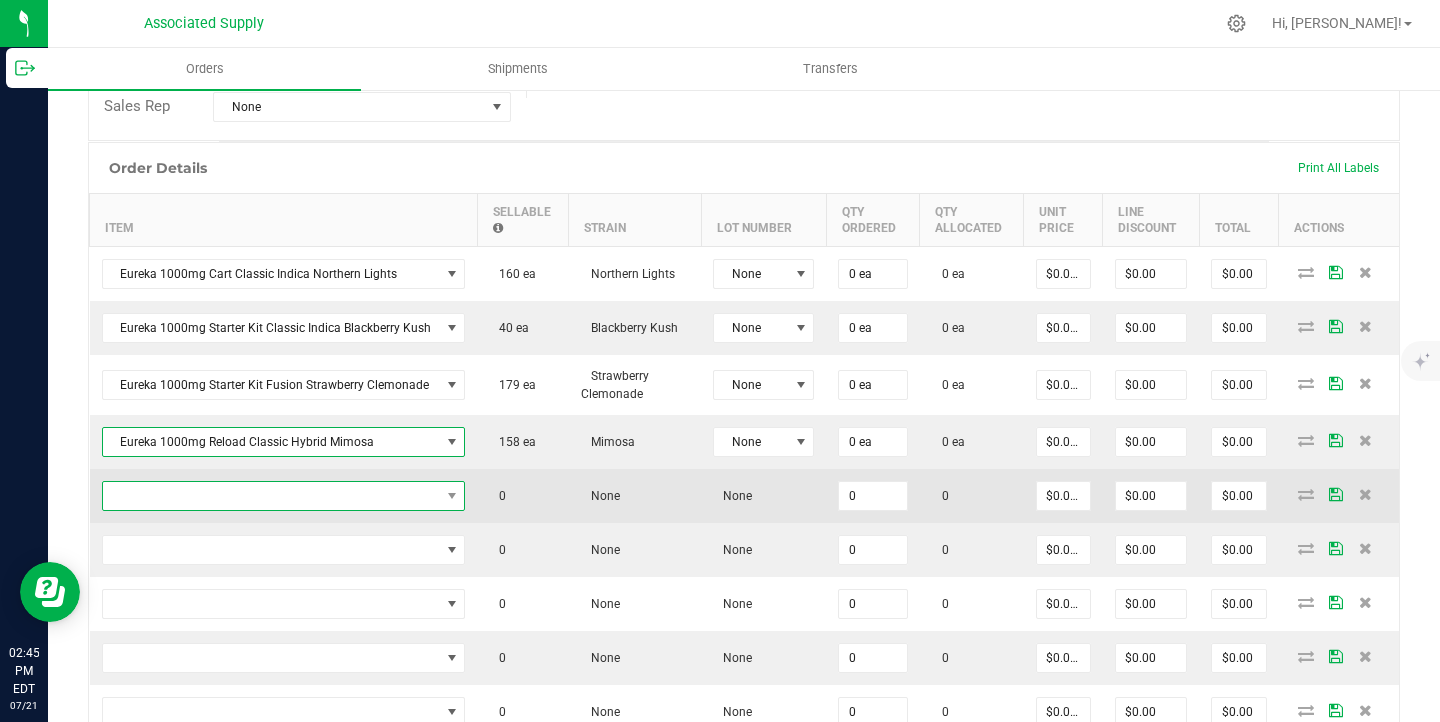 click at bounding box center (271, 496) 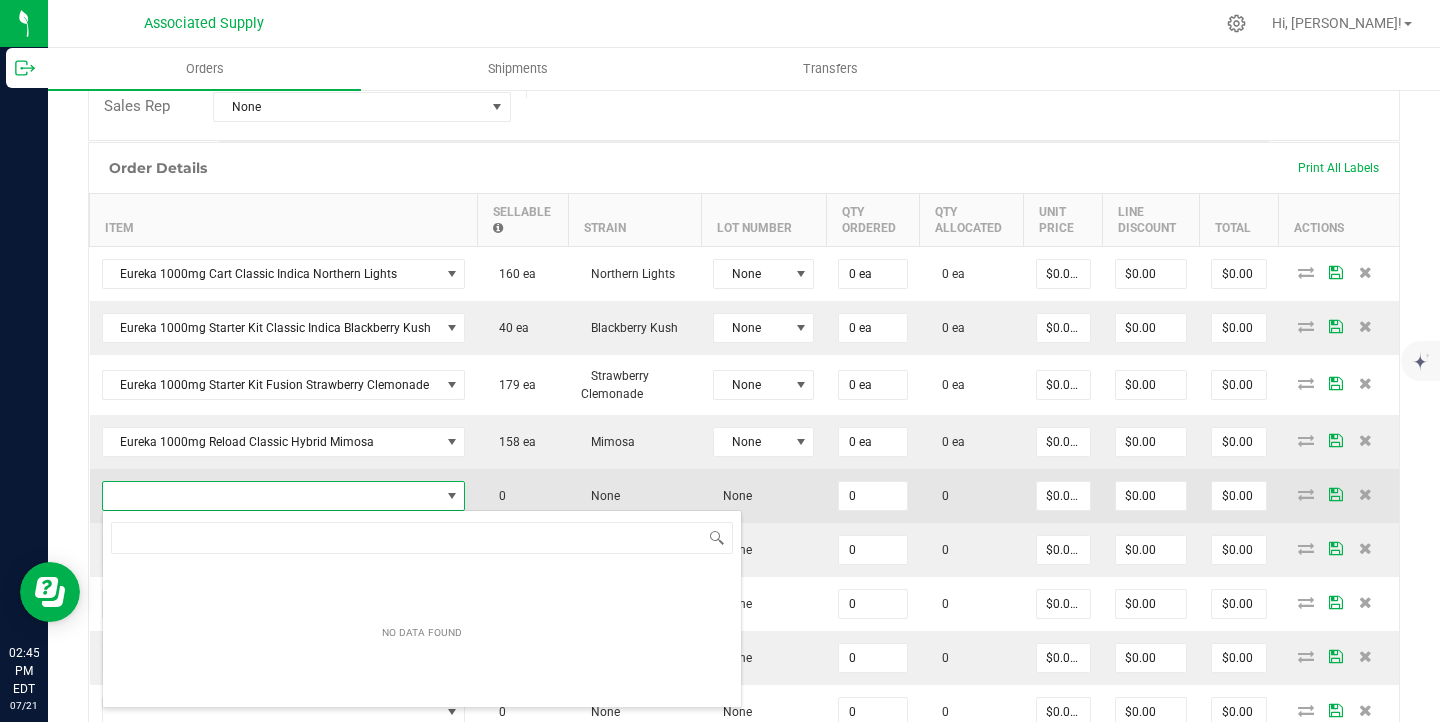 scroll, scrollTop: 99970, scrollLeft: 99641, axis: both 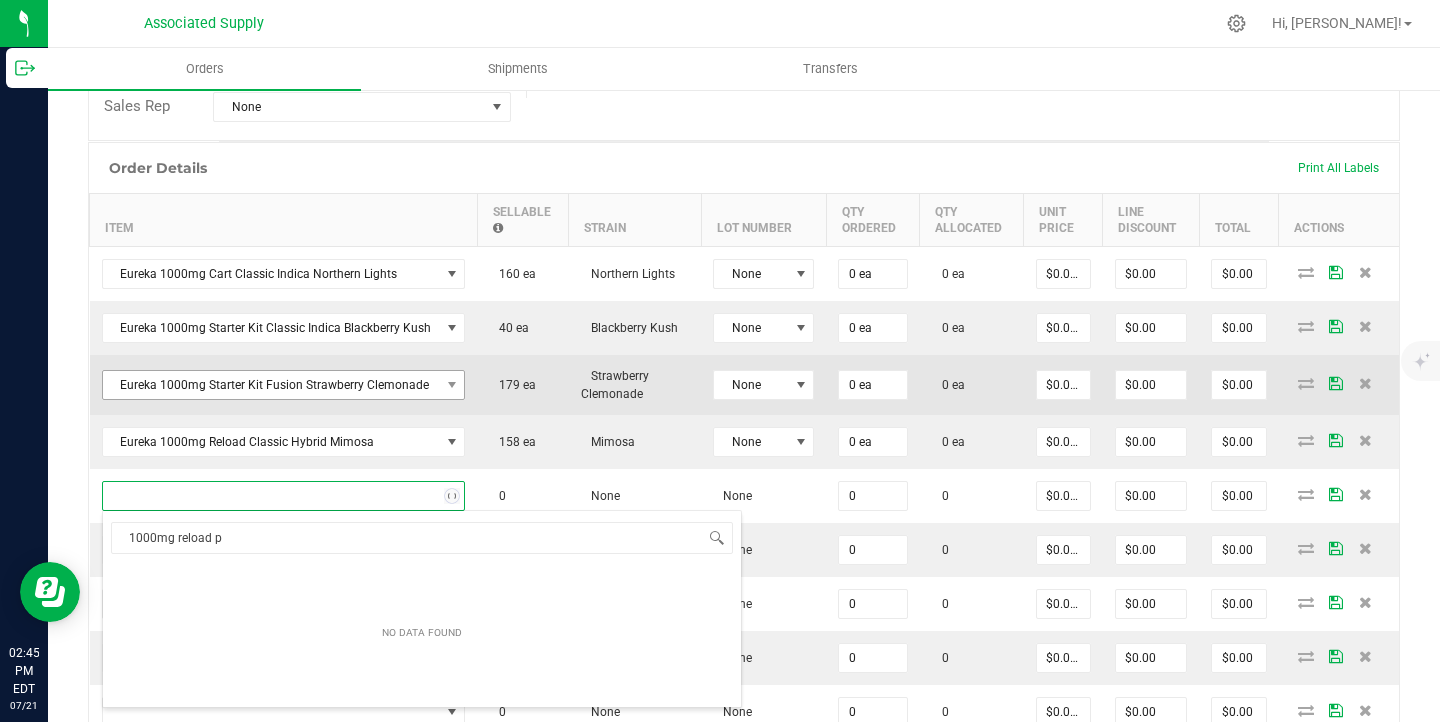 type on "1000mg reload" 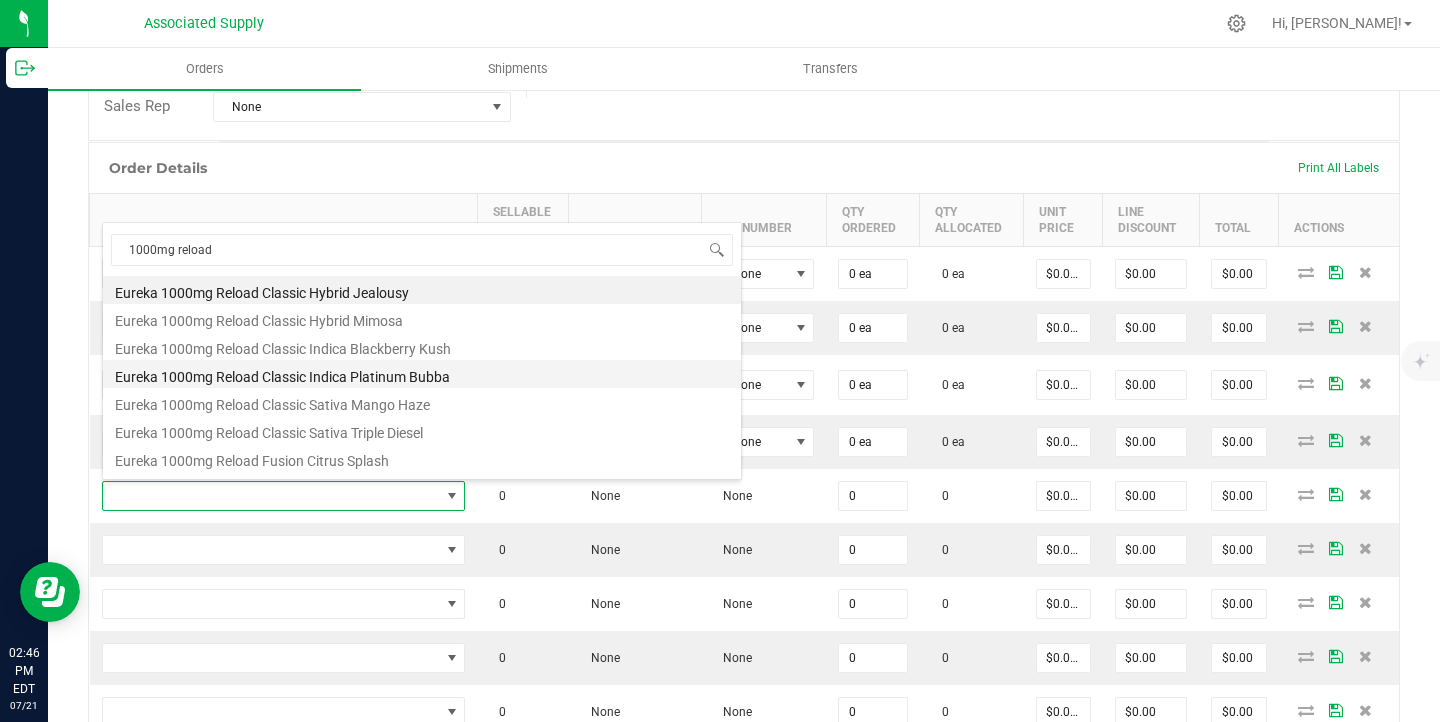 click on "Eureka 1000mg Reload Classic Indica Platinum Bubba" at bounding box center (422, 374) 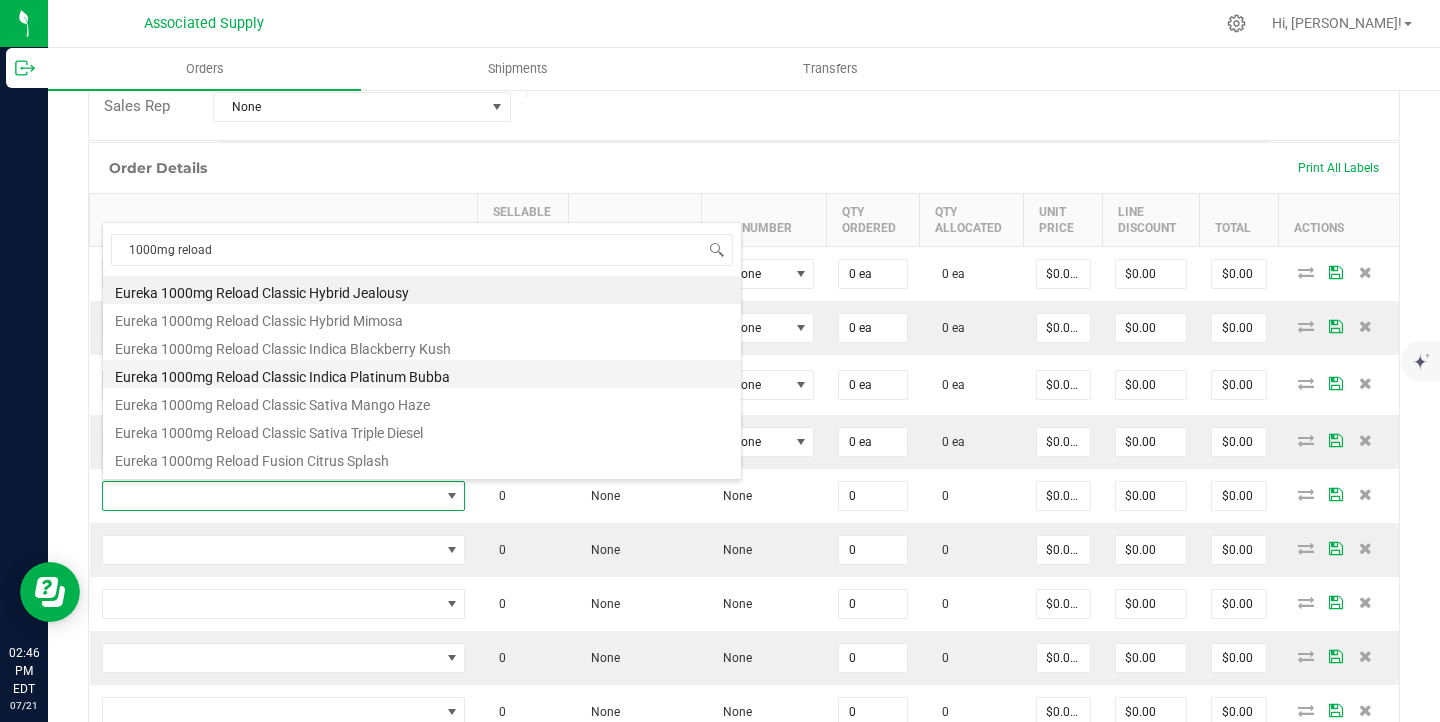 type on "0 ea" 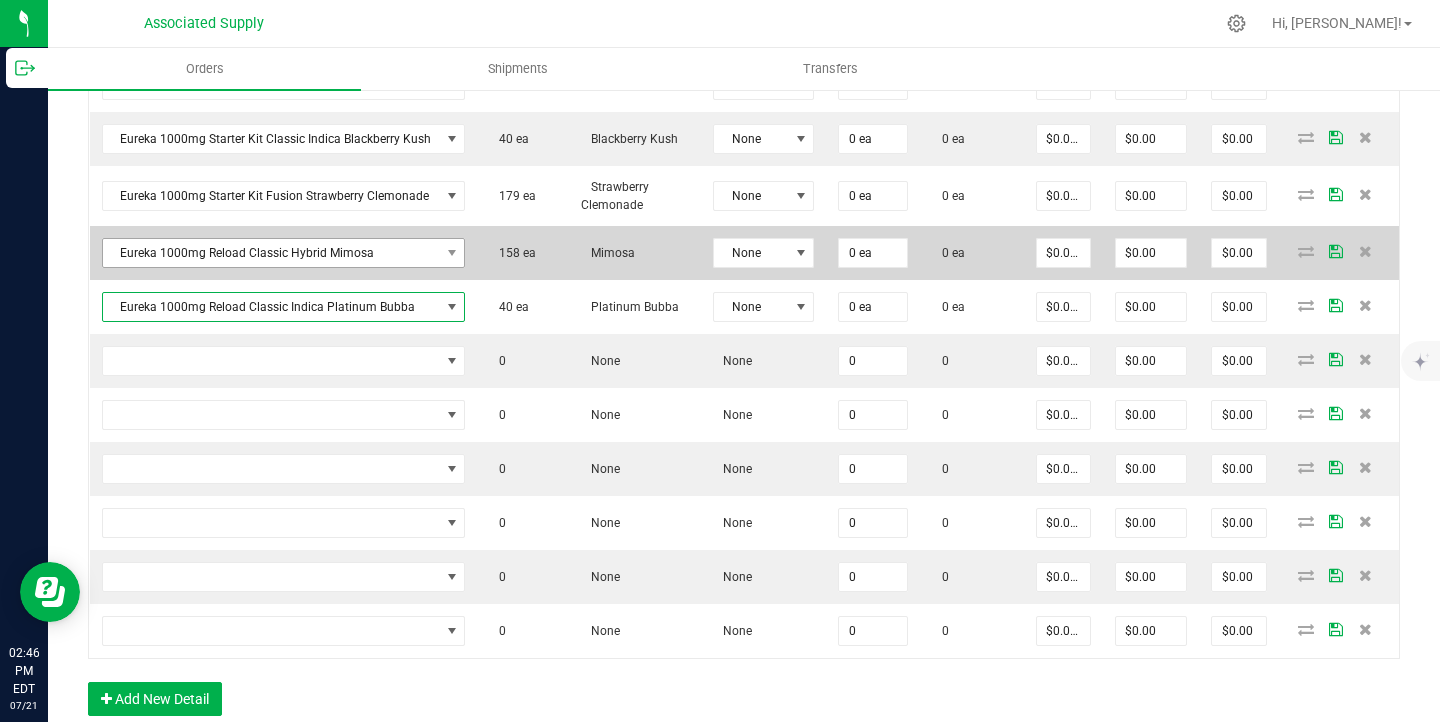 scroll, scrollTop: 680, scrollLeft: 0, axis: vertical 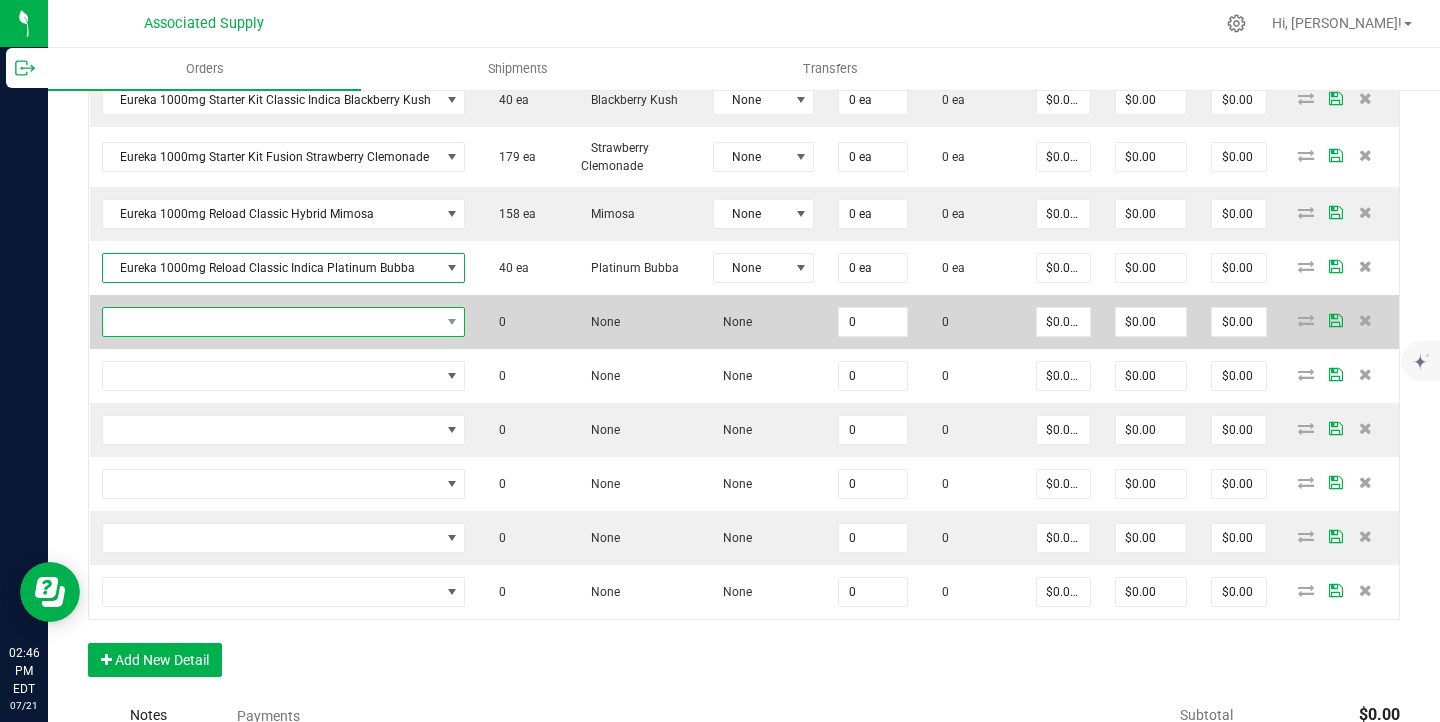click at bounding box center (271, 322) 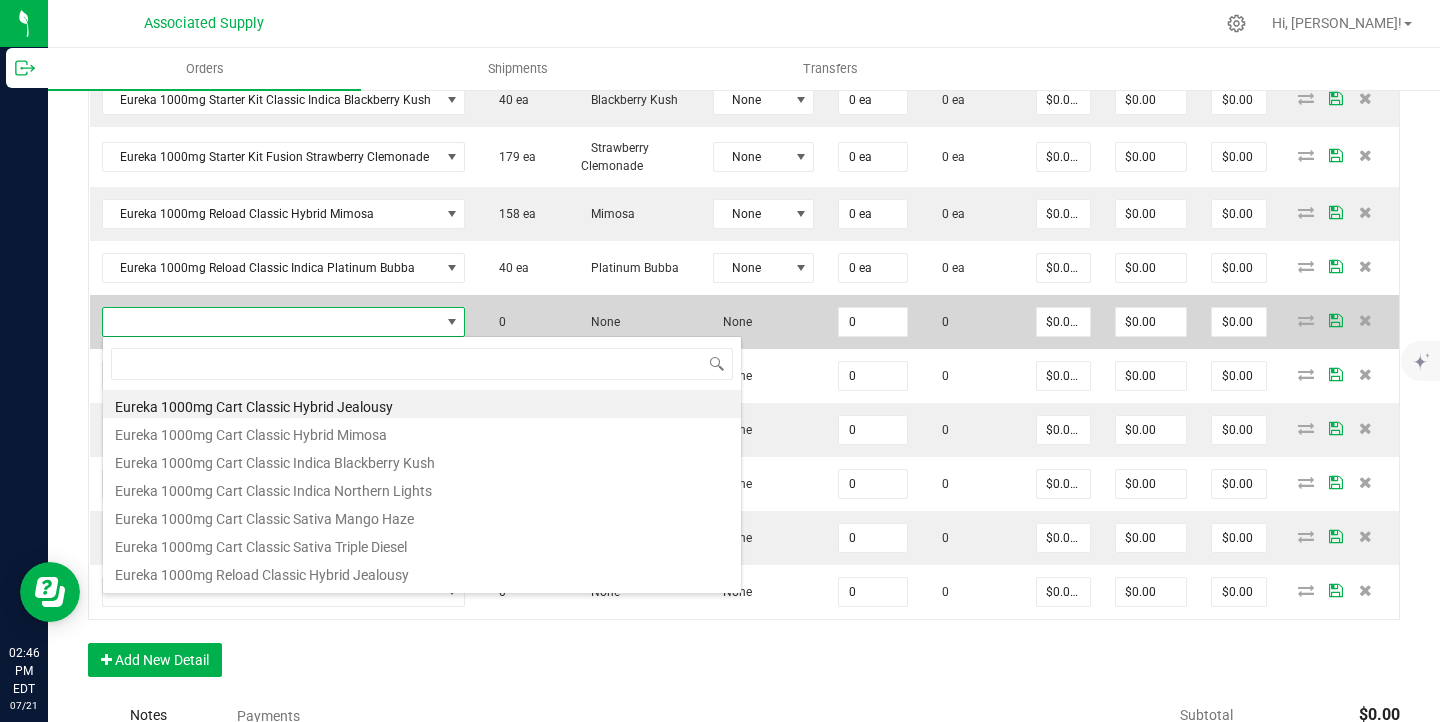 scroll, scrollTop: 99970, scrollLeft: 99641, axis: both 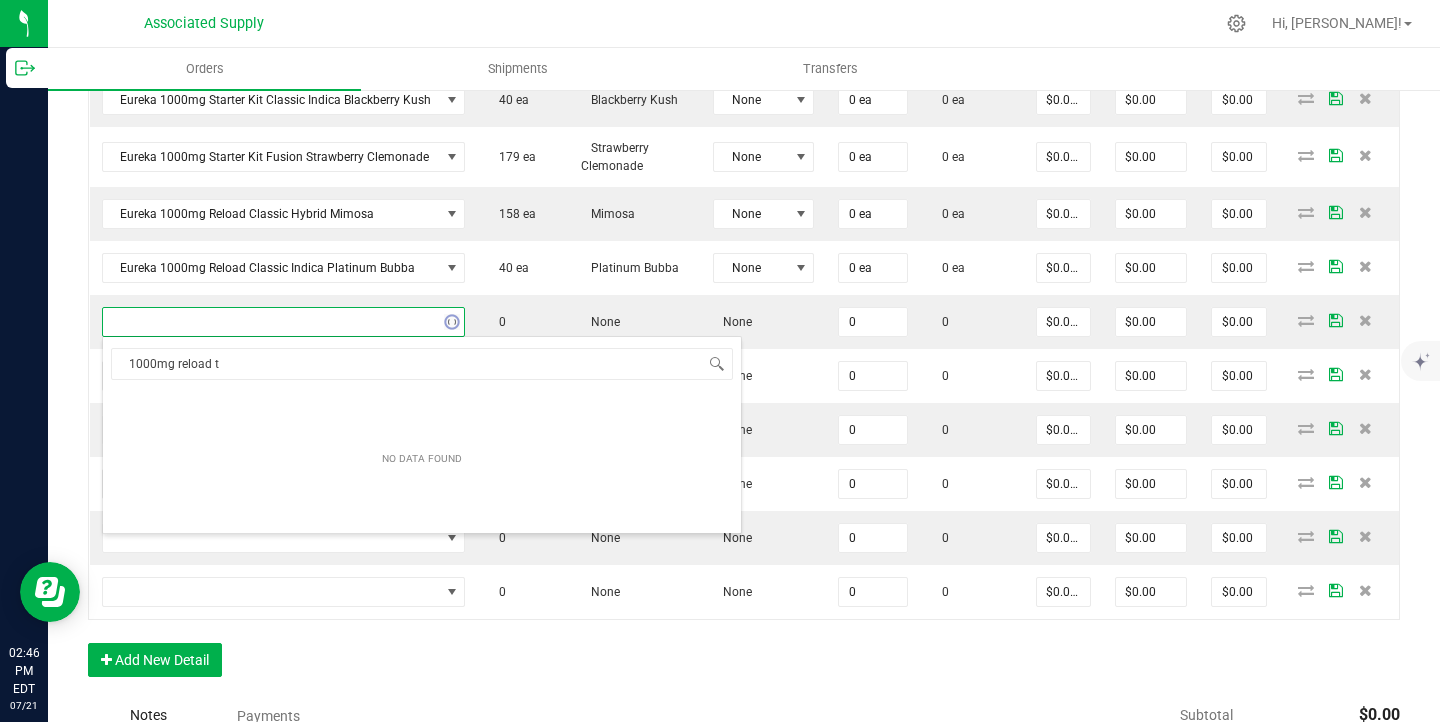 type on "1000mg reload" 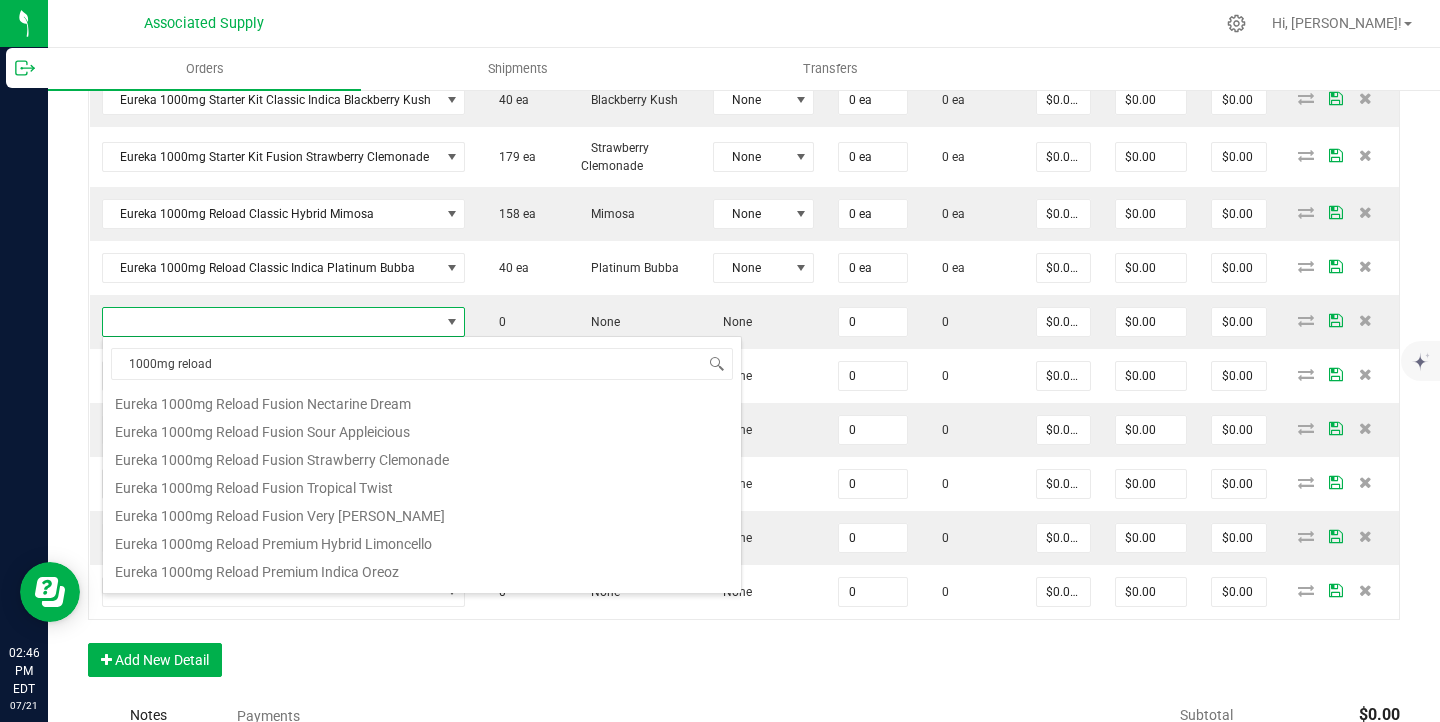 scroll, scrollTop: 321, scrollLeft: 0, axis: vertical 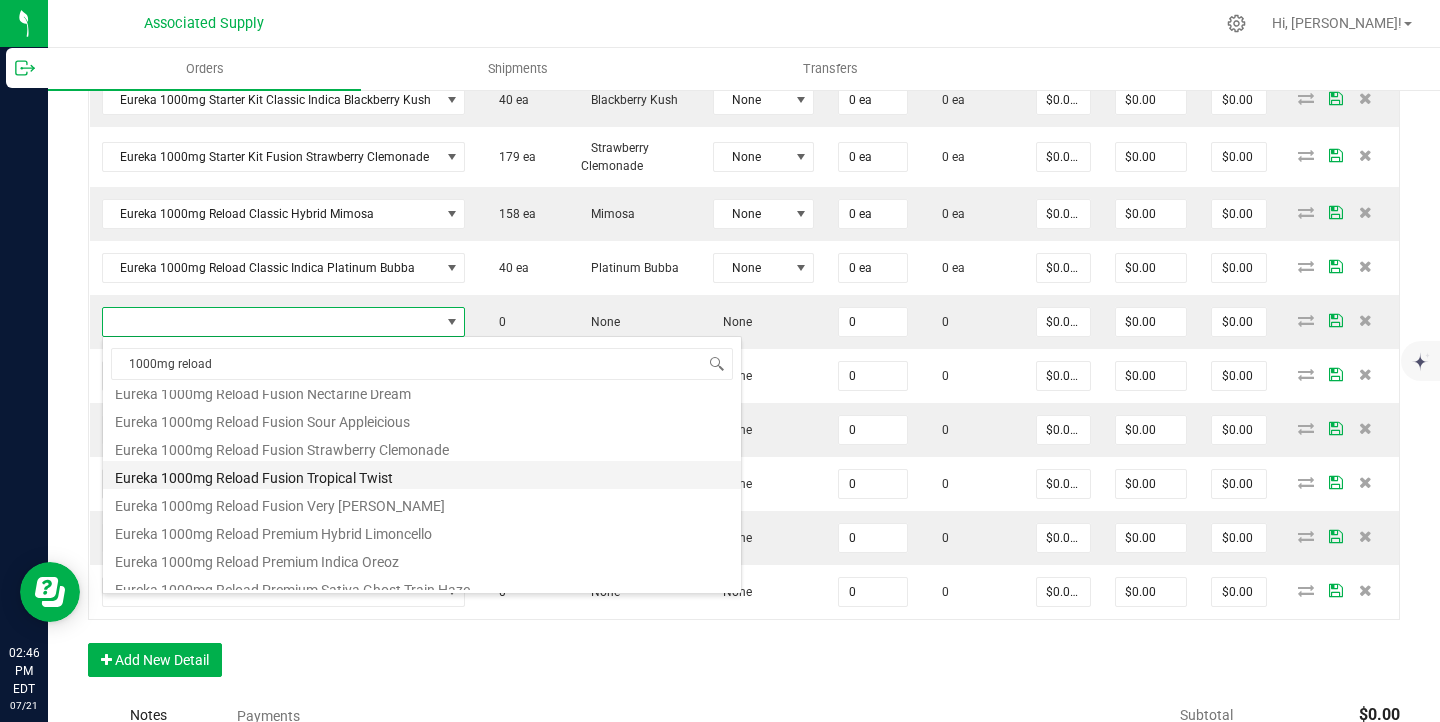 click on "Eureka 1000mg Reload Fusion Tropical Twist" at bounding box center [422, 475] 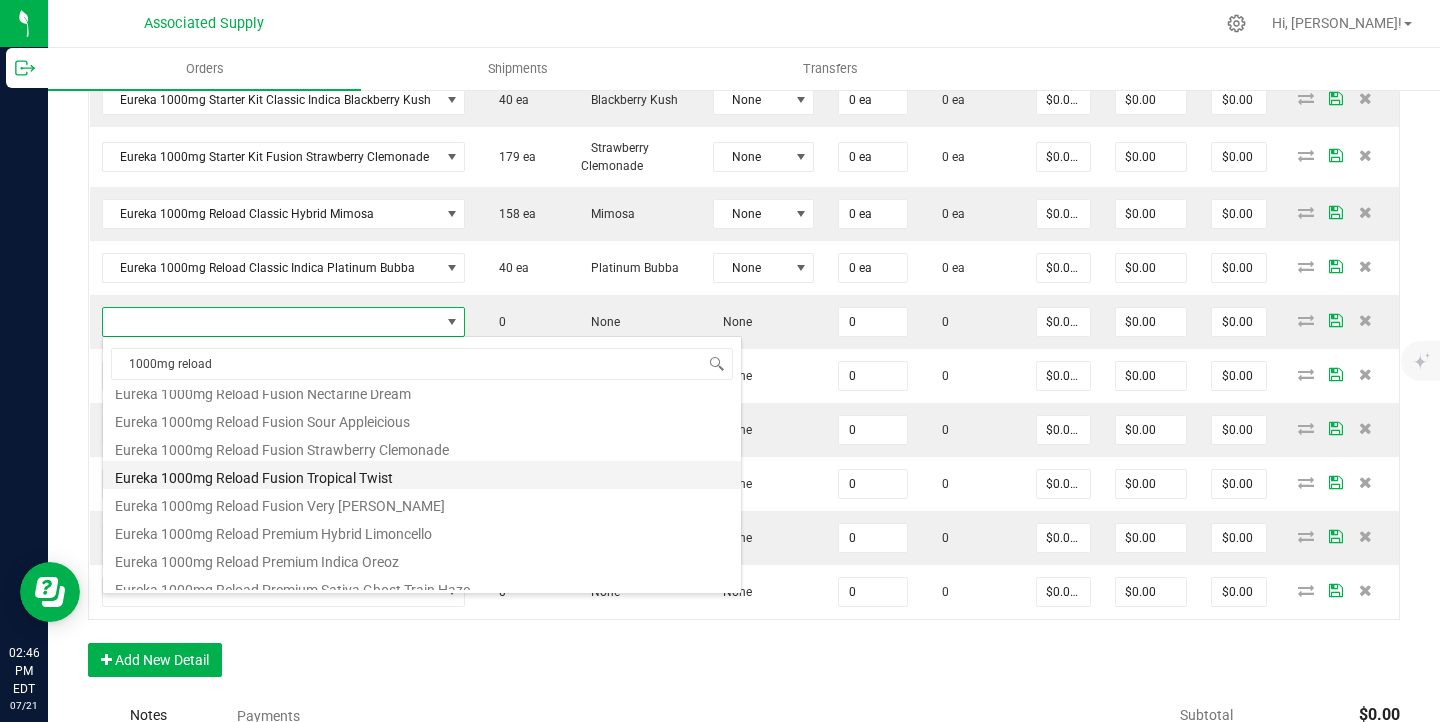 type on "0 ea" 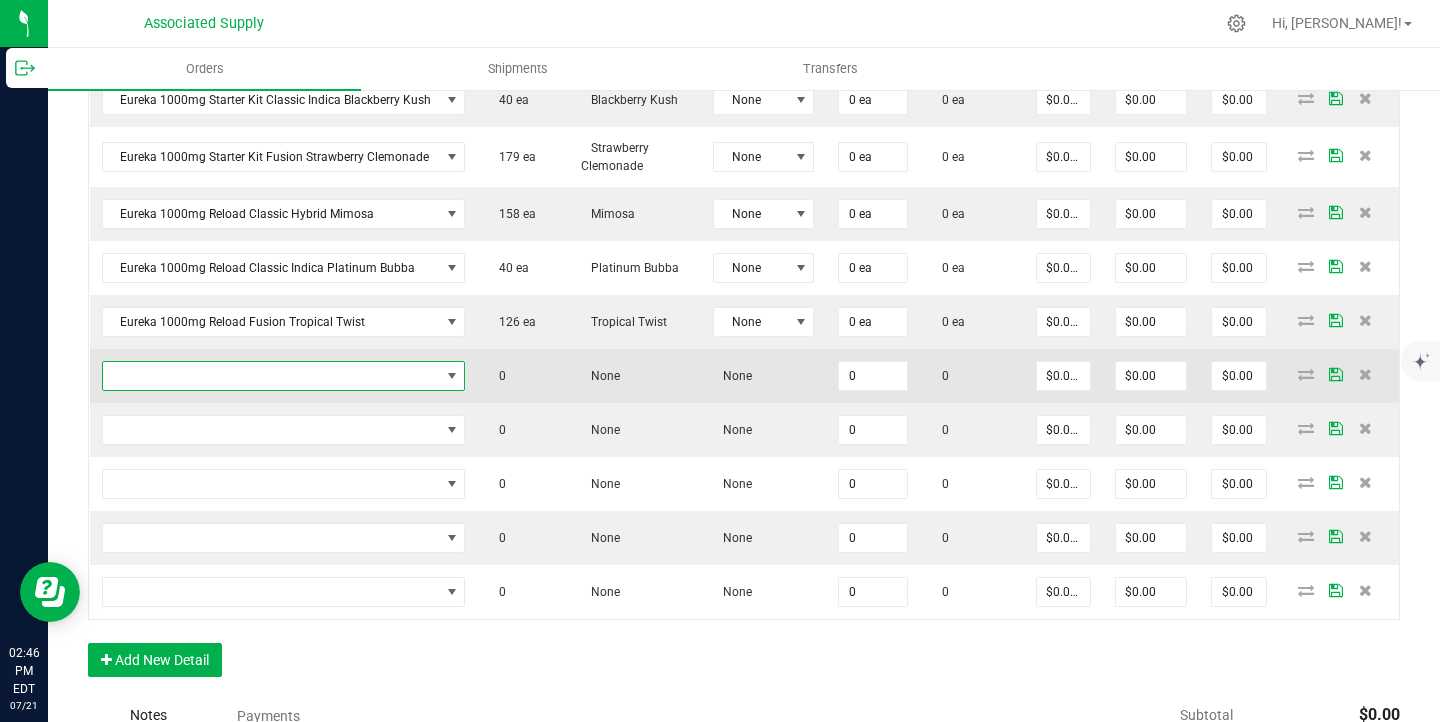 click at bounding box center [271, 376] 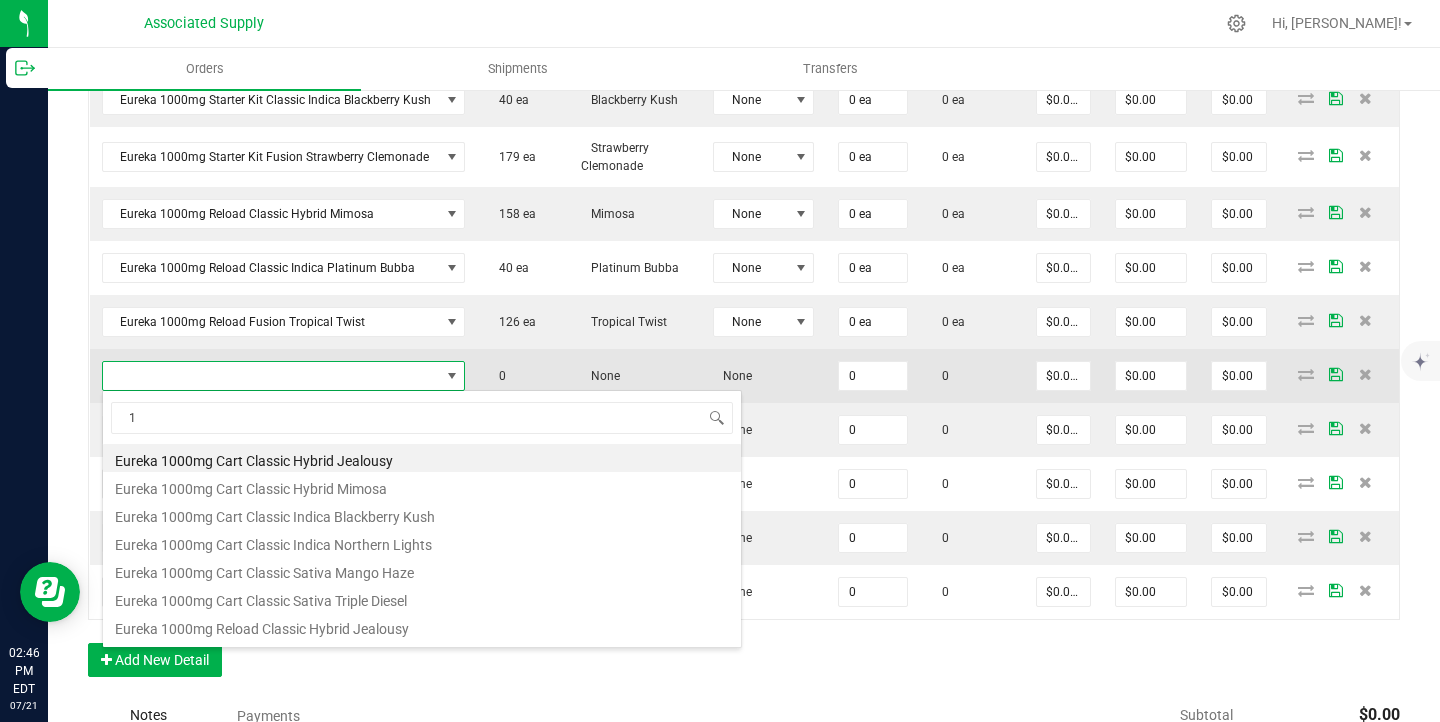 scroll, scrollTop: 99970, scrollLeft: 99641, axis: both 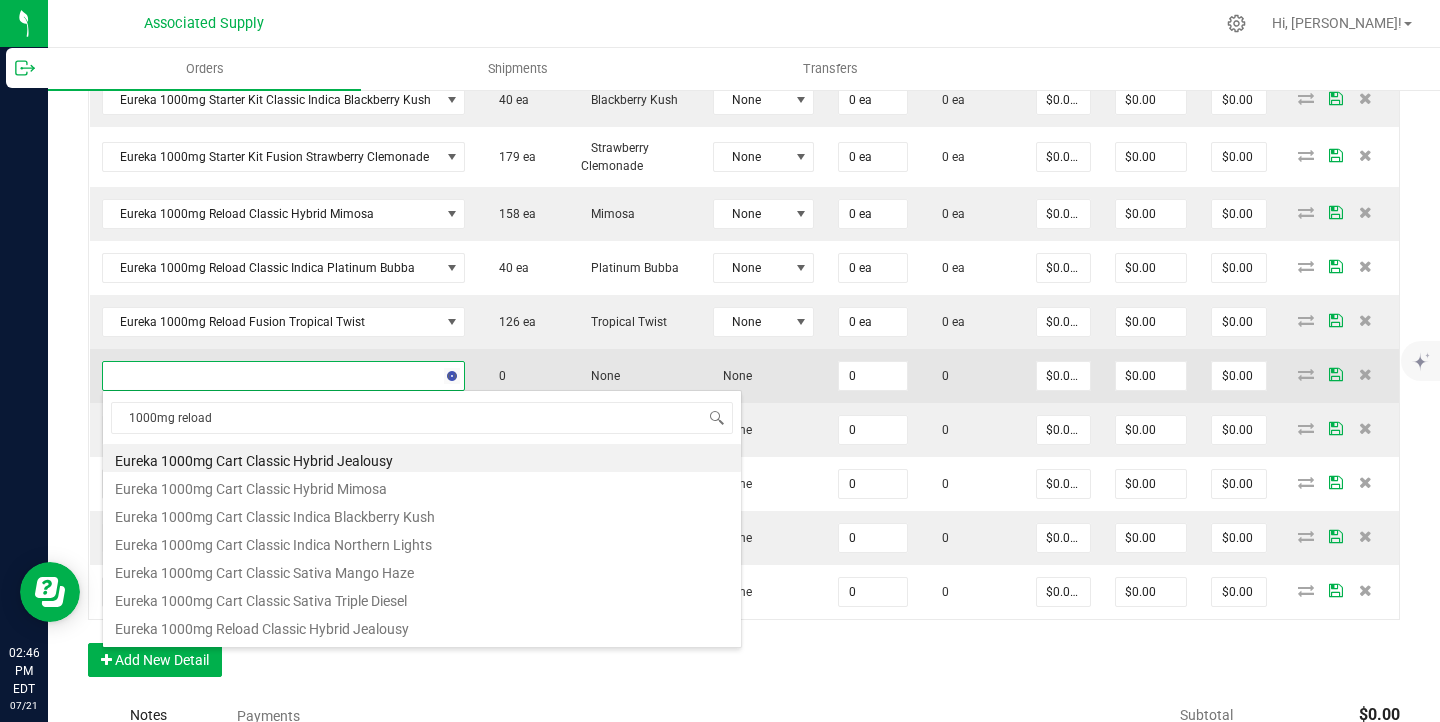 type on "1000mg reload" 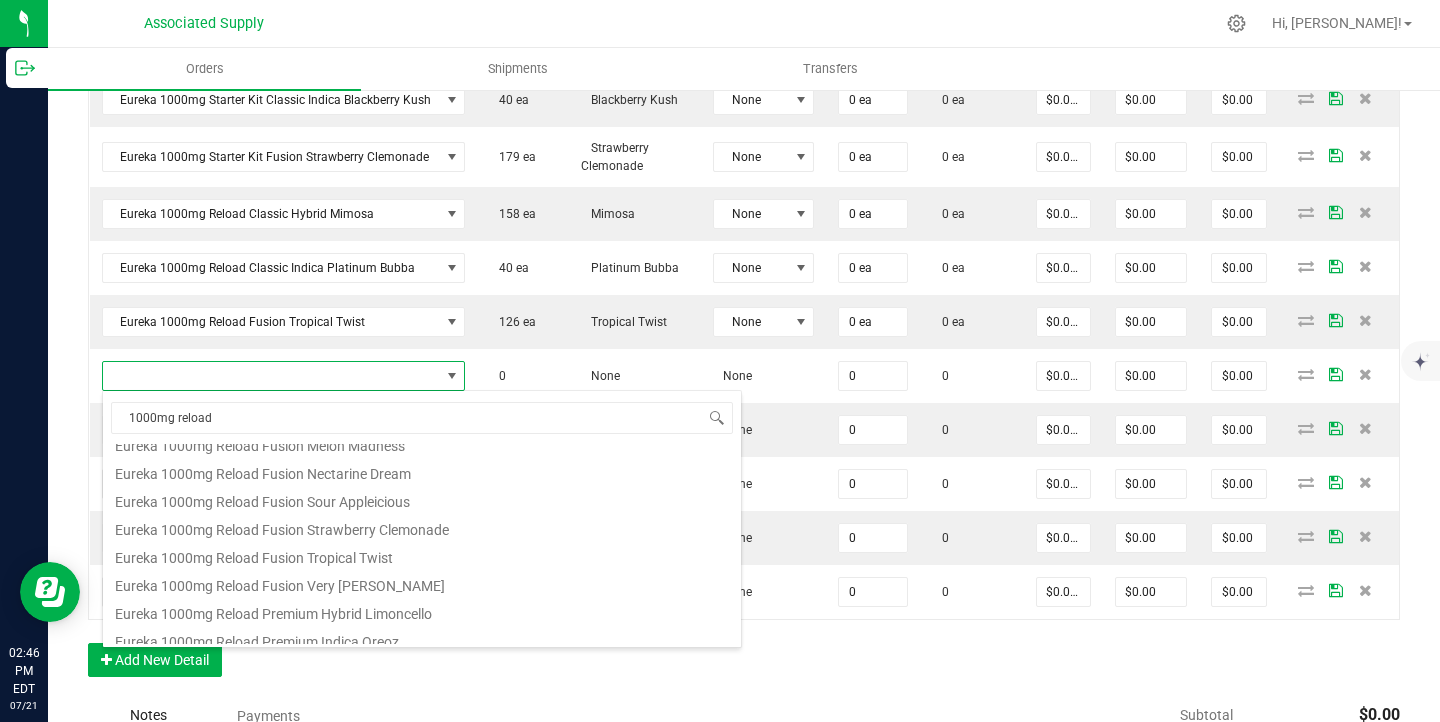 scroll, scrollTop: 301, scrollLeft: 0, axis: vertical 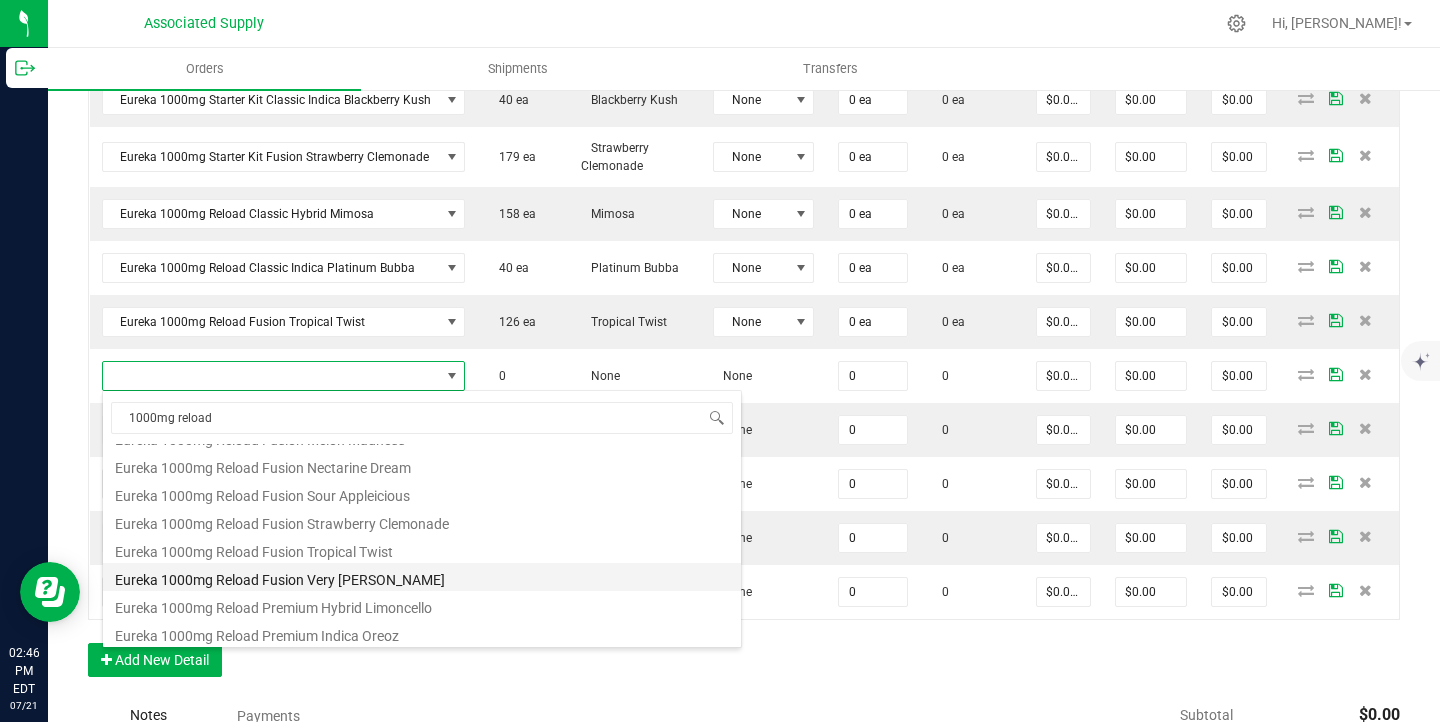 click on "Eureka 1000mg Reload Fusion Very [PERSON_NAME]" at bounding box center (422, 577) 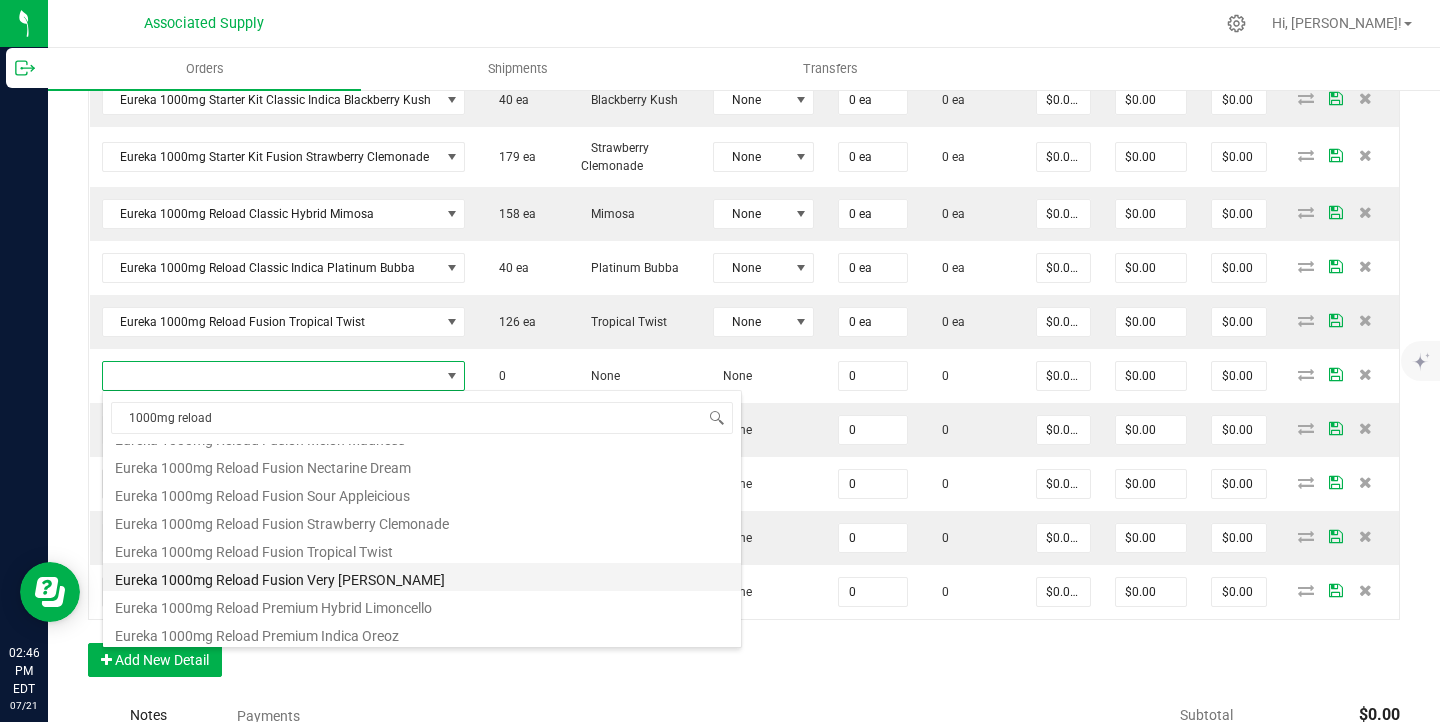 type on "0 ea" 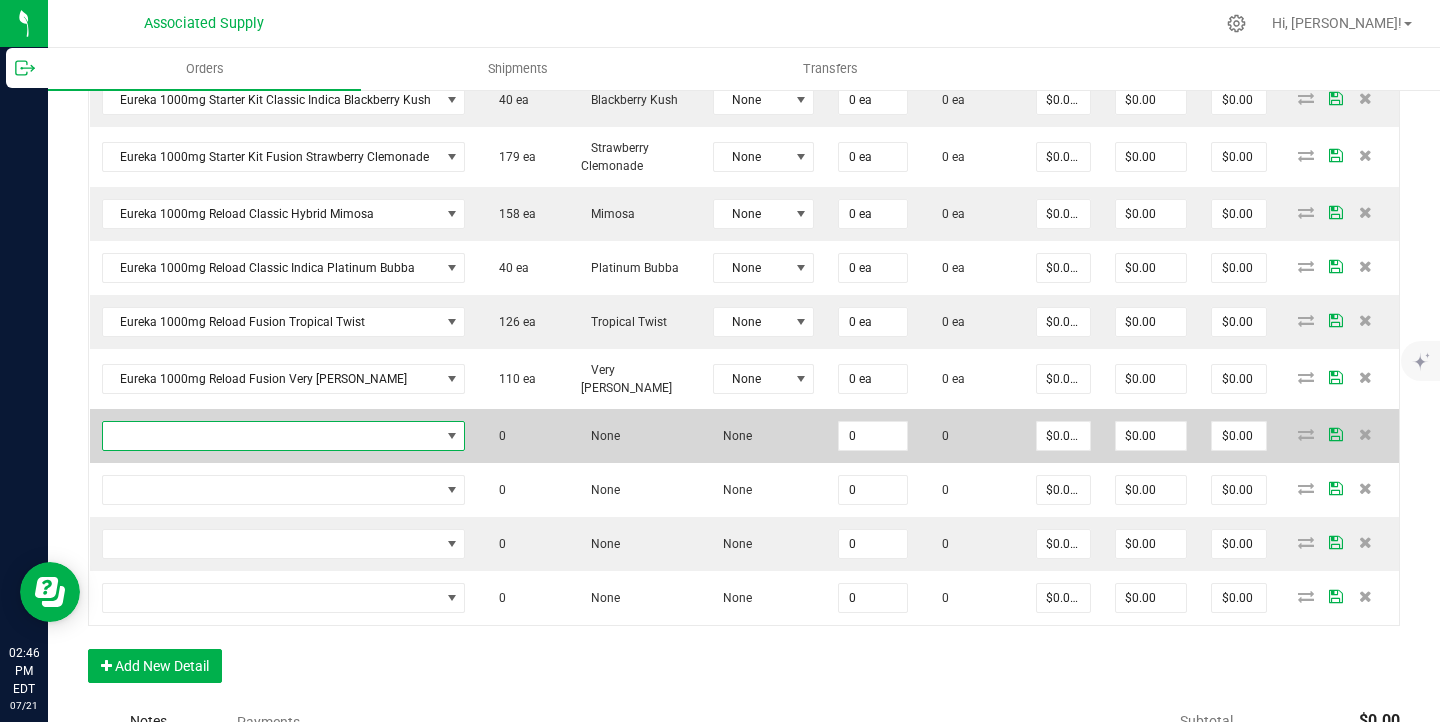 click at bounding box center [271, 436] 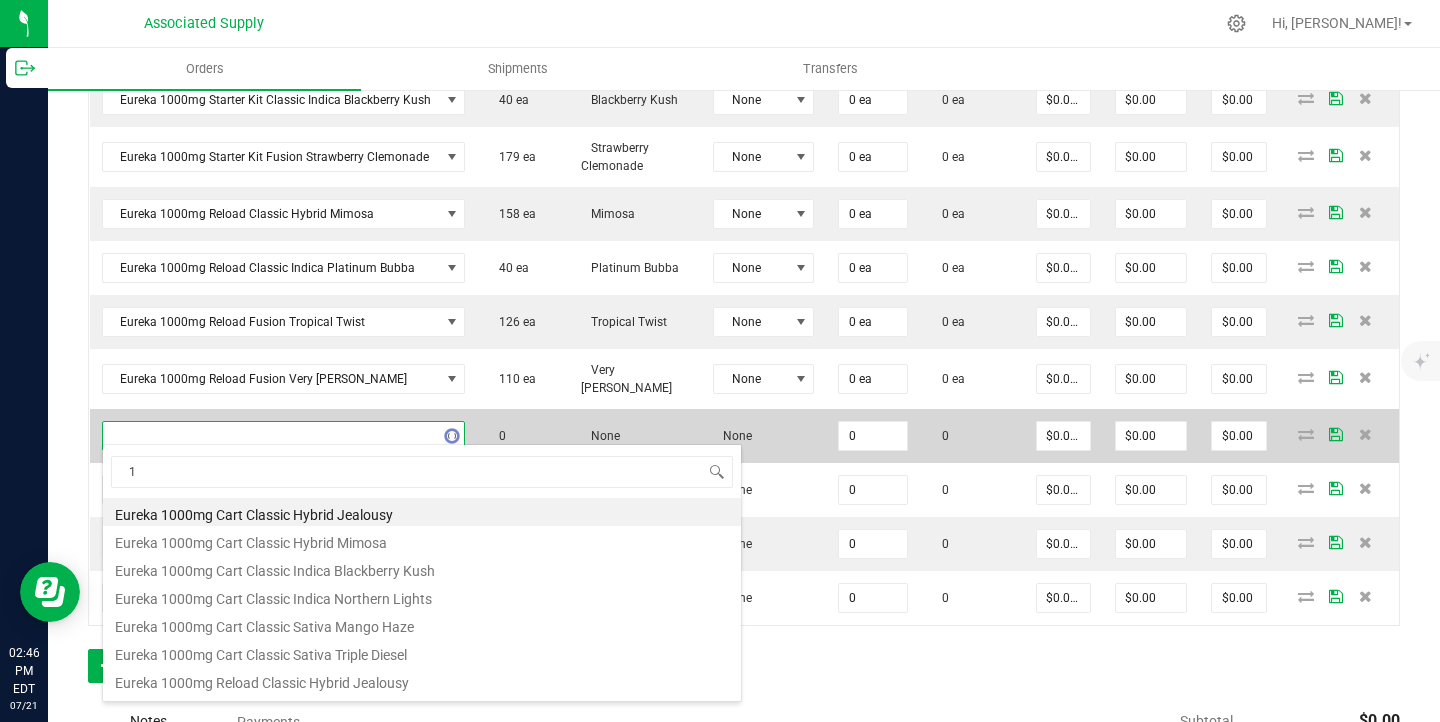 scroll, scrollTop: 99970, scrollLeft: 99641, axis: both 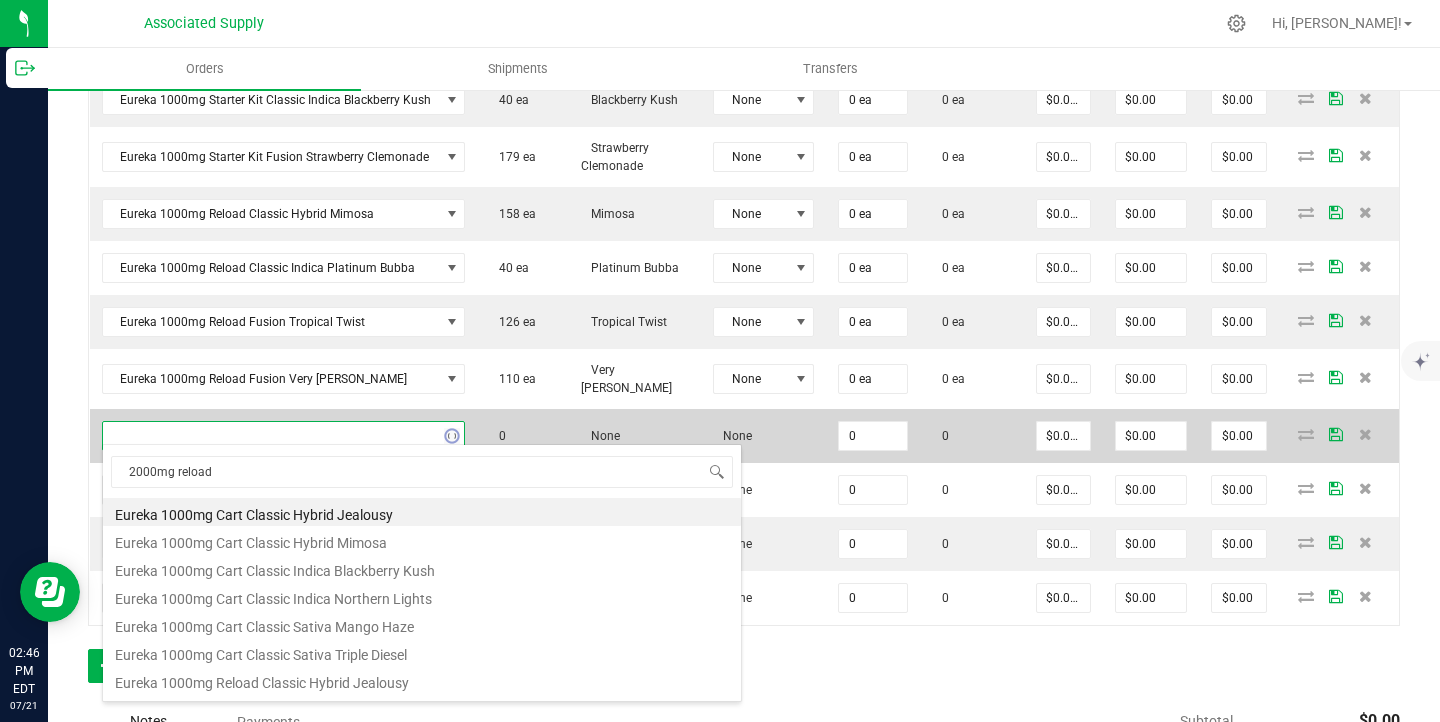type on "2000mg reload" 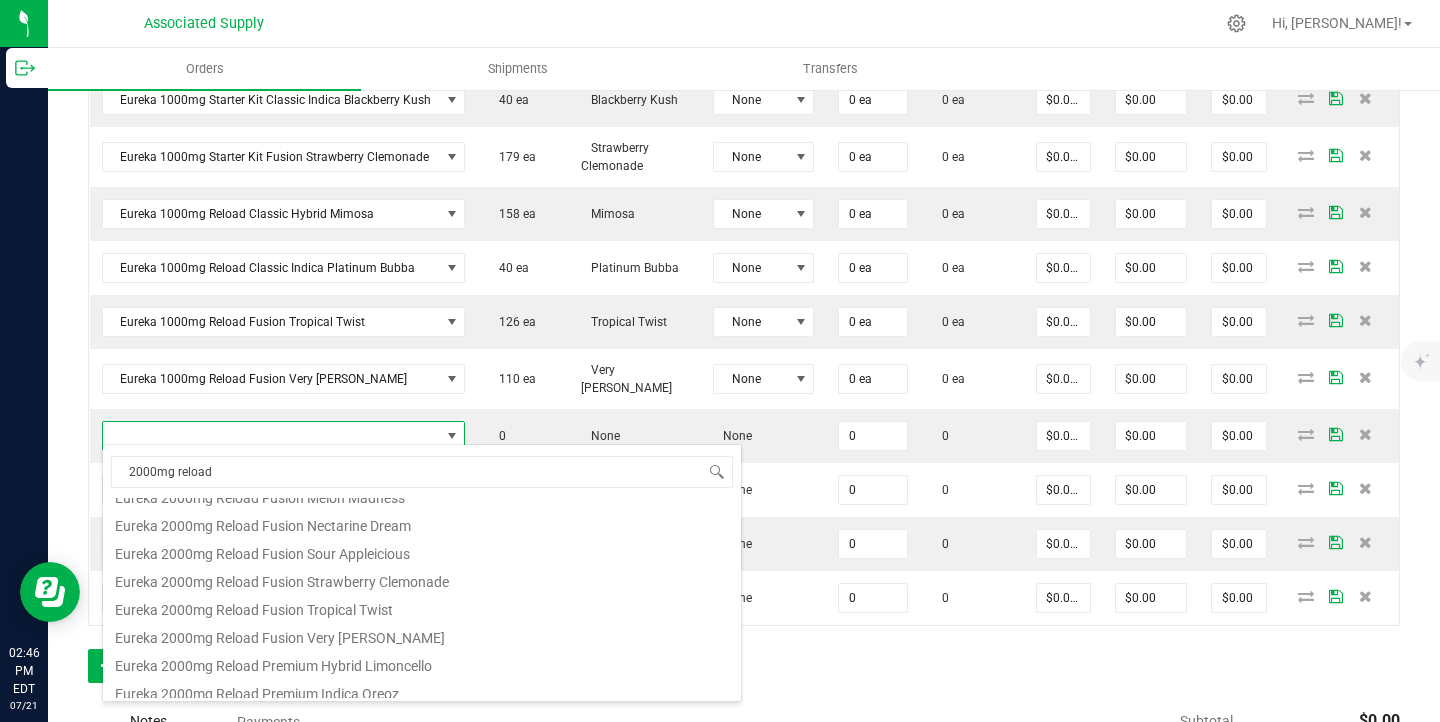 scroll, scrollTop: 299, scrollLeft: 0, axis: vertical 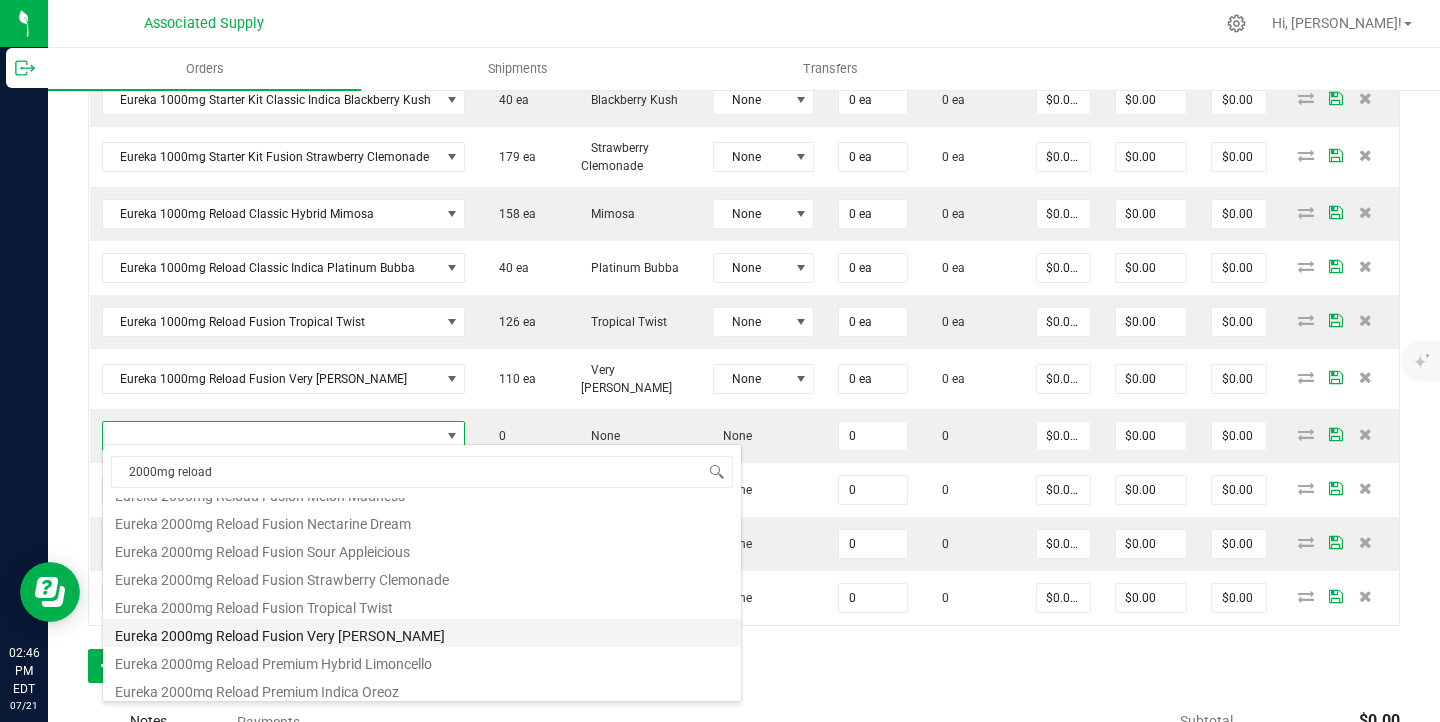 click on "Eureka 2000mg Reload Fusion Very [PERSON_NAME]" at bounding box center (422, 633) 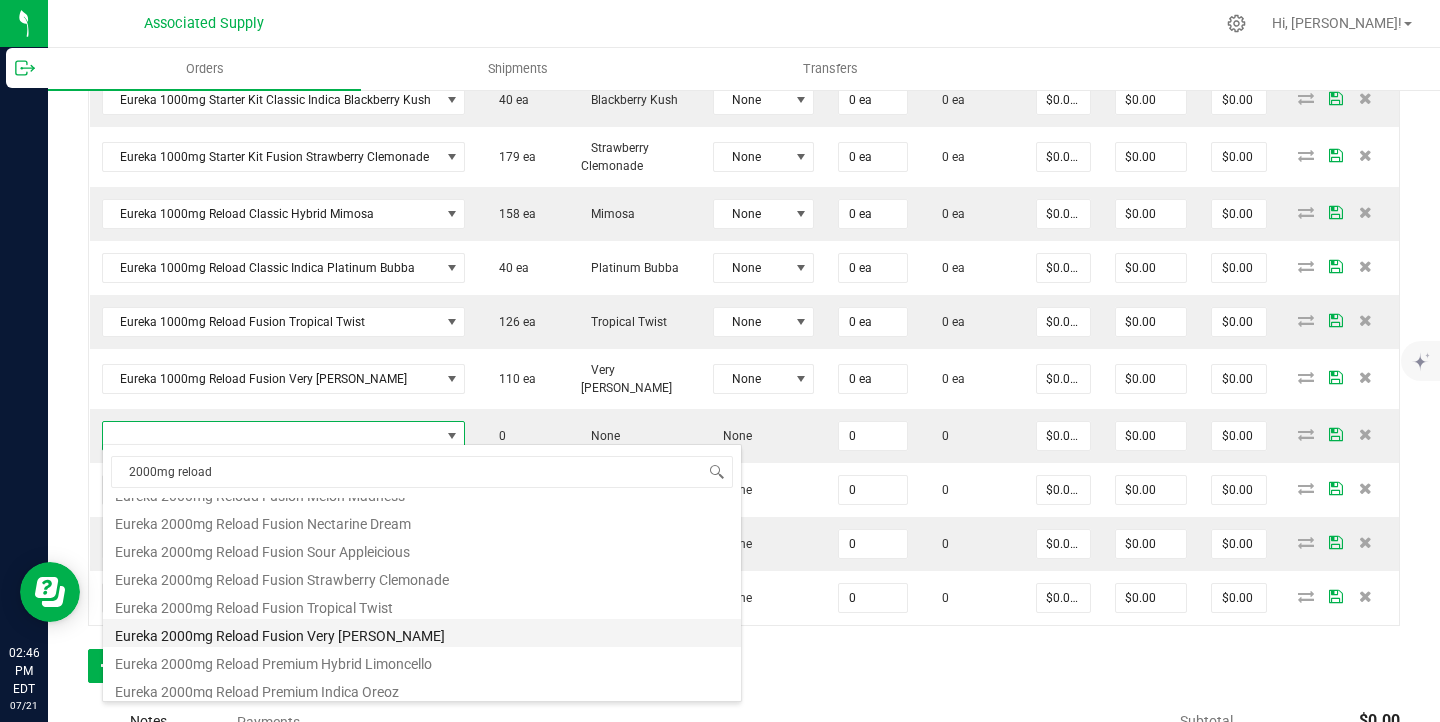type on "0 ea" 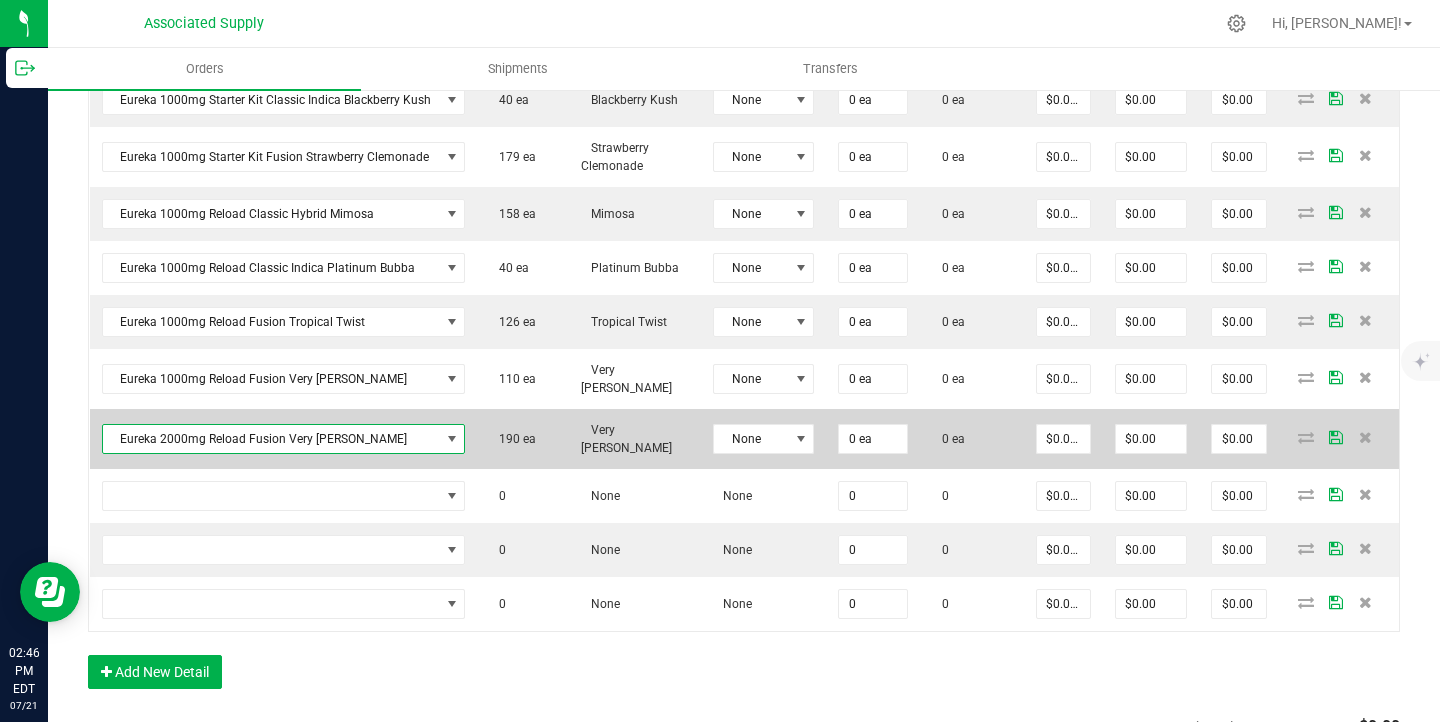 click on "Eureka 2000mg Reload Fusion Very [PERSON_NAME]" at bounding box center (284, 439) 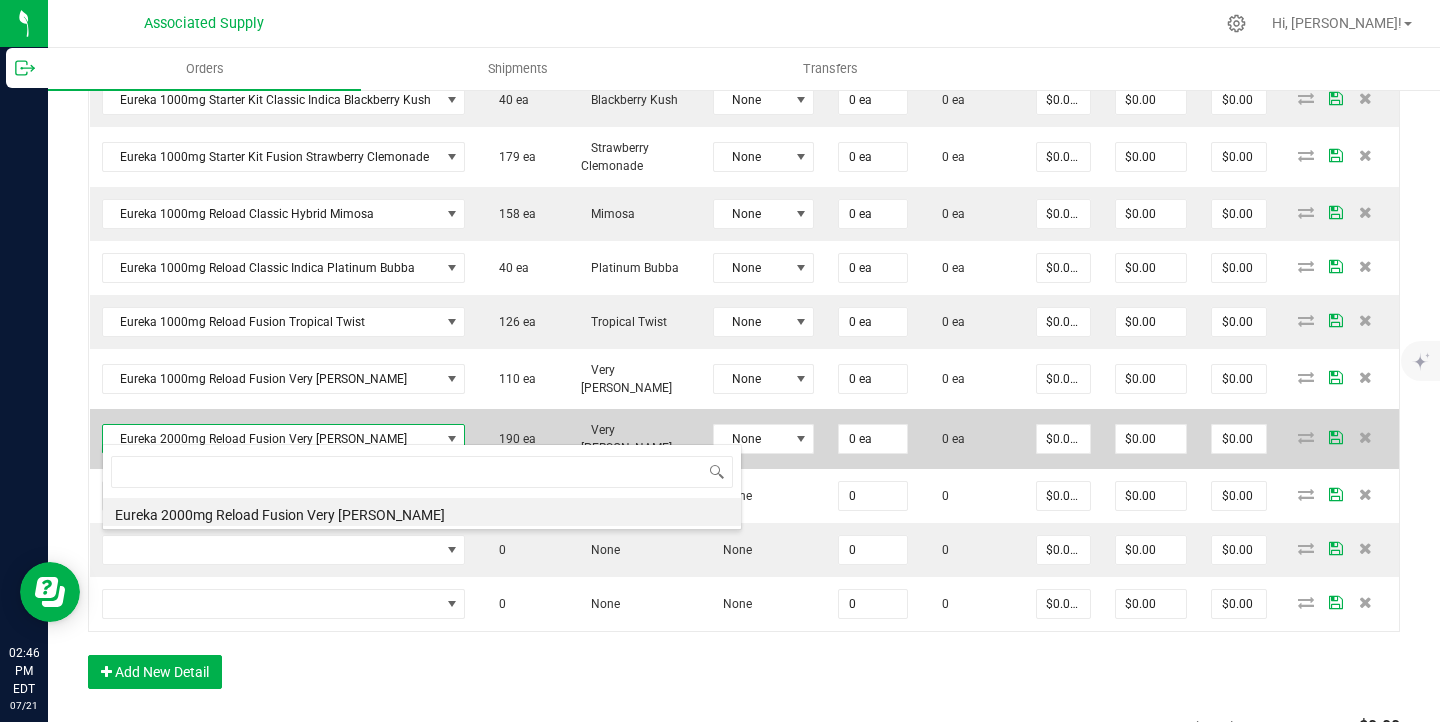 scroll, scrollTop: 99970, scrollLeft: 99641, axis: both 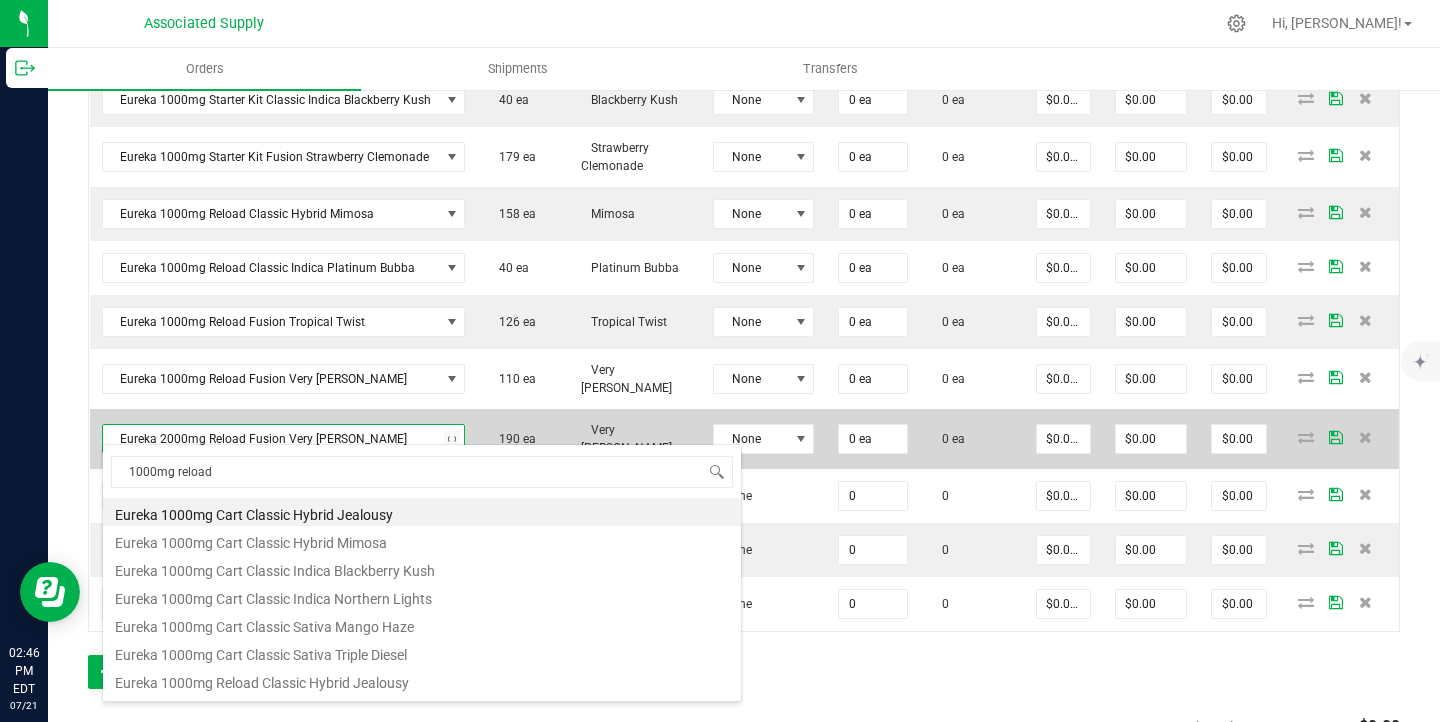 type on "1000mg reload" 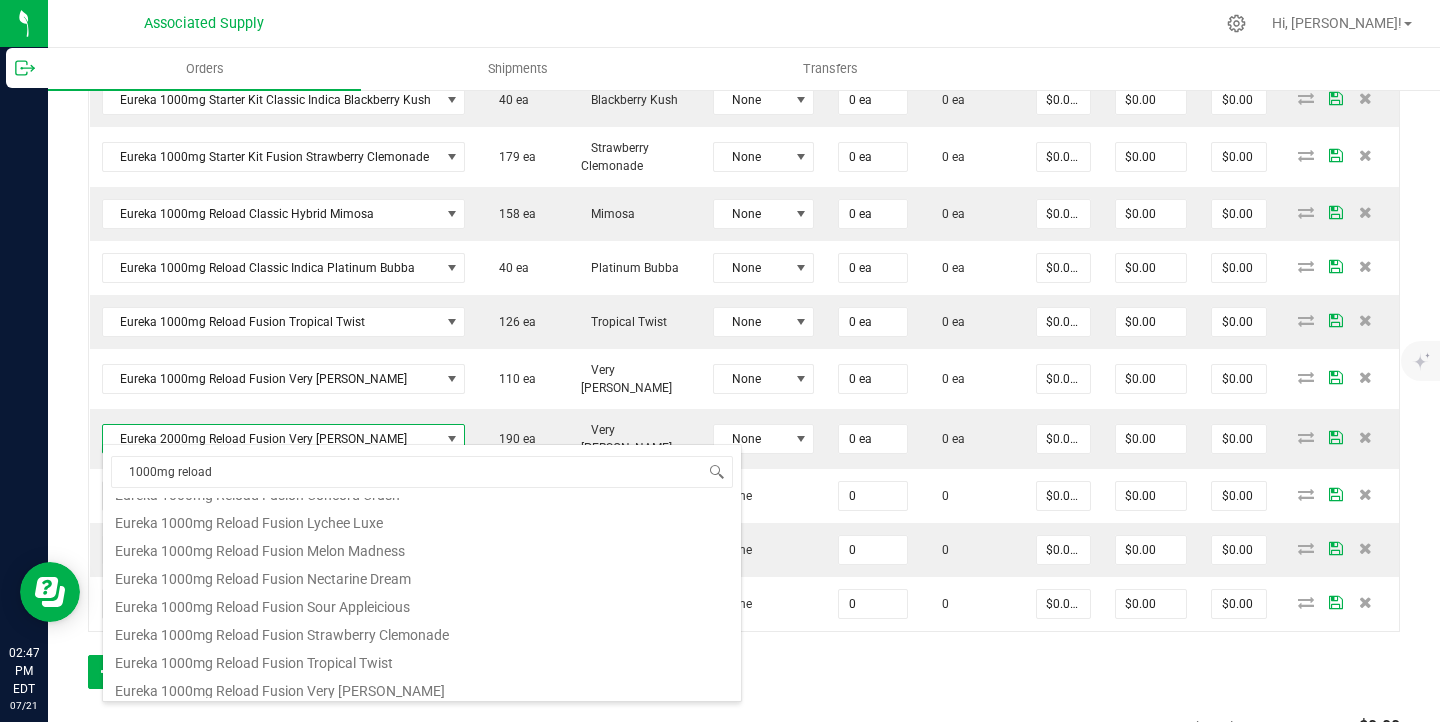 scroll, scrollTop: 327, scrollLeft: 0, axis: vertical 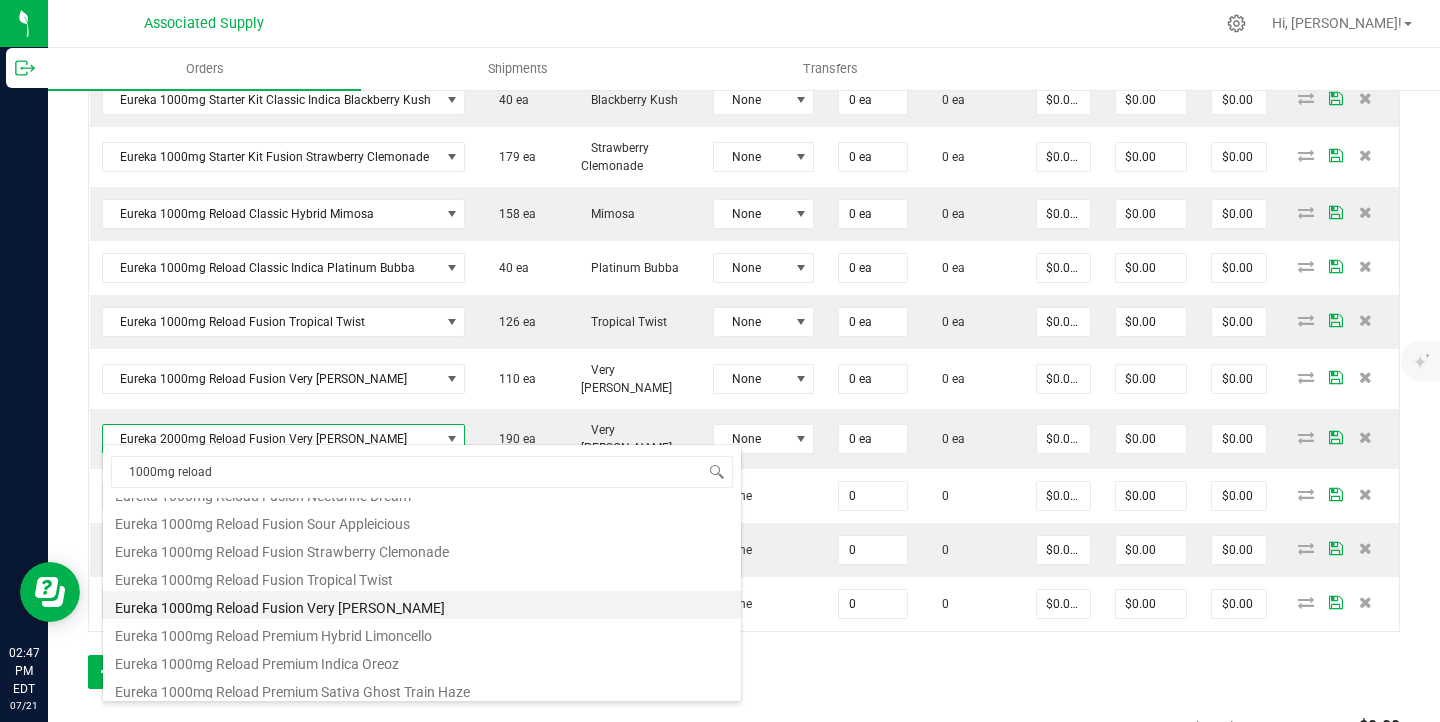 click on "Eureka 1000mg Reload Fusion Very [PERSON_NAME]" at bounding box center [422, 605] 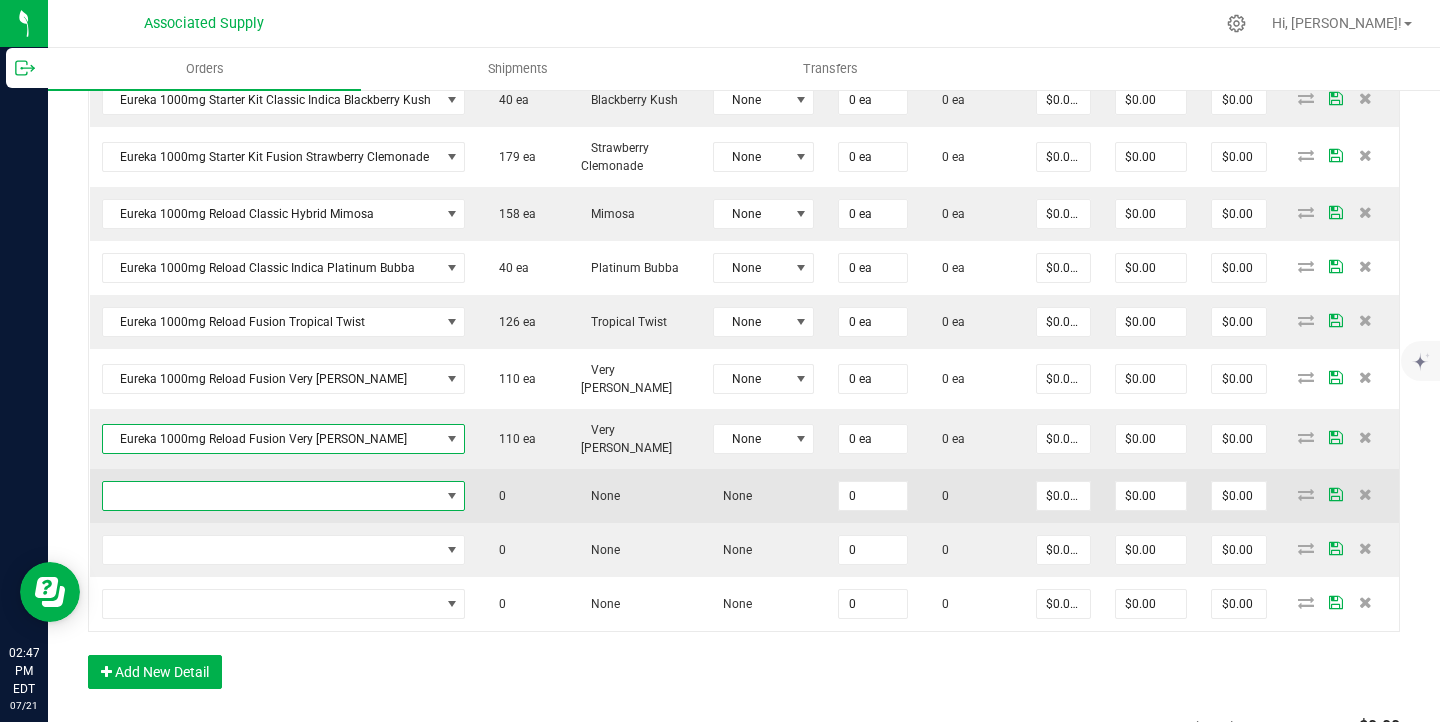 click at bounding box center (271, 496) 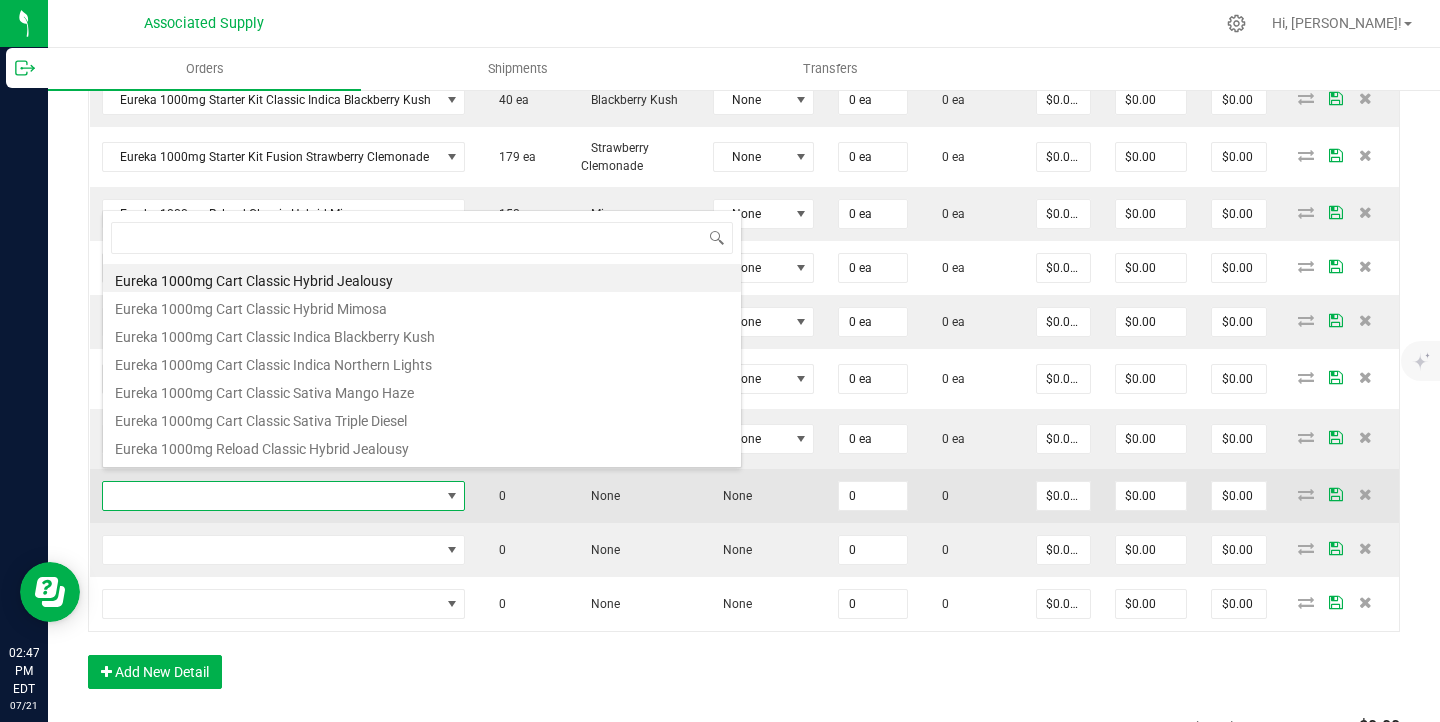 scroll, scrollTop: 99970, scrollLeft: 99641, axis: both 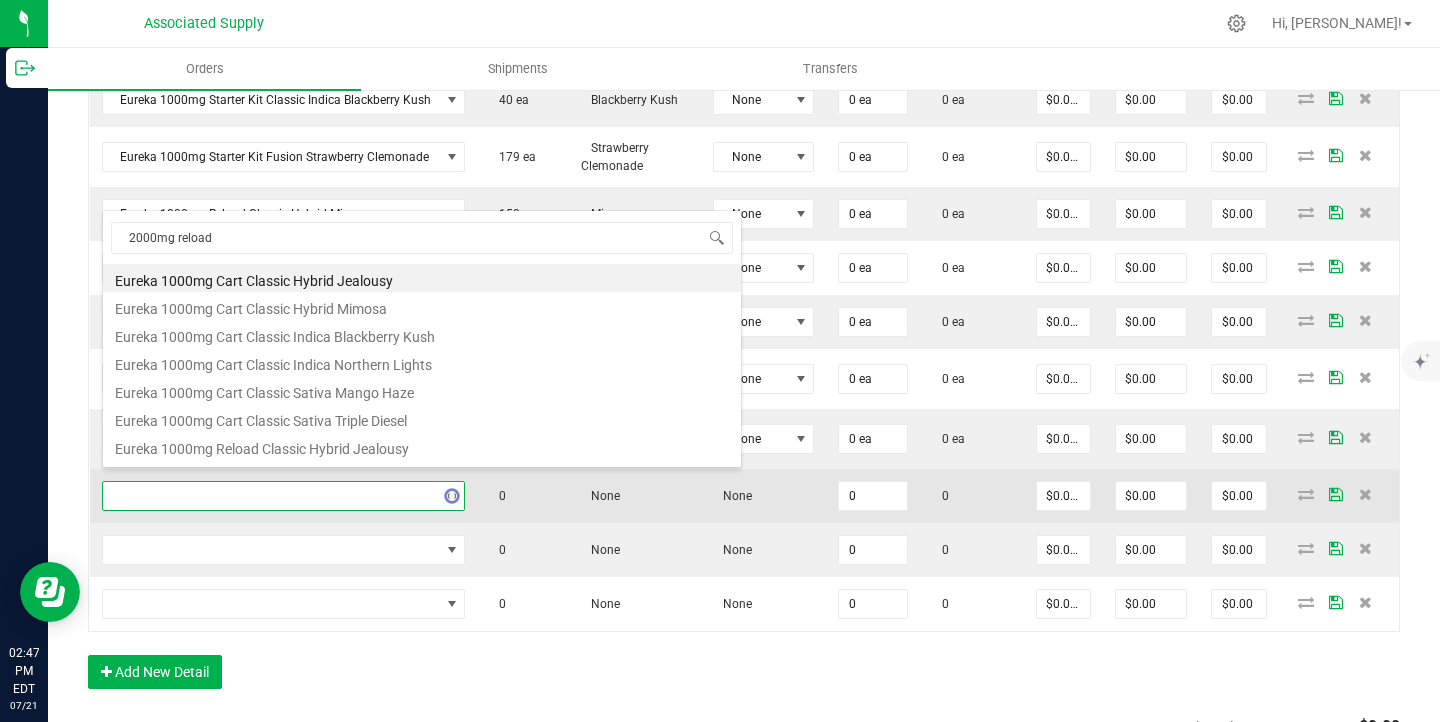 type on "2000mg reload" 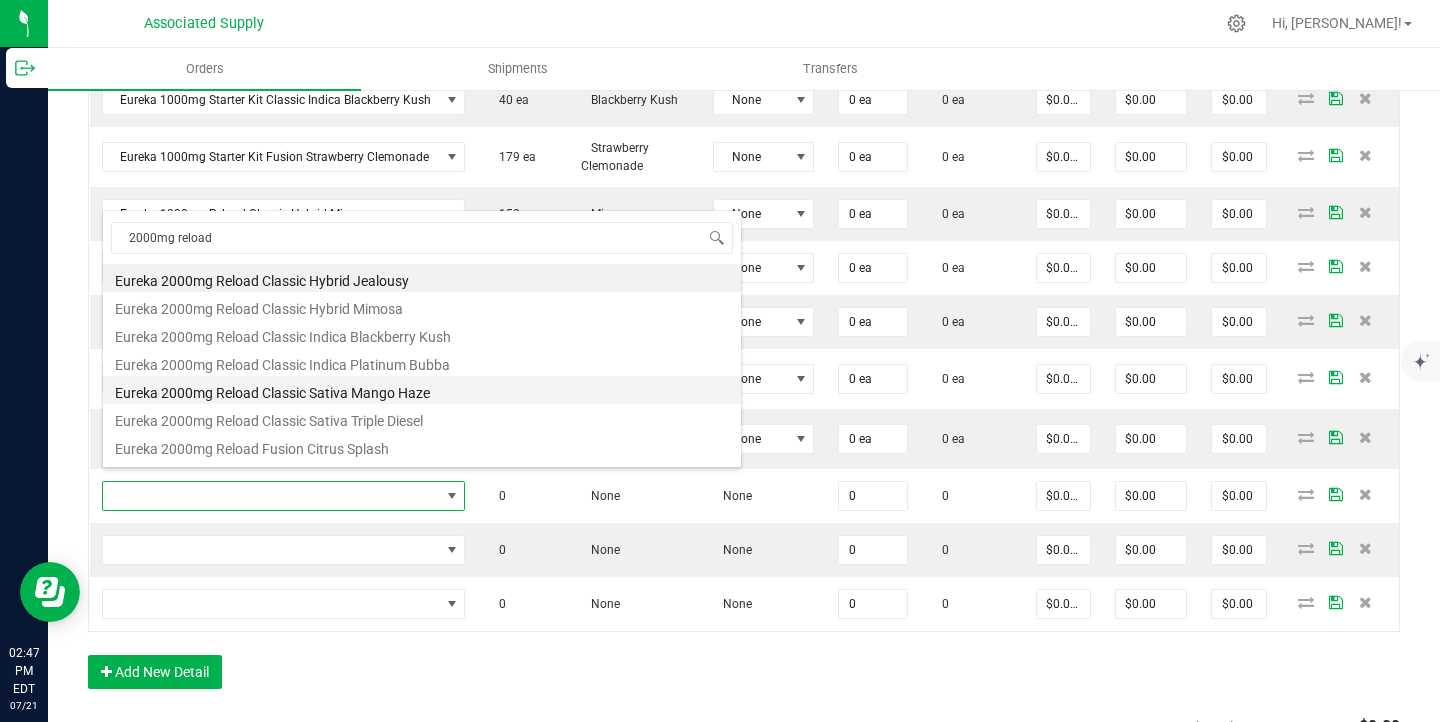 click on "Eureka 2000mg Reload Classic Sativa Mango Haze" at bounding box center [422, 390] 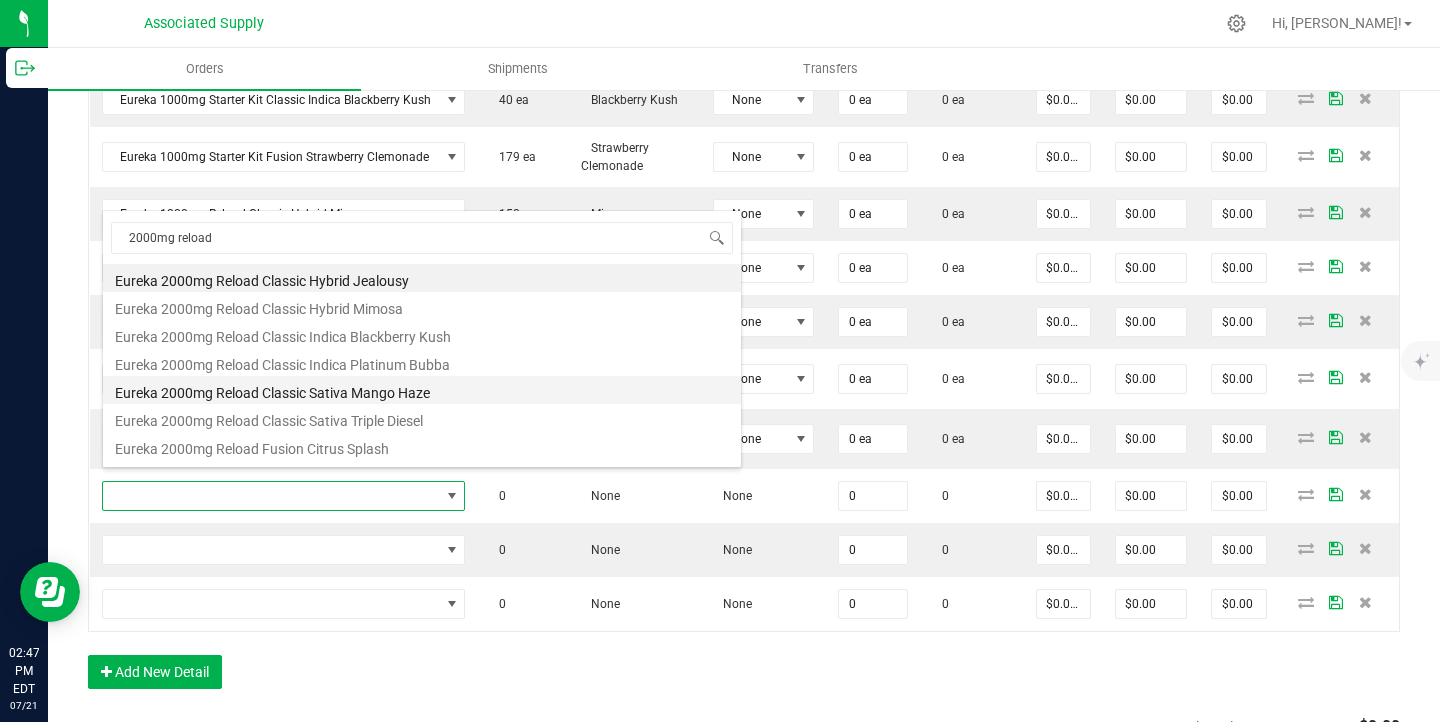 type on "0 ea" 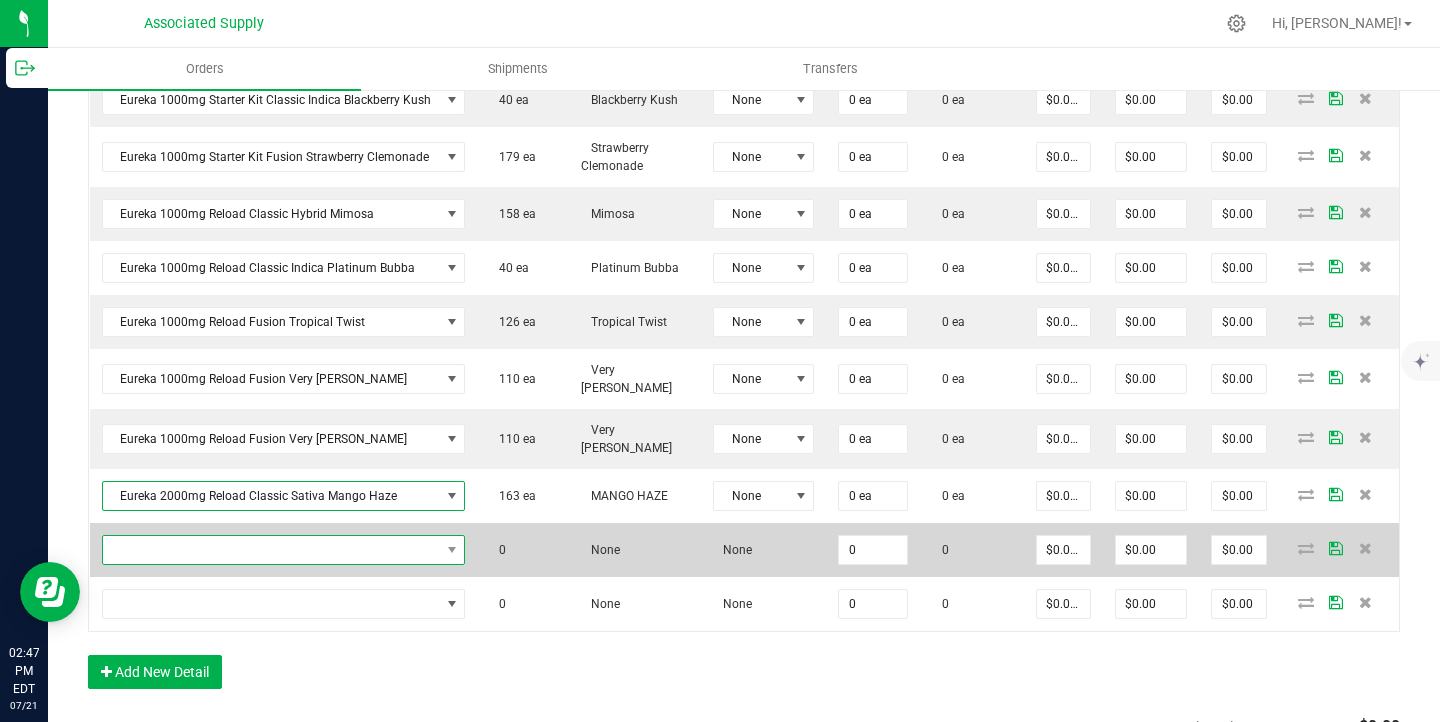click at bounding box center [271, 550] 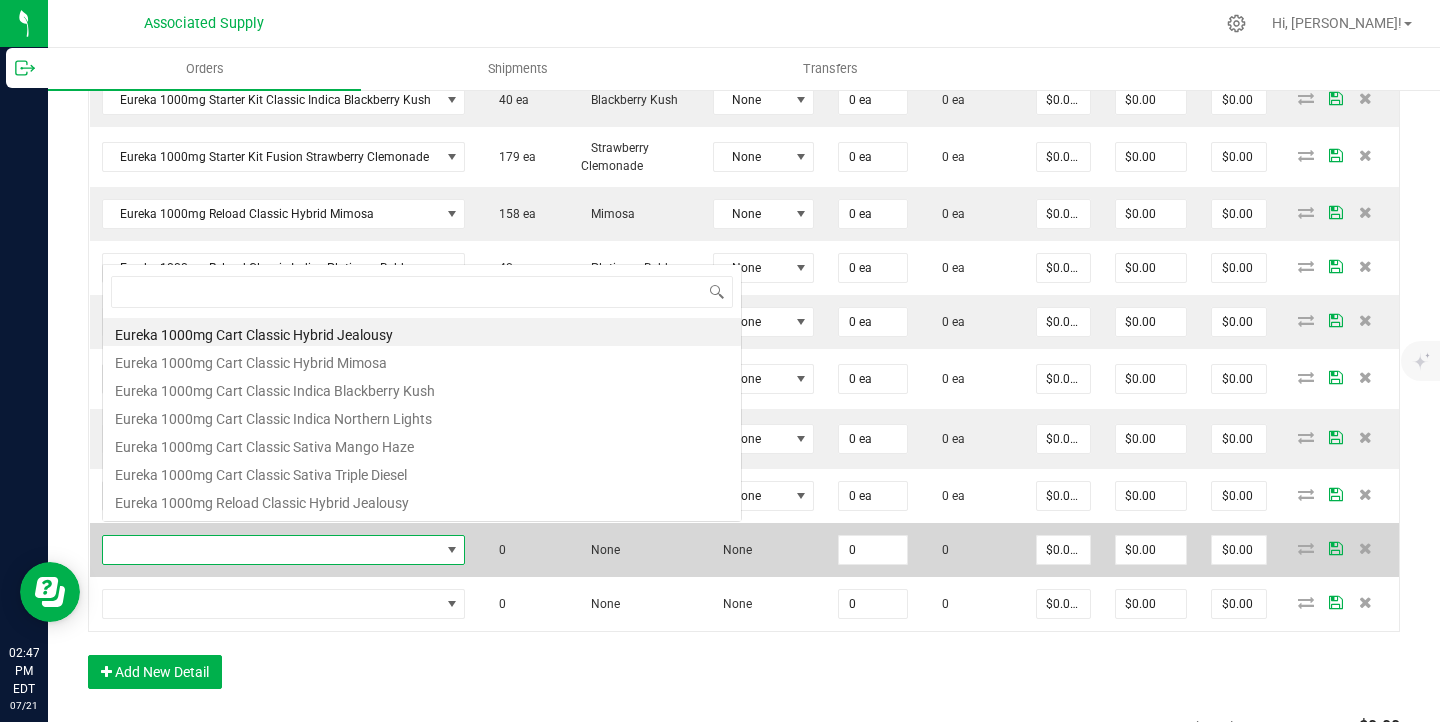 scroll, scrollTop: 0, scrollLeft: 0, axis: both 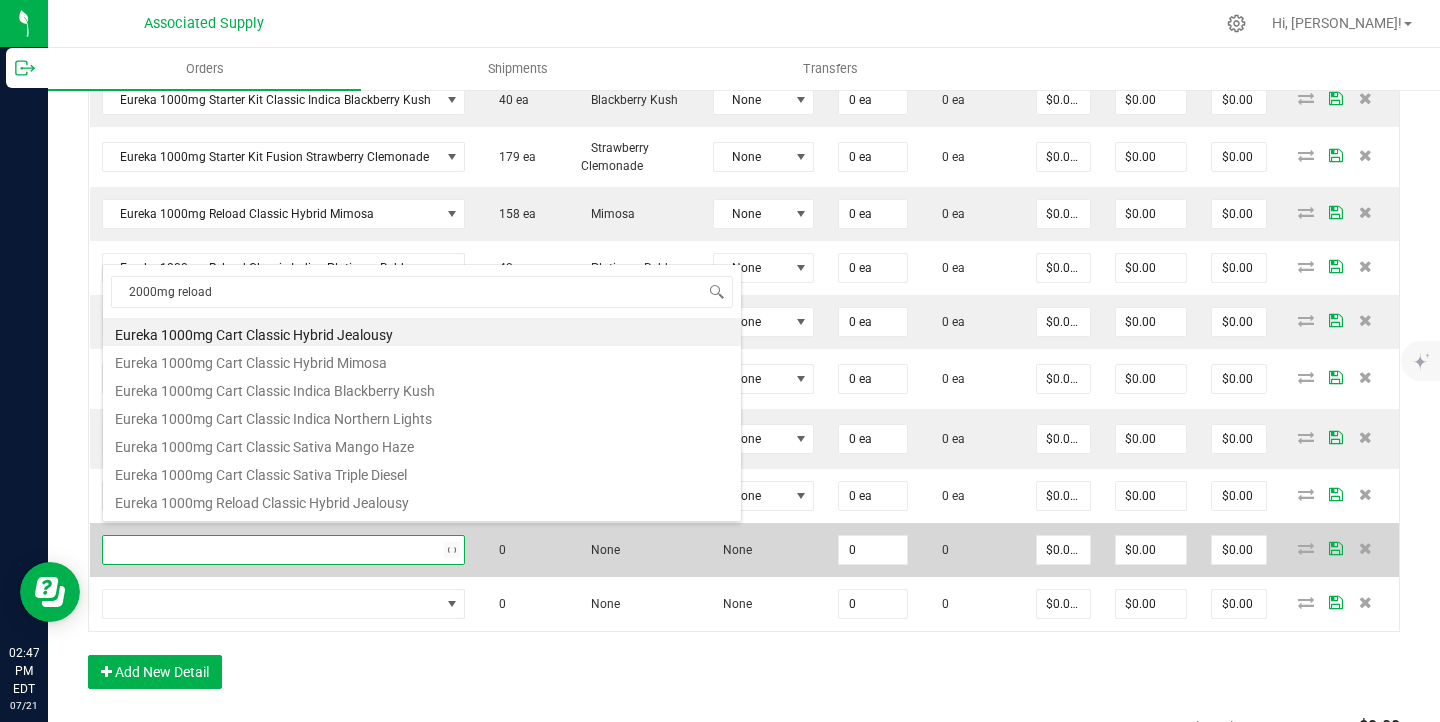 type on "2000mg reload" 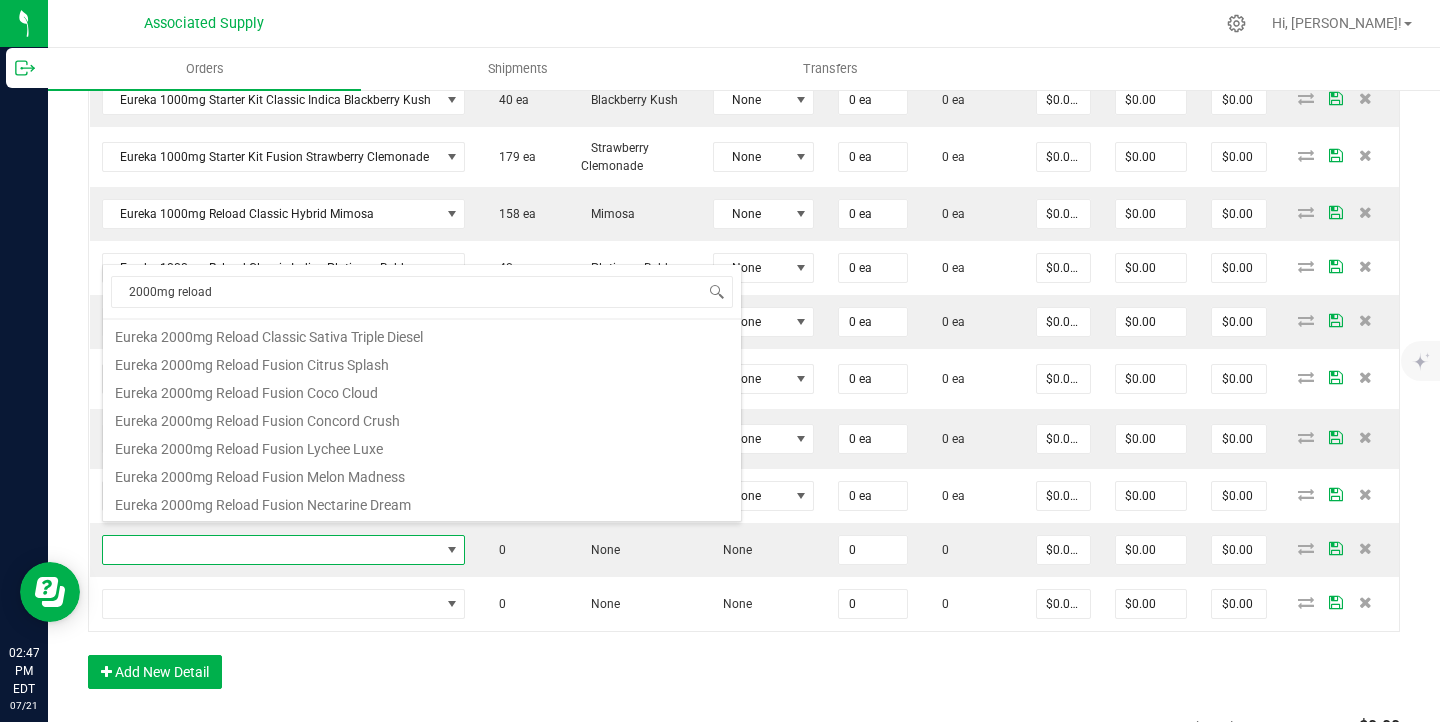 scroll, scrollTop: 201, scrollLeft: 0, axis: vertical 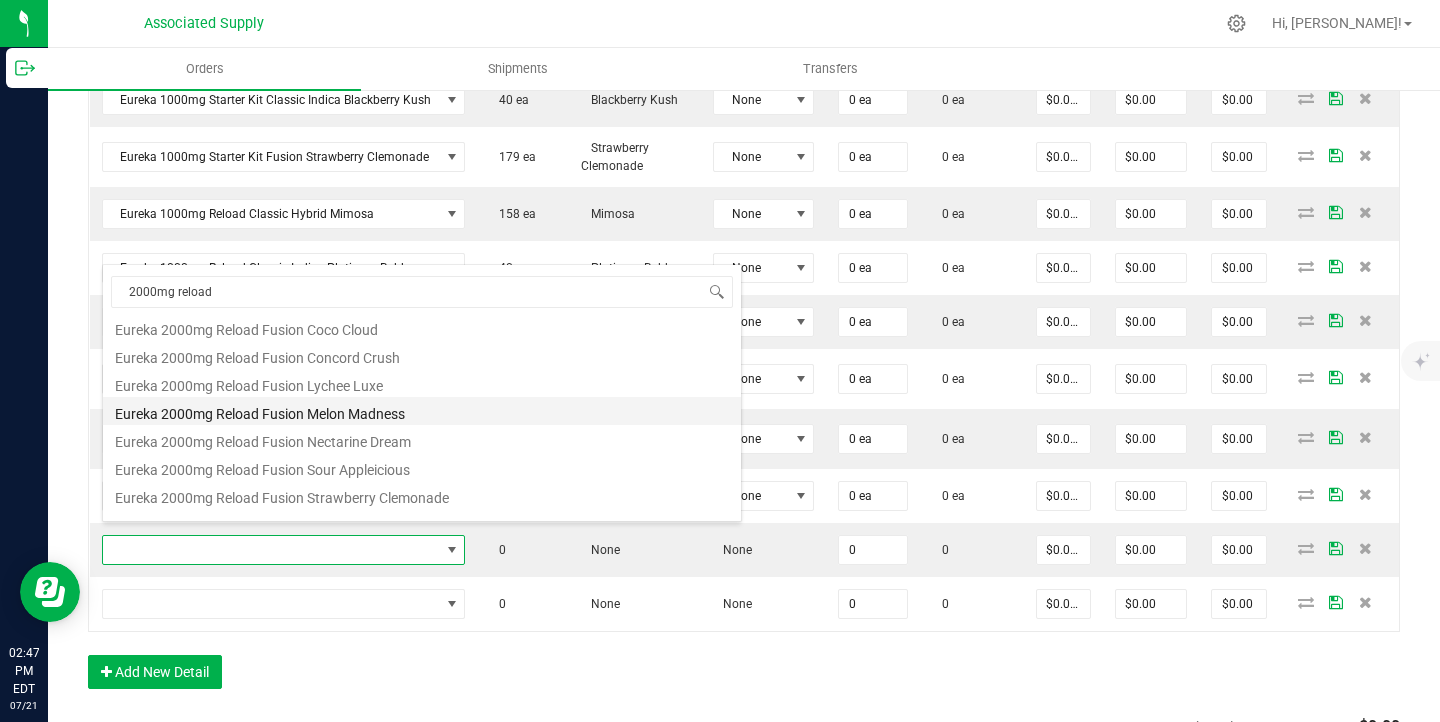click on "Eureka 2000mg Reload Fusion Melon Madness" at bounding box center [422, 411] 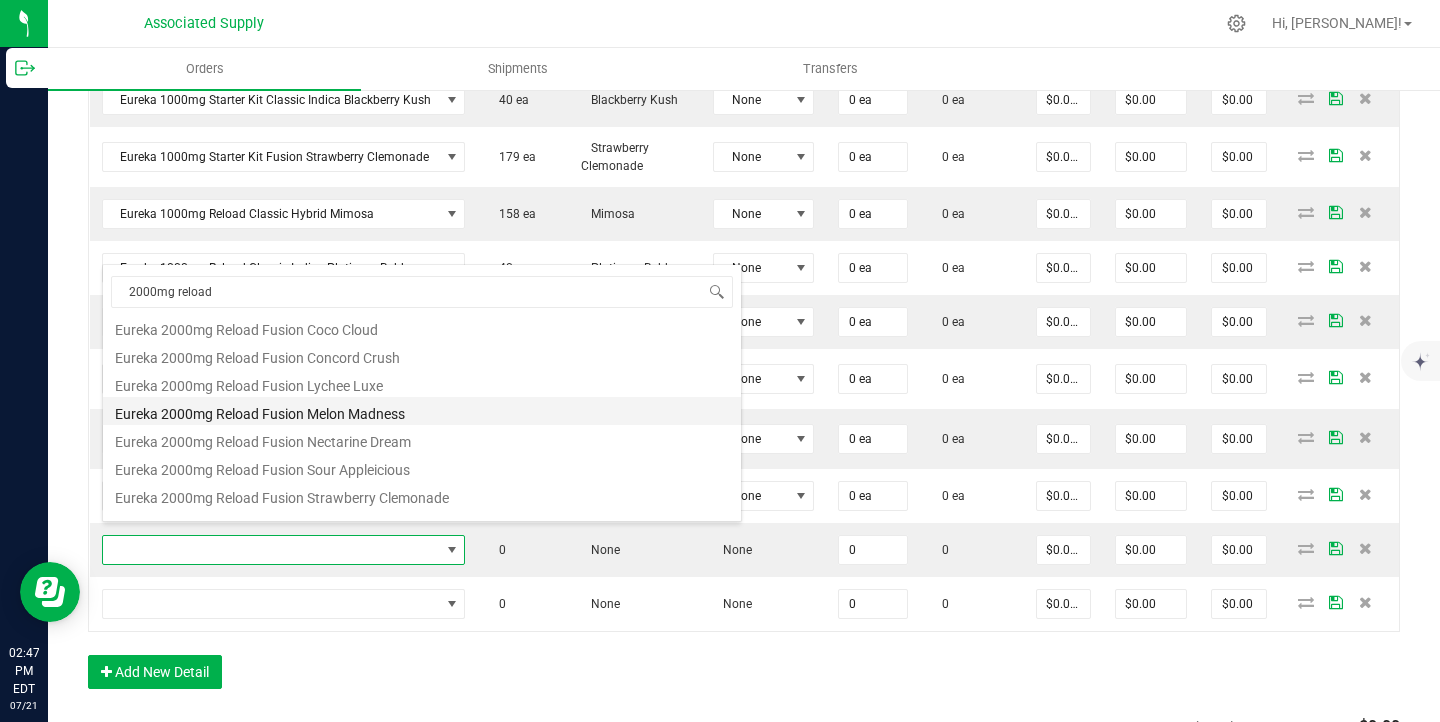 type on "0 ea" 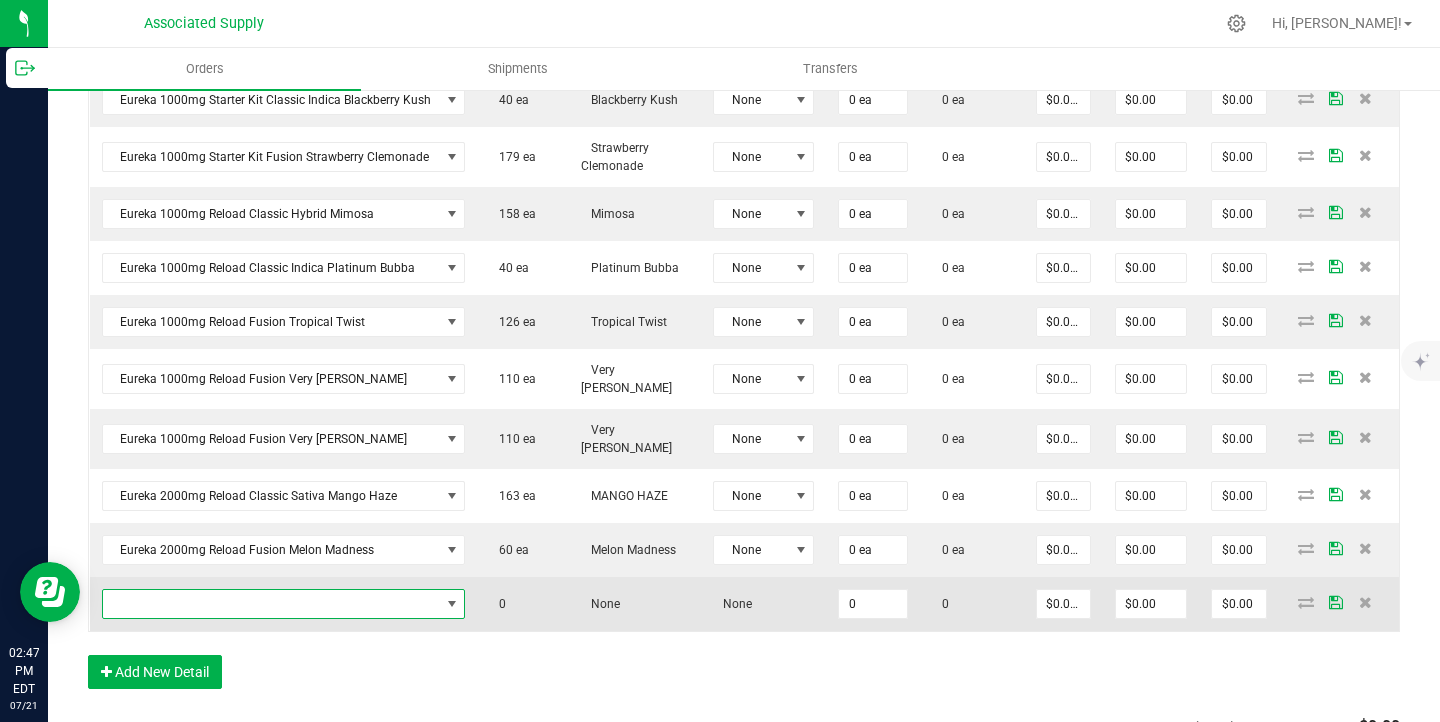 click at bounding box center [271, 604] 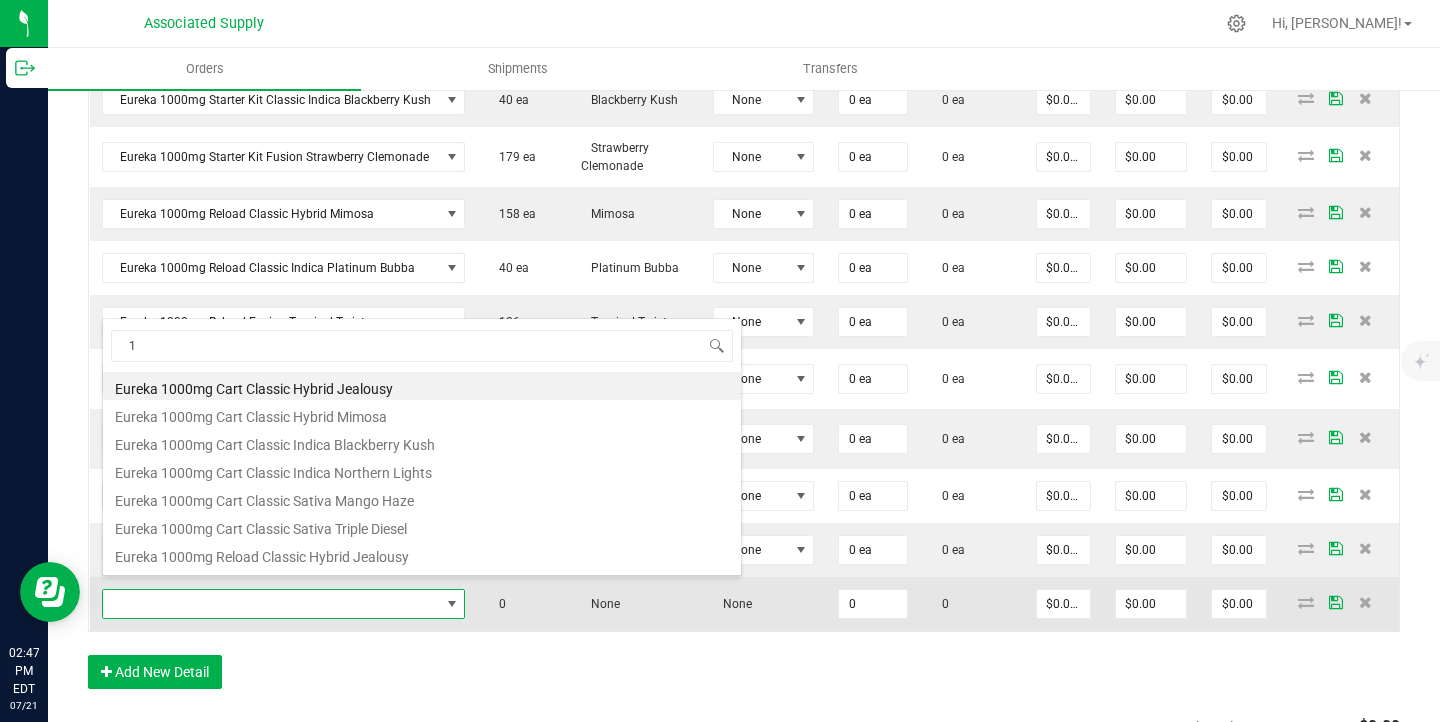 scroll, scrollTop: 99970, scrollLeft: 99641, axis: both 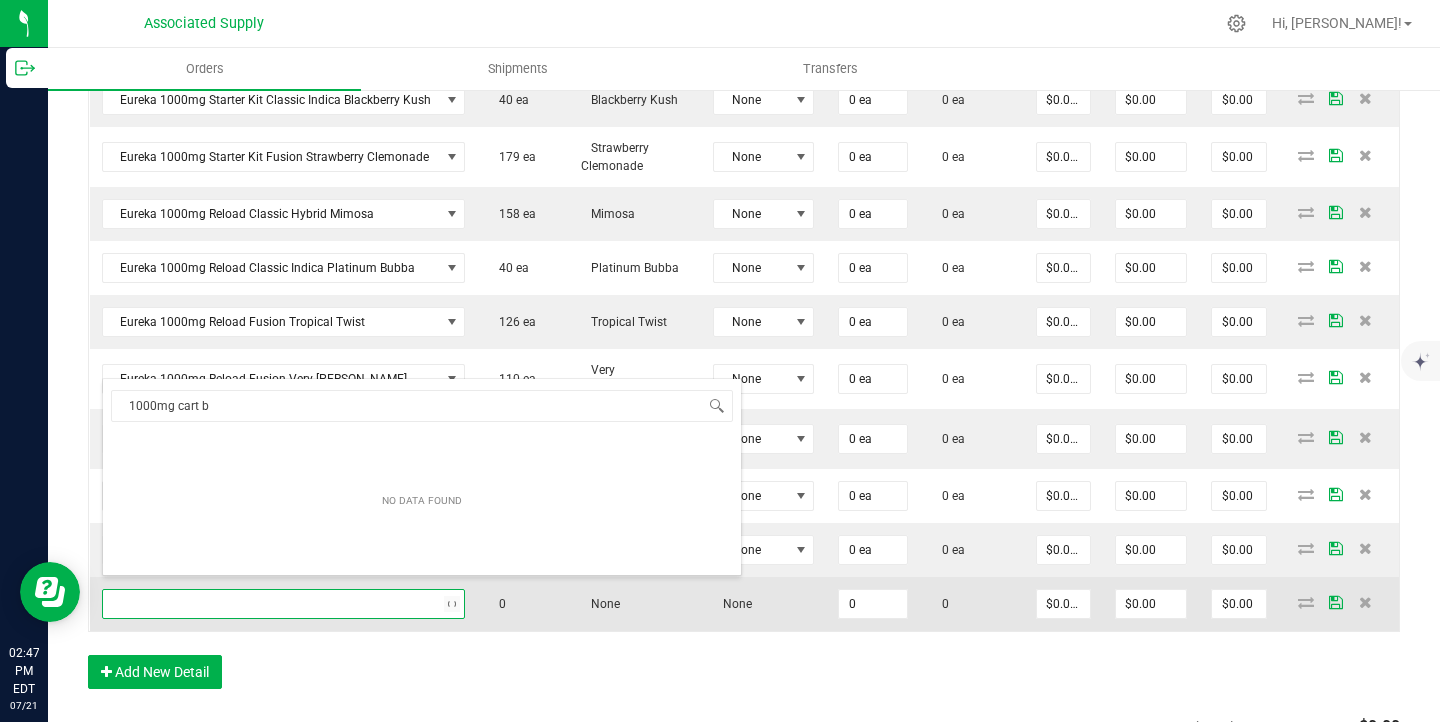 type on "1000mg cart" 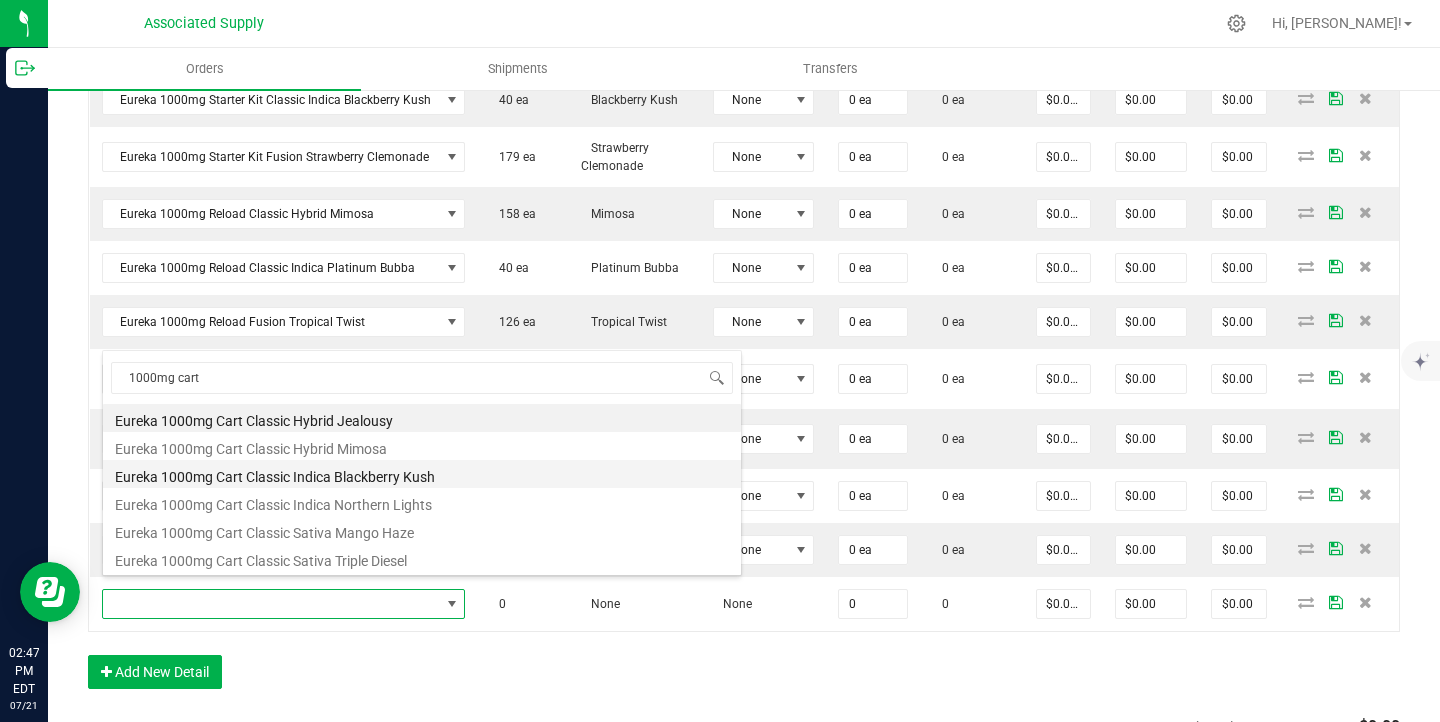 click on "Eureka 1000mg Cart Classic Indica Blackberry Kush" at bounding box center [422, 474] 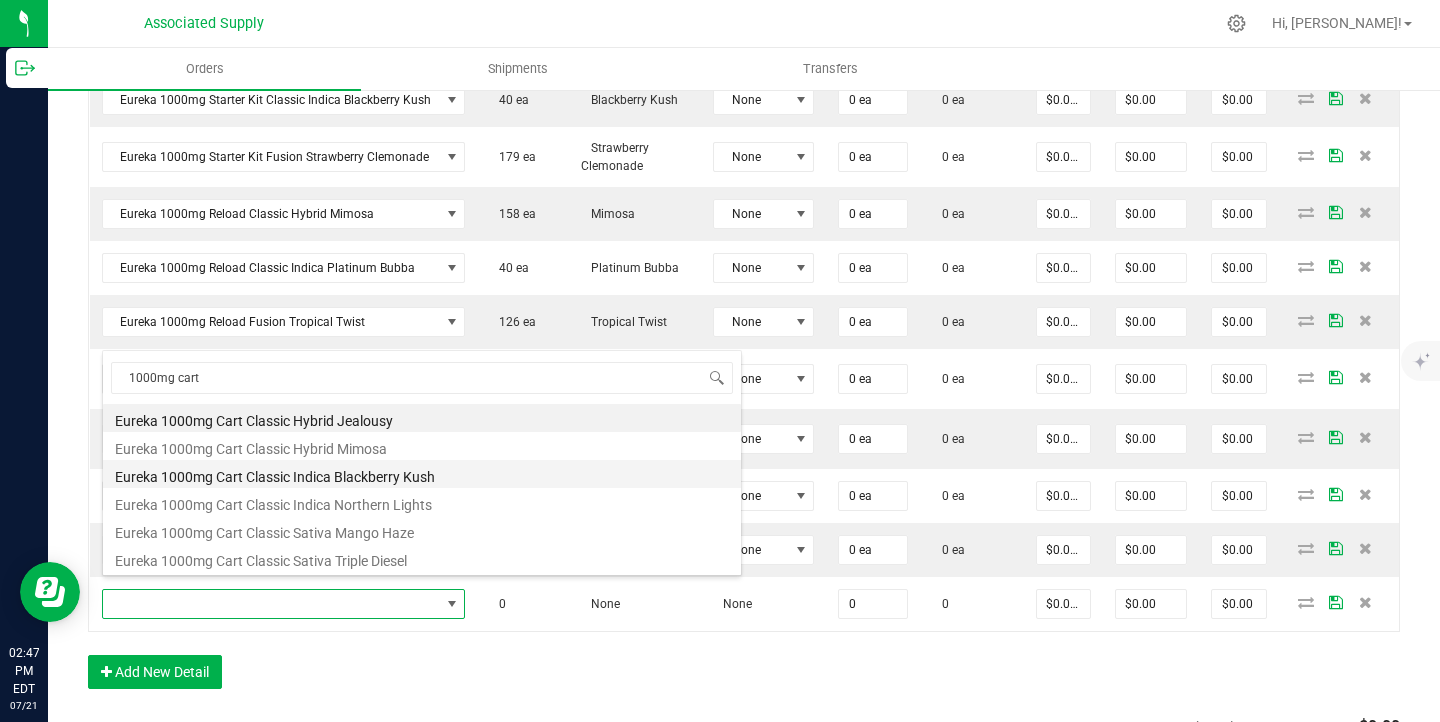 type on "0 ea" 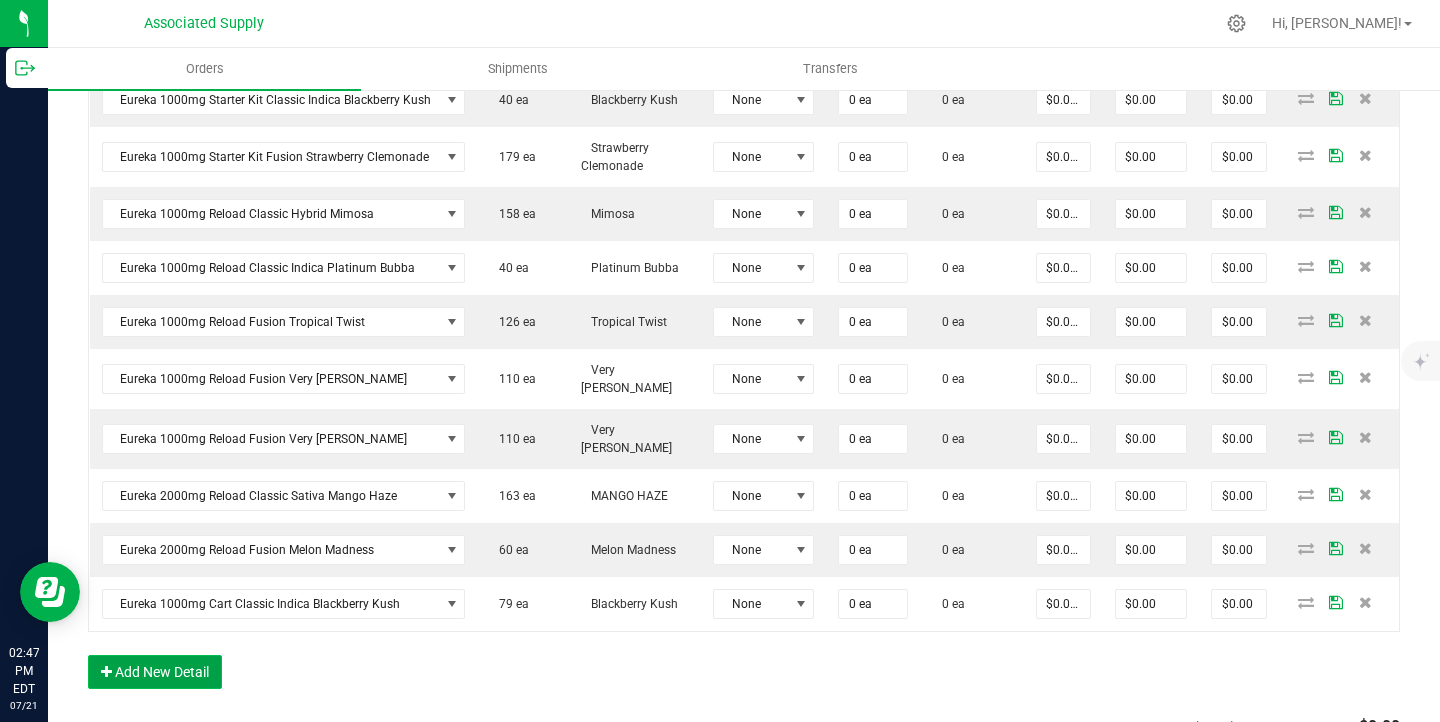 click on "Add New Detail" at bounding box center (155, 672) 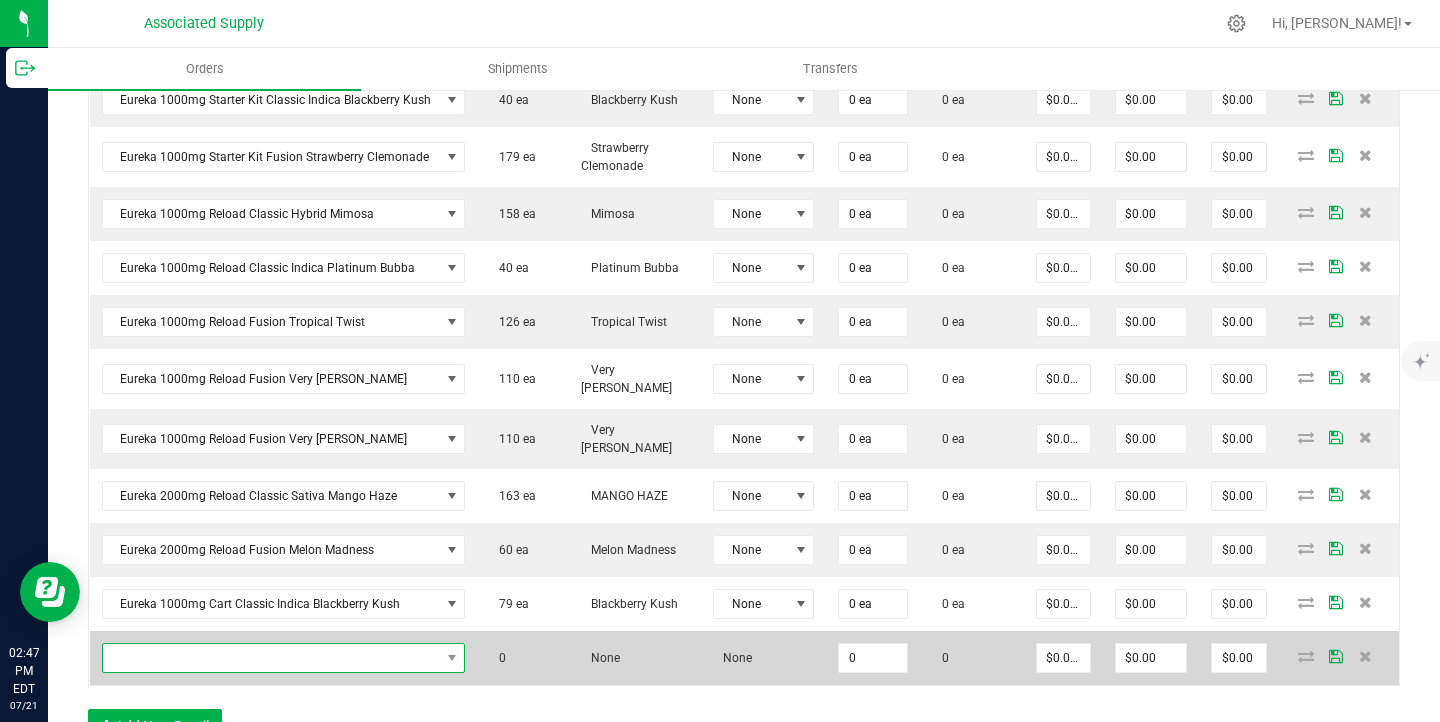 click at bounding box center (271, 658) 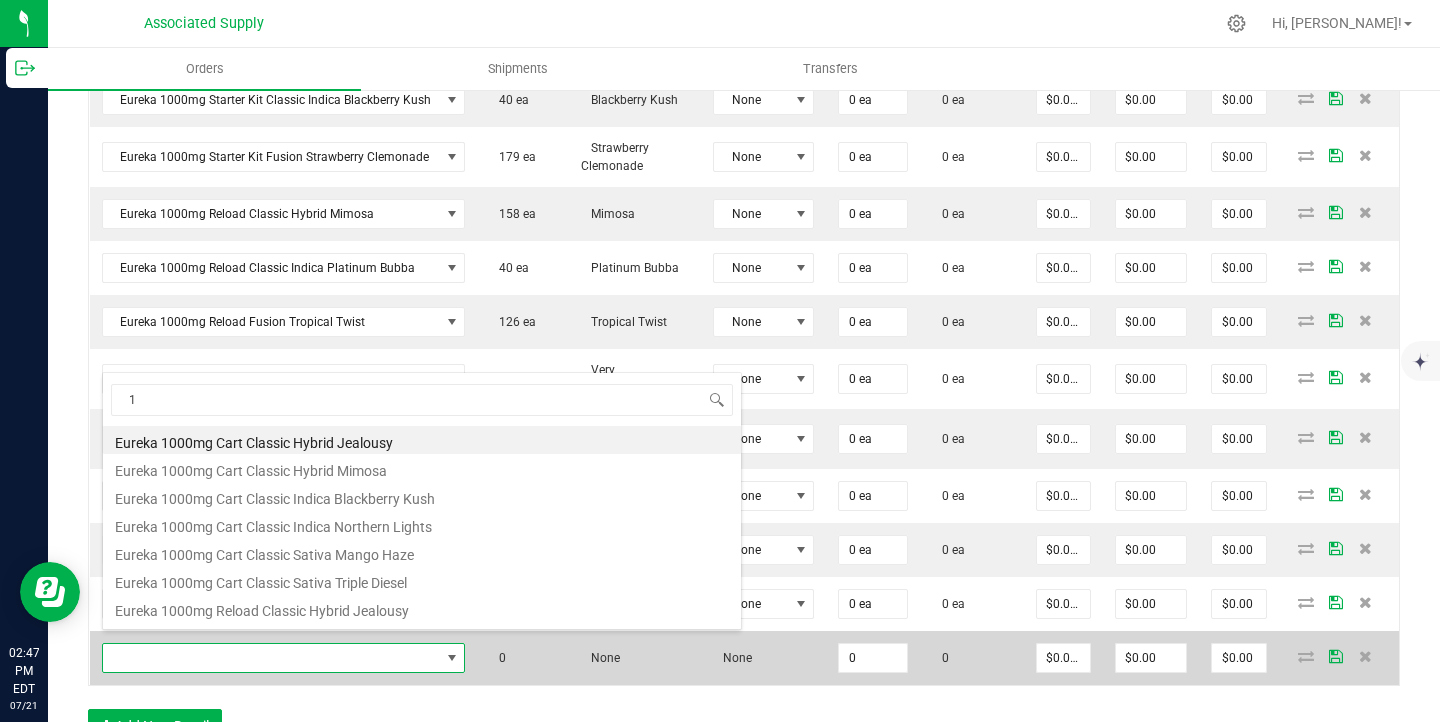 scroll, scrollTop: 99970, scrollLeft: 99641, axis: both 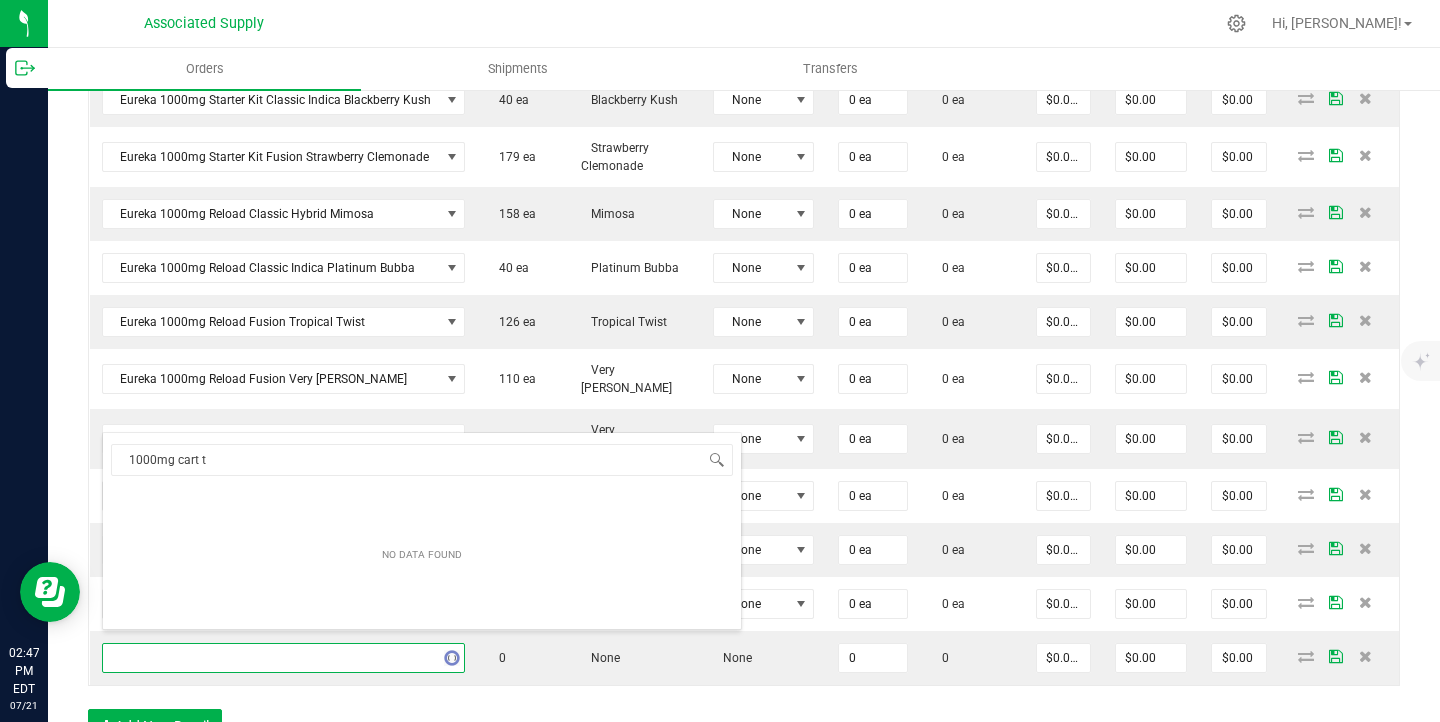 type on "1000mg cart" 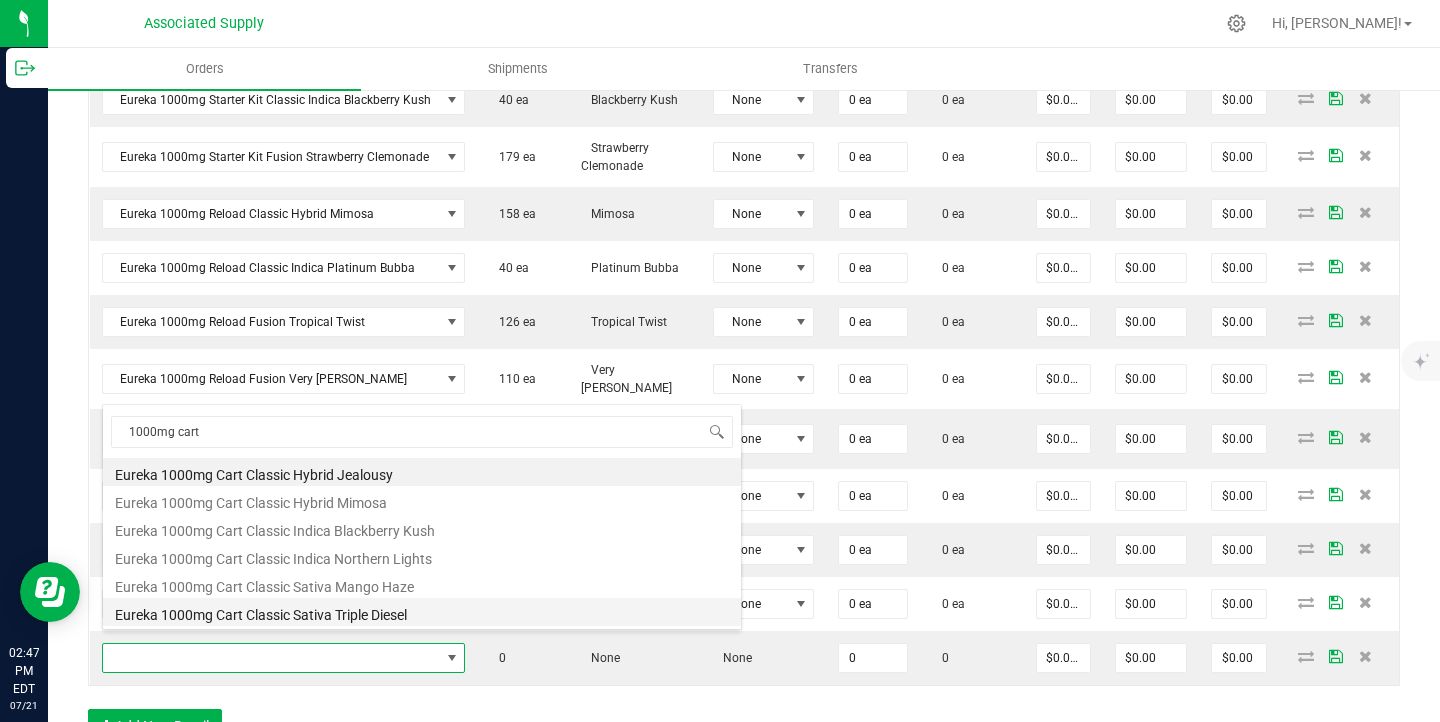 click on "Eureka 1000mg Cart Classic Sativa Triple Diesel" at bounding box center [422, 612] 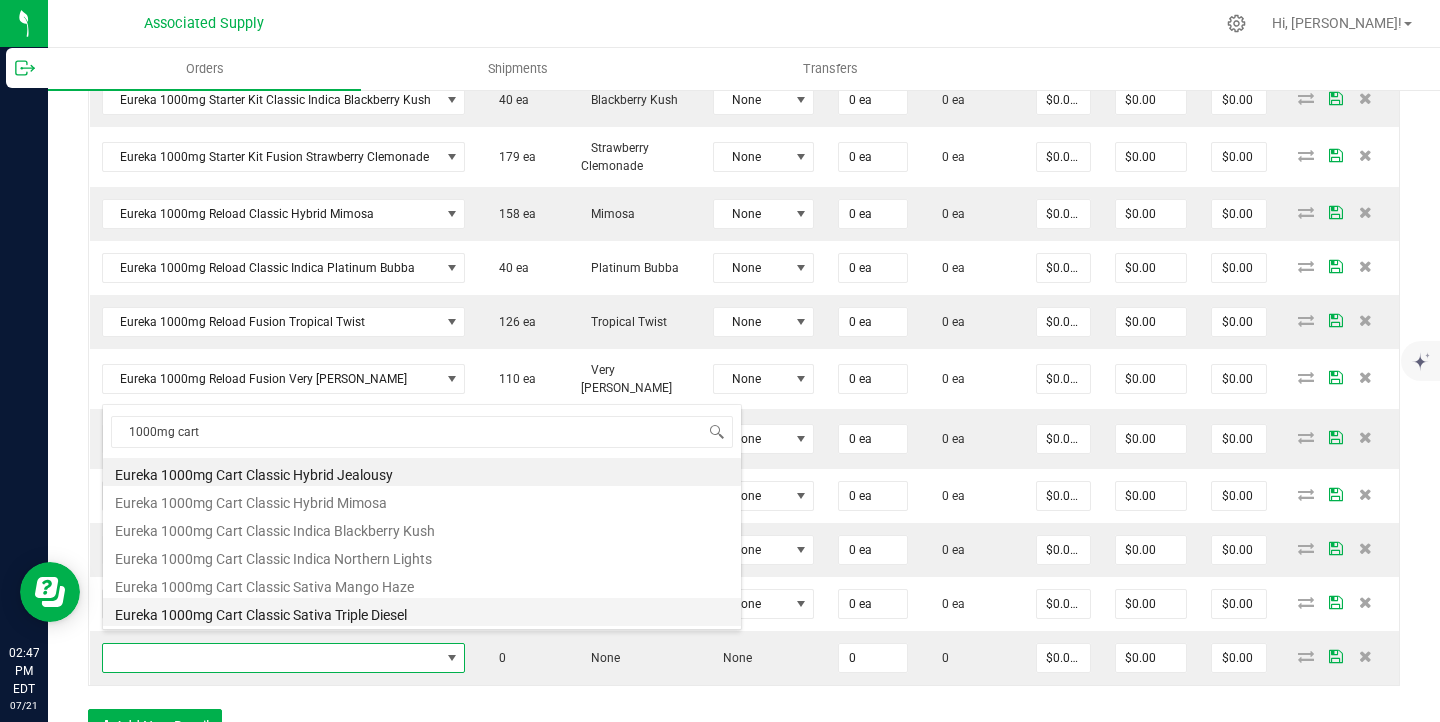 type on "0 ea" 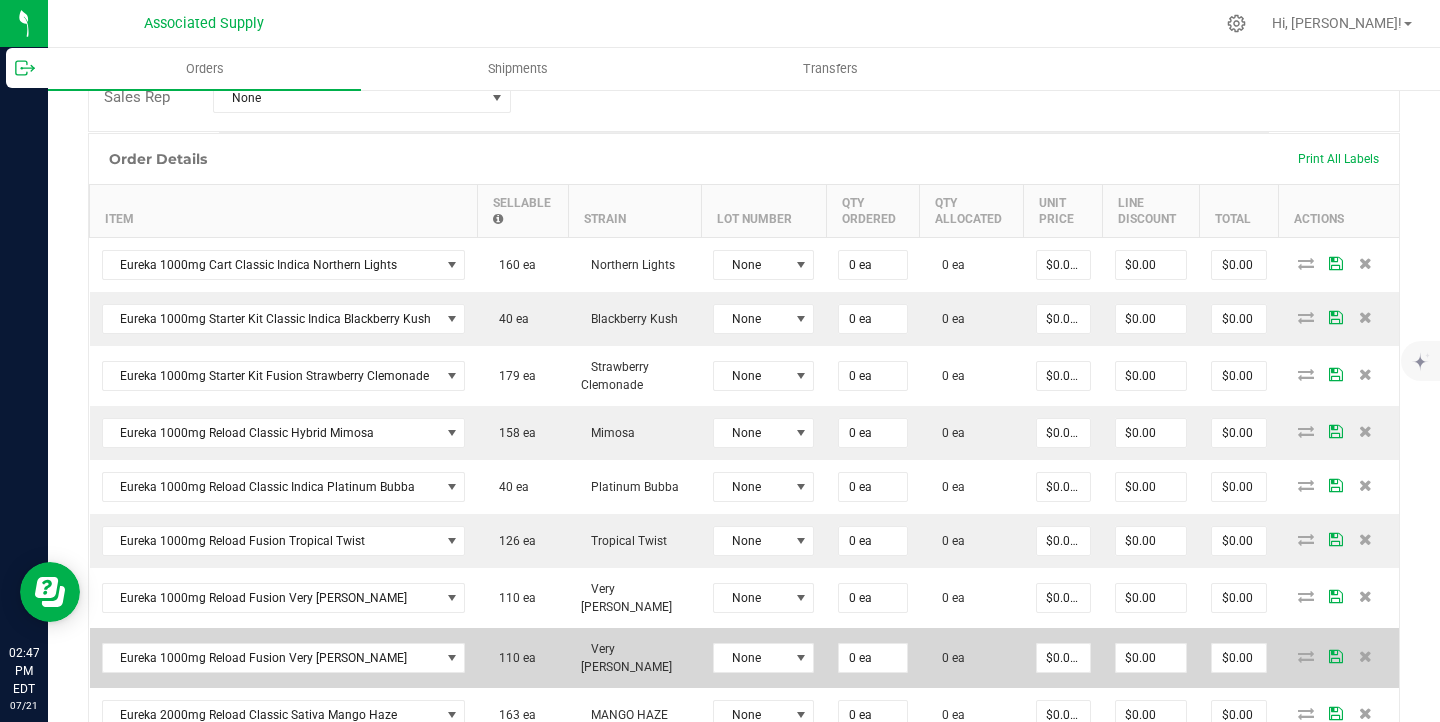 scroll, scrollTop: 456, scrollLeft: 0, axis: vertical 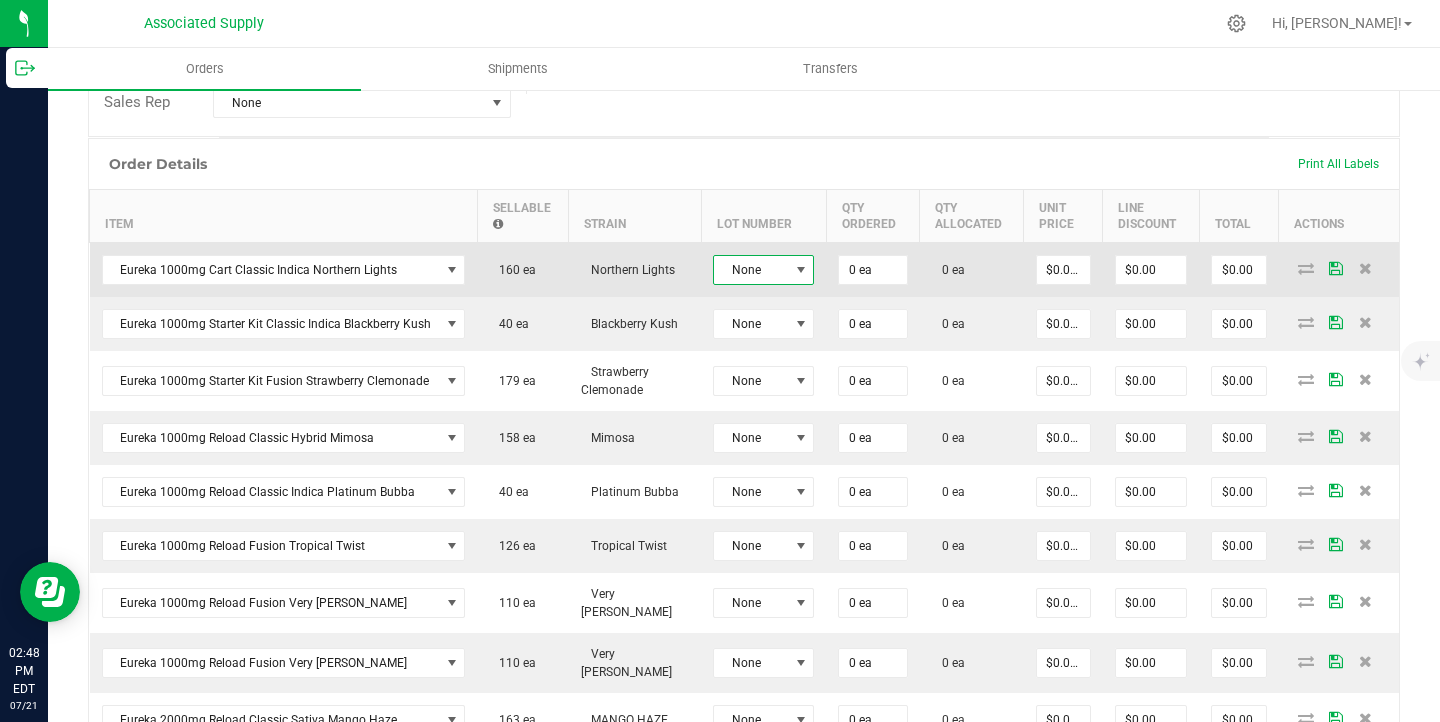 click on "None" at bounding box center (751, 270) 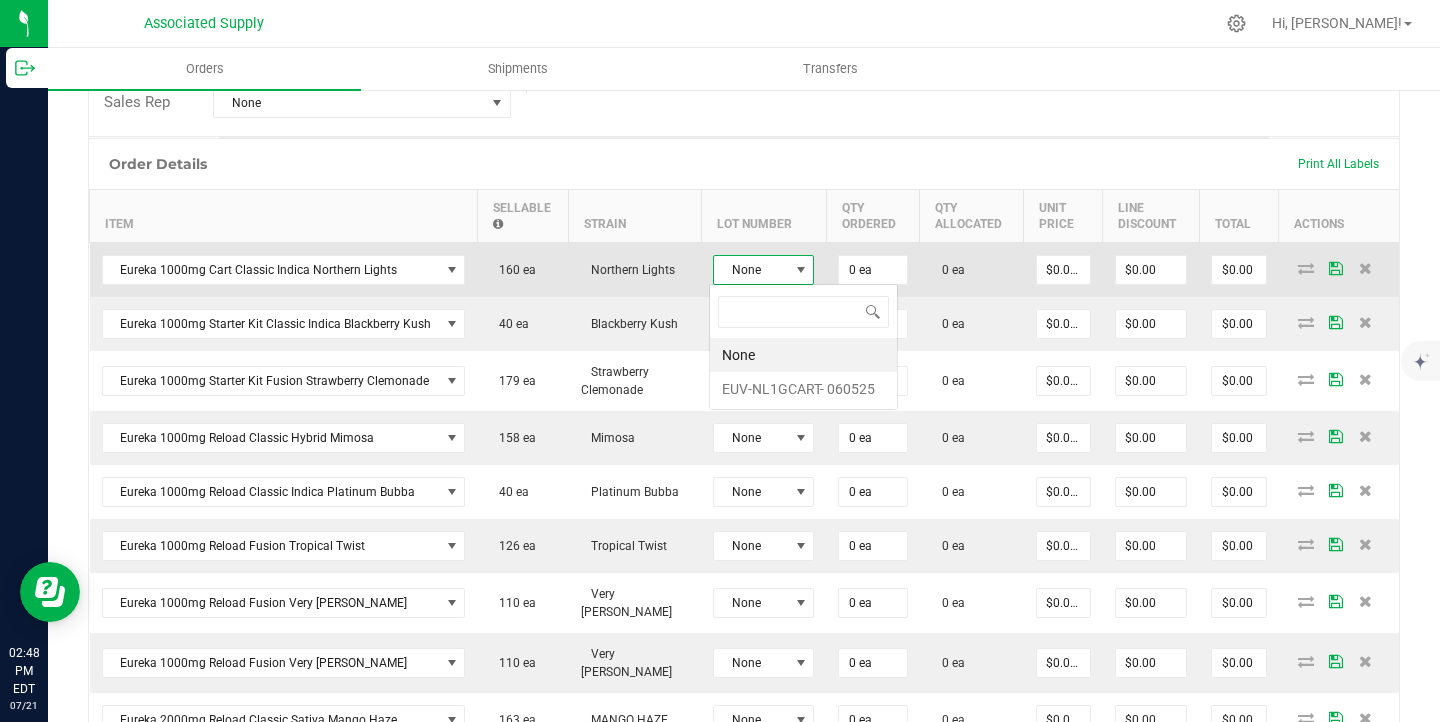 scroll, scrollTop: 99970, scrollLeft: 99899, axis: both 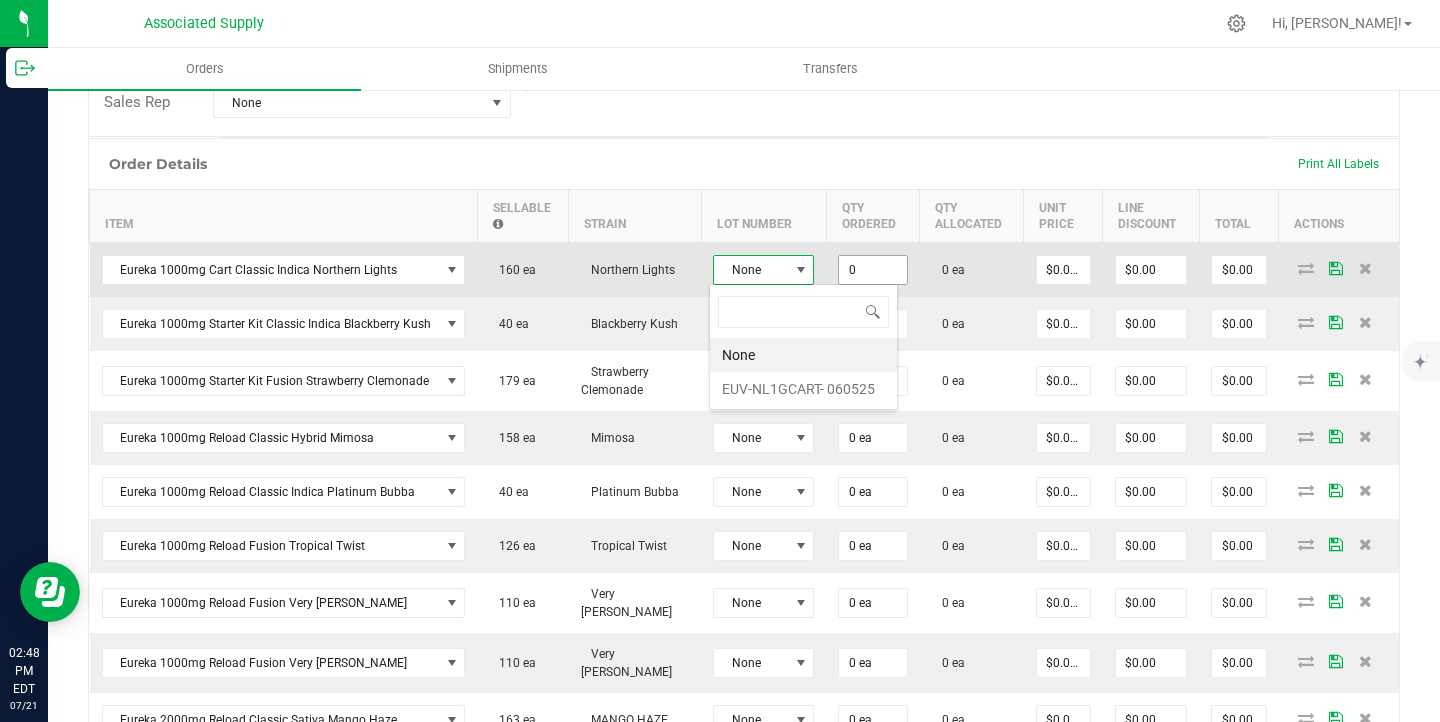 click on "0" at bounding box center [872, 270] 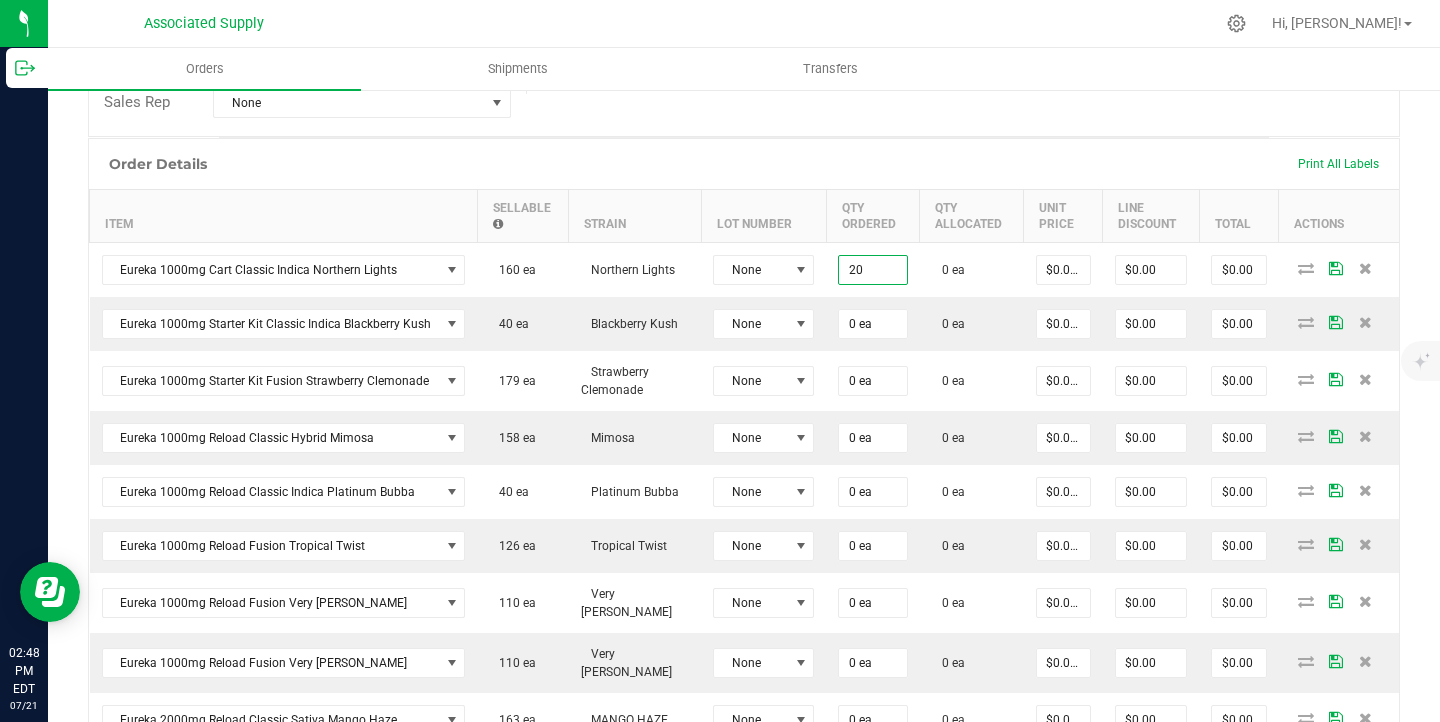 type on "20" 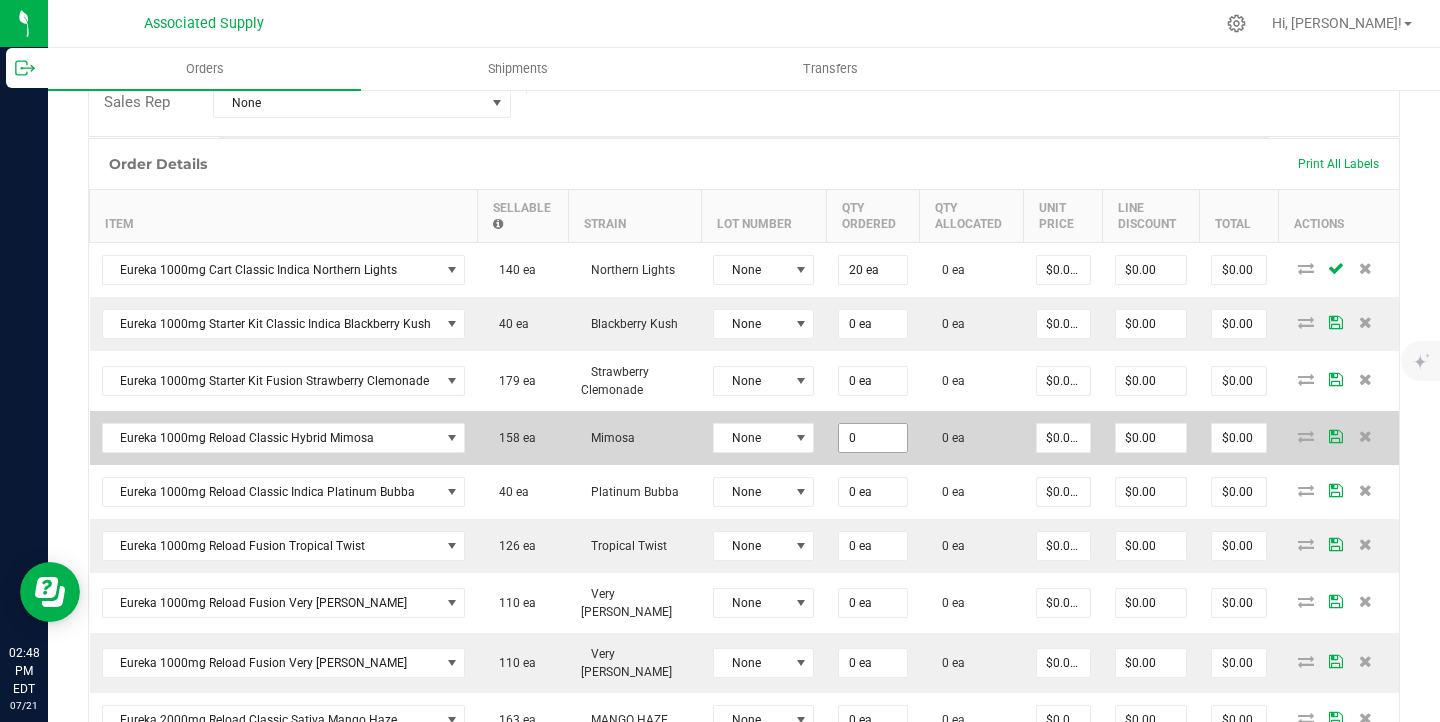 click on "0" at bounding box center (872, 438) 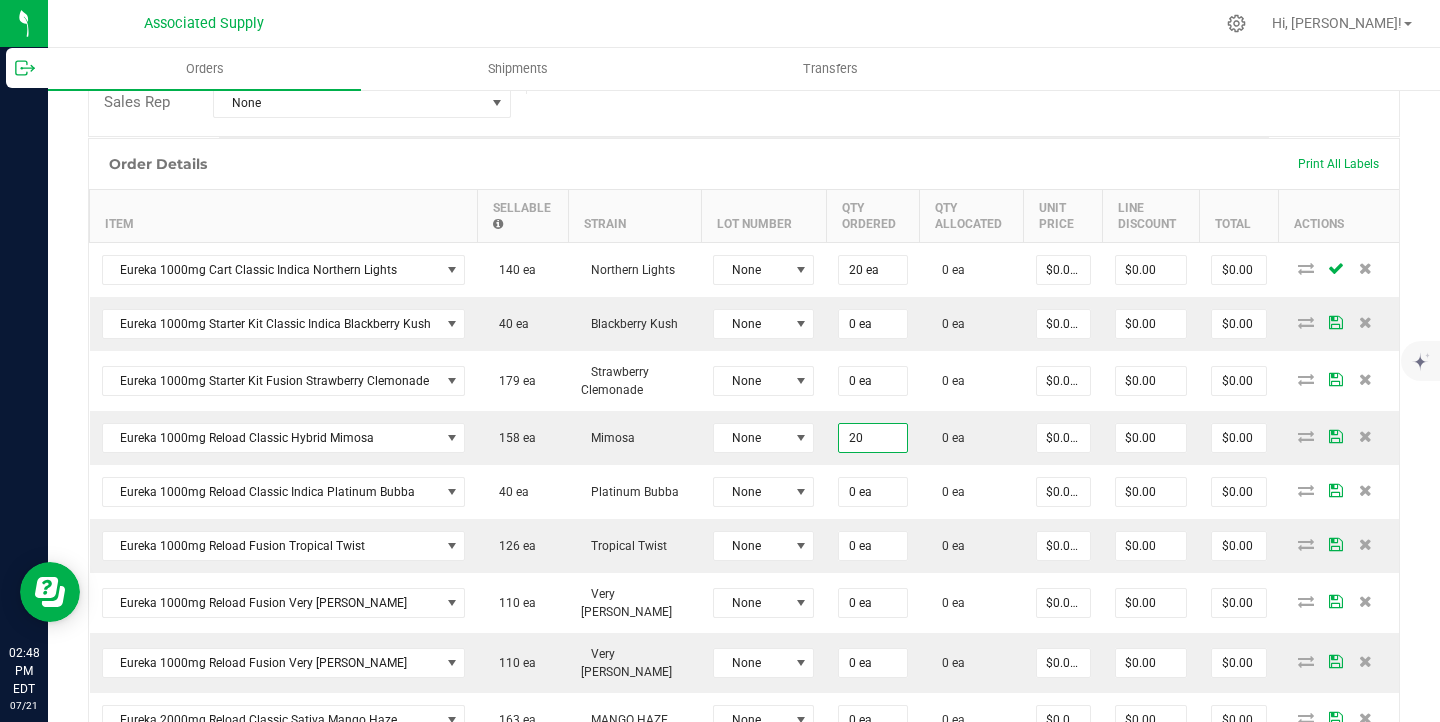type on "20" 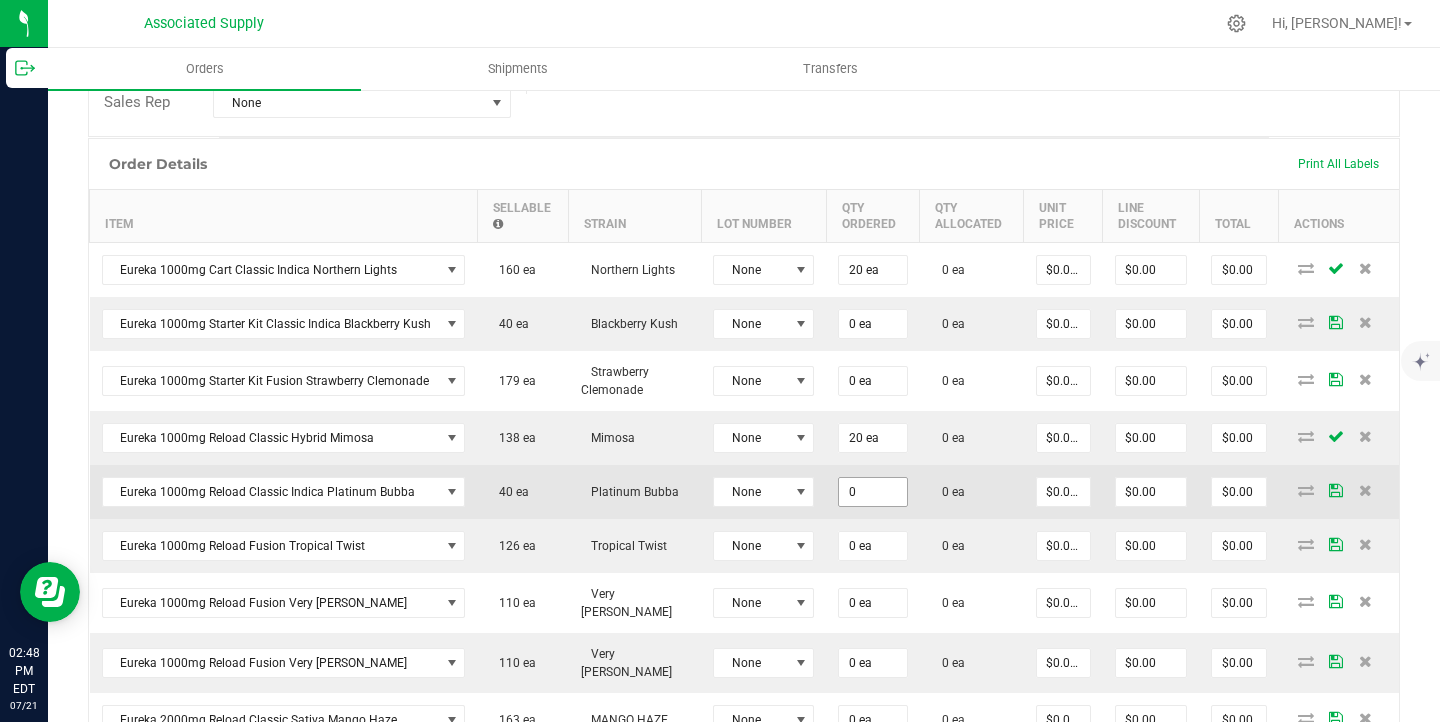click on "0" at bounding box center [872, 492] 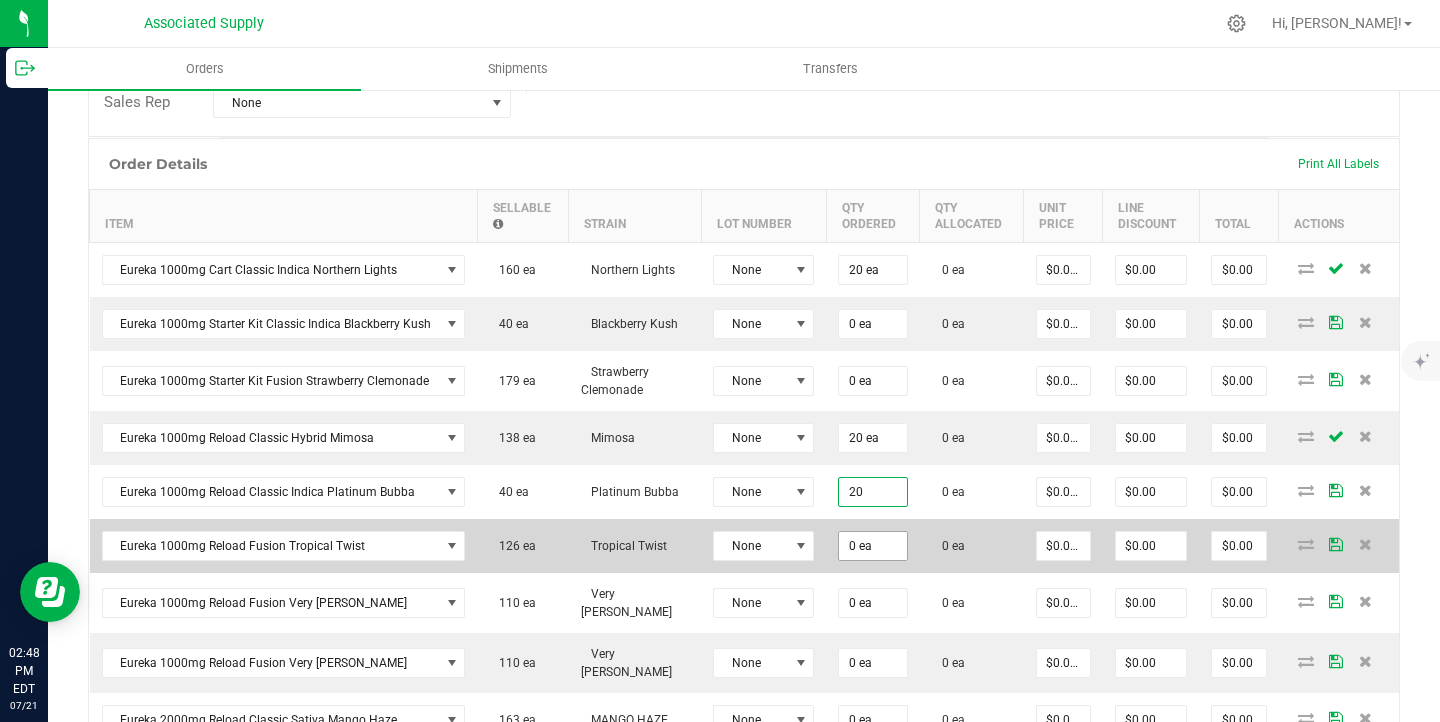 type on "20 ea" 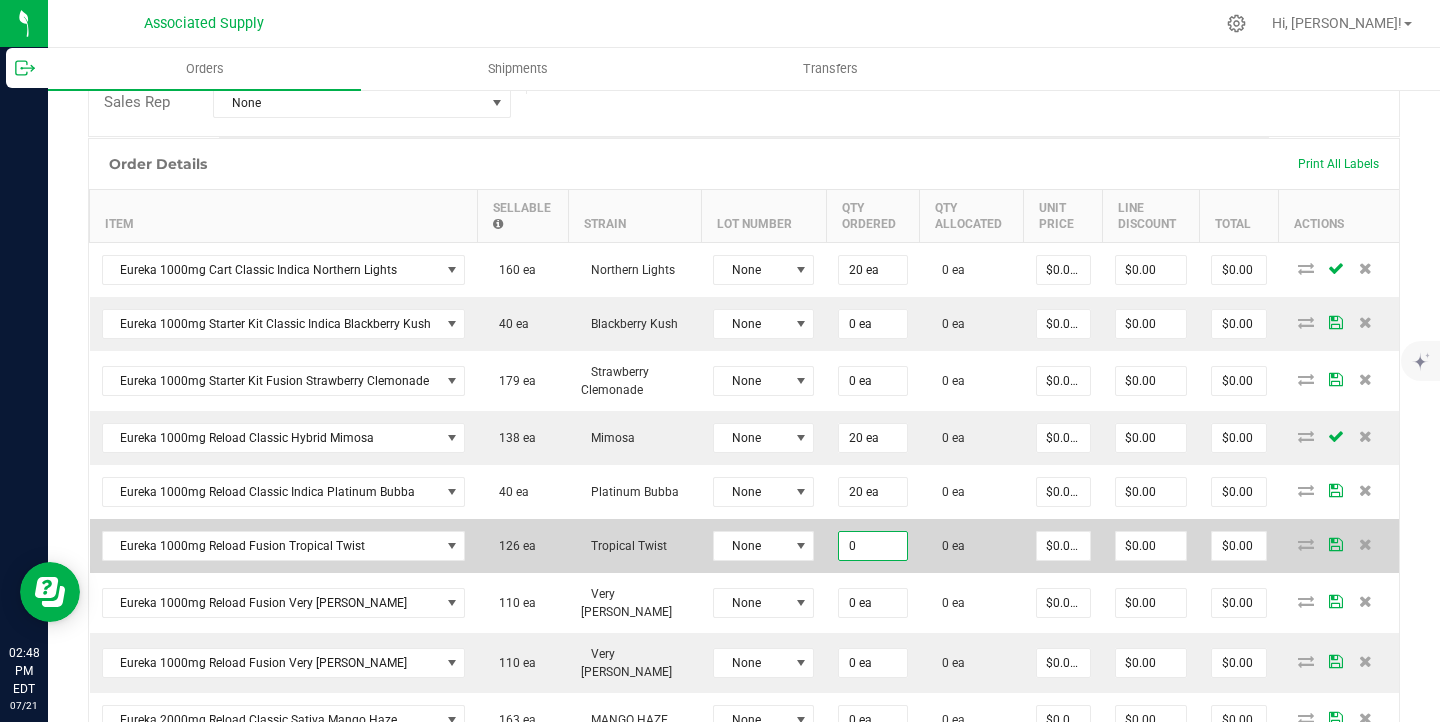 click on "0" at bounding box center [872, 546] 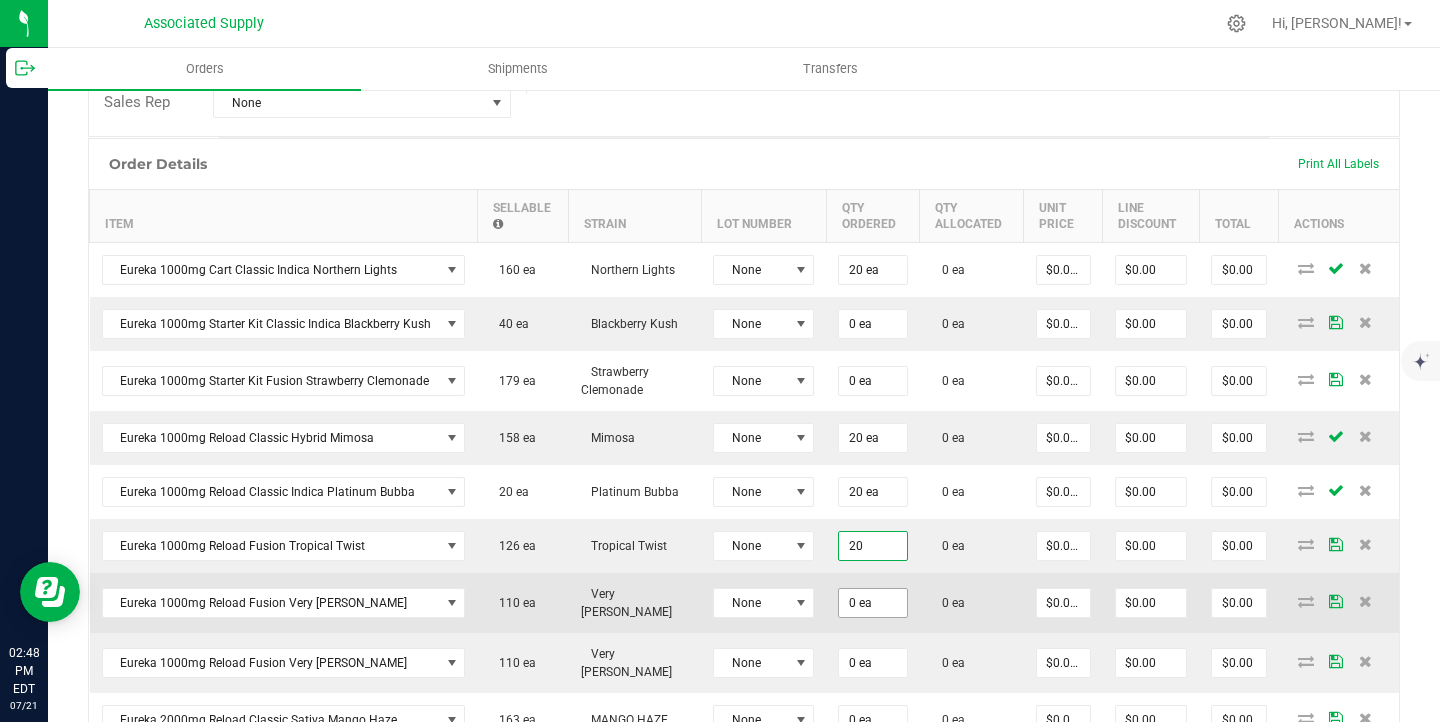 type on "20 ea" 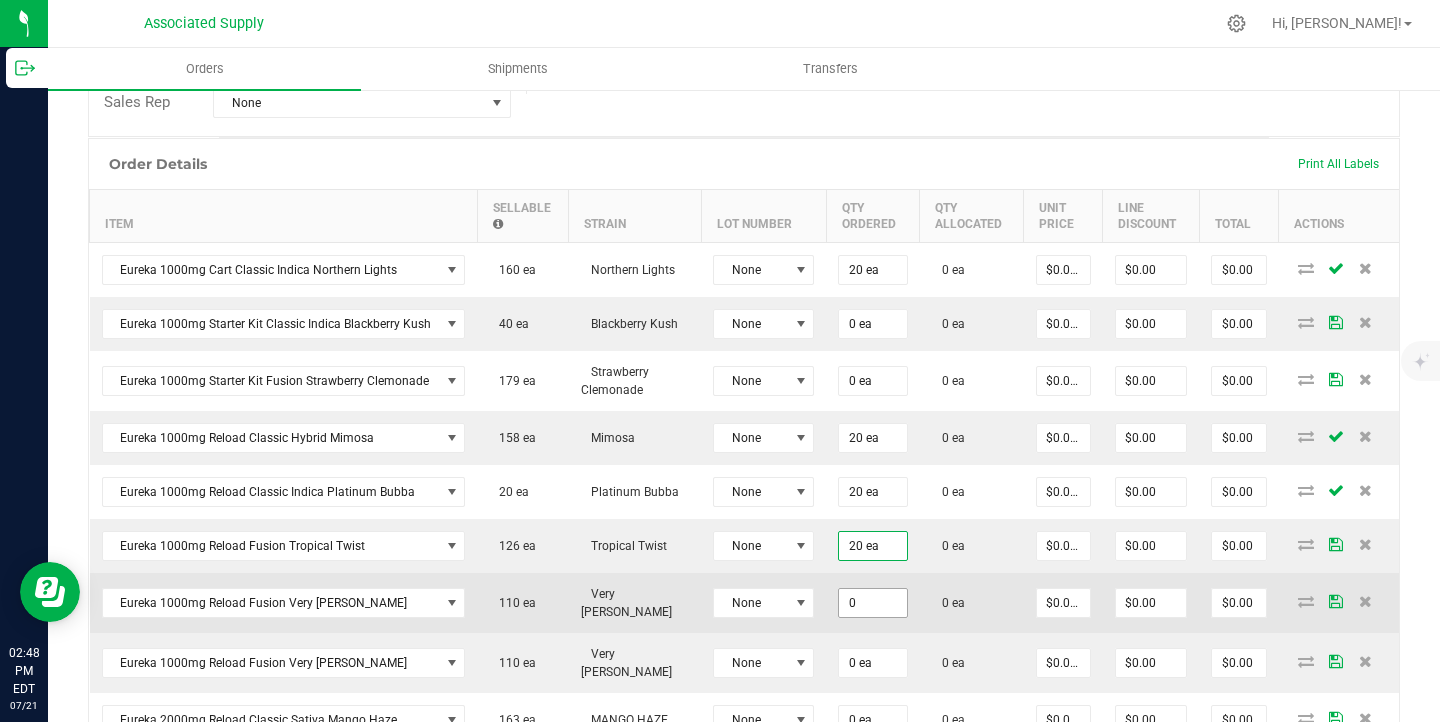click on "0" at bounding box center (872, 603) 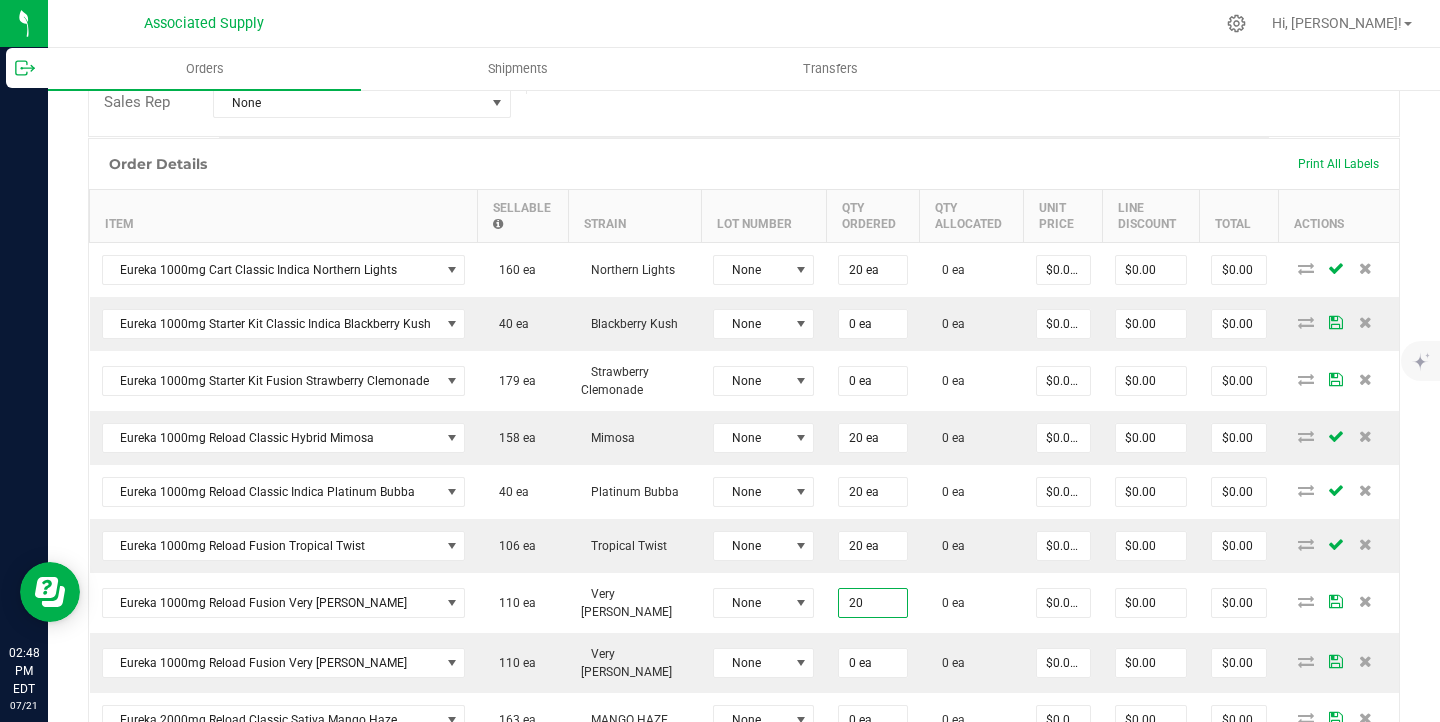 type on "20" 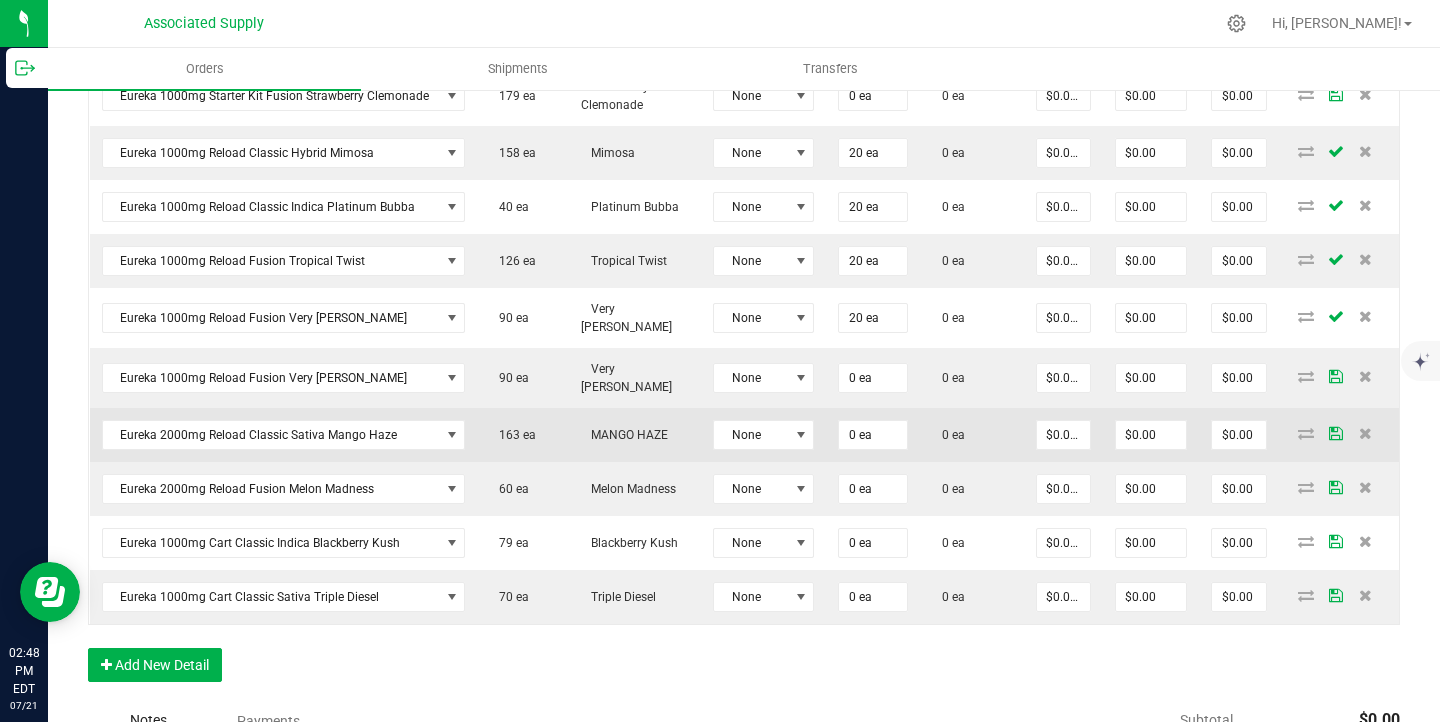 scroll, scrollTop: 833, scrollLeft: 0, axis: vertical 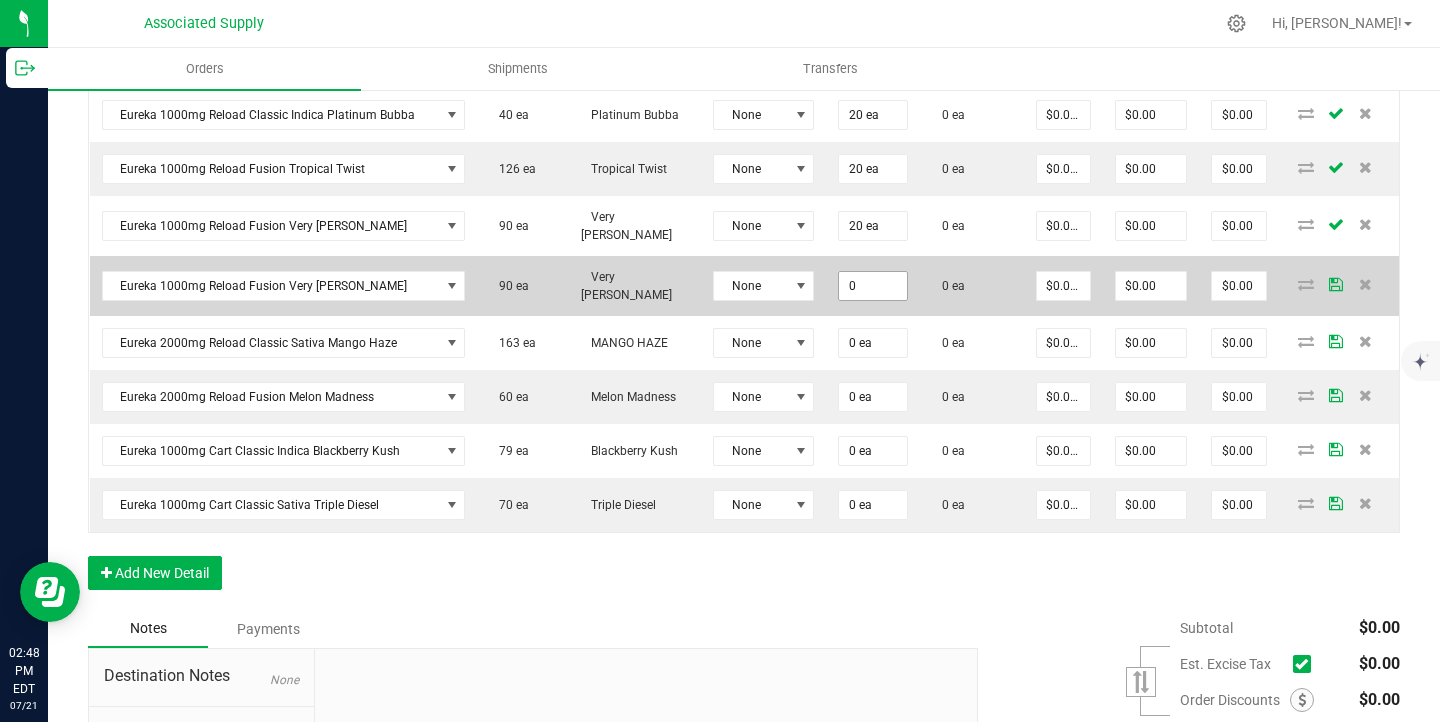click on "0" at bounding box center (872, 286) 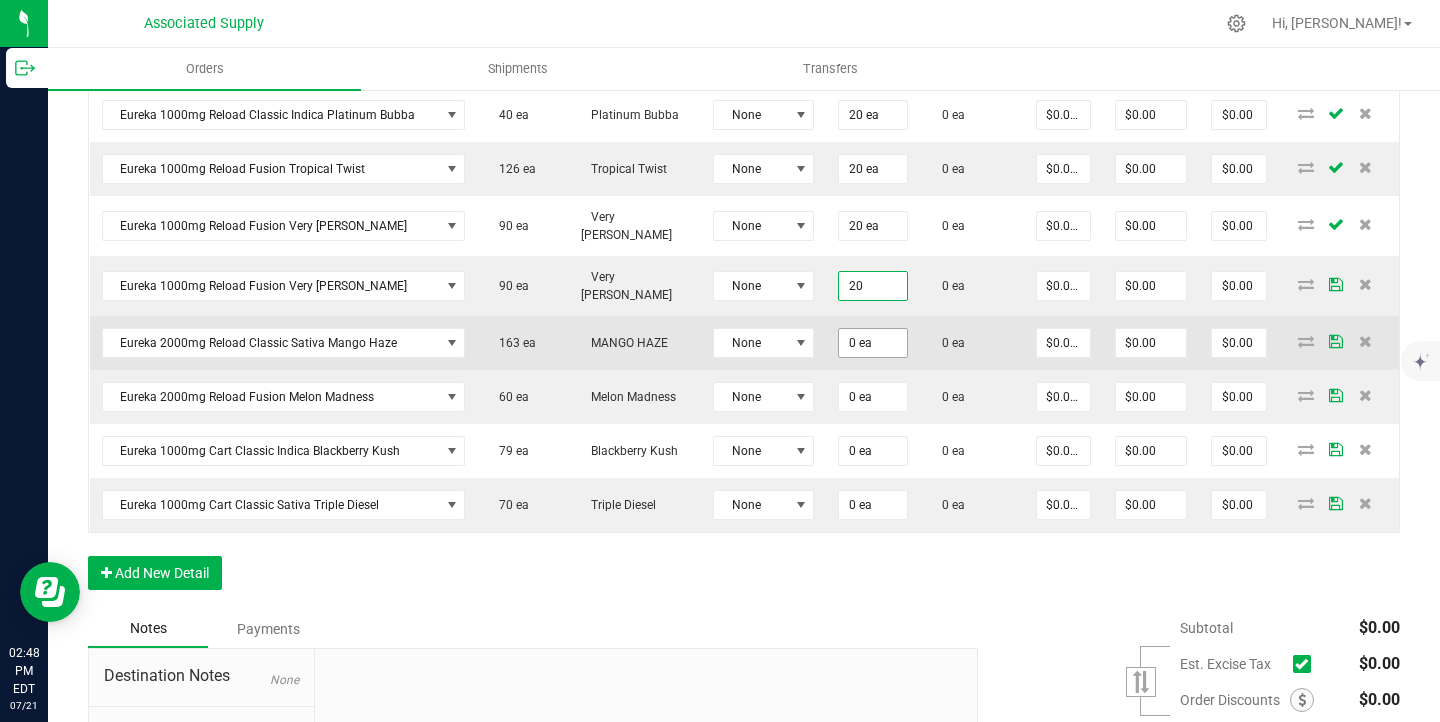 type on "20 ea" 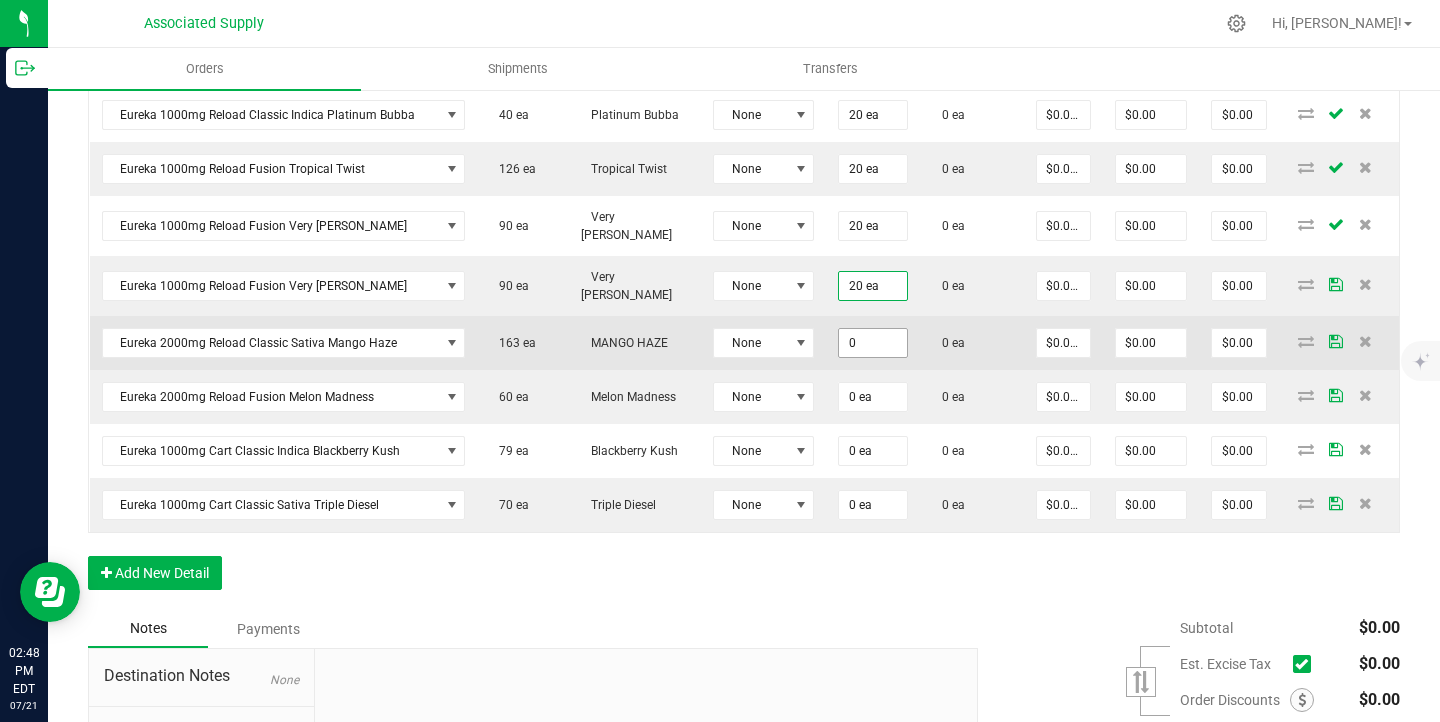click on "0" at bounding box center (872, 343) 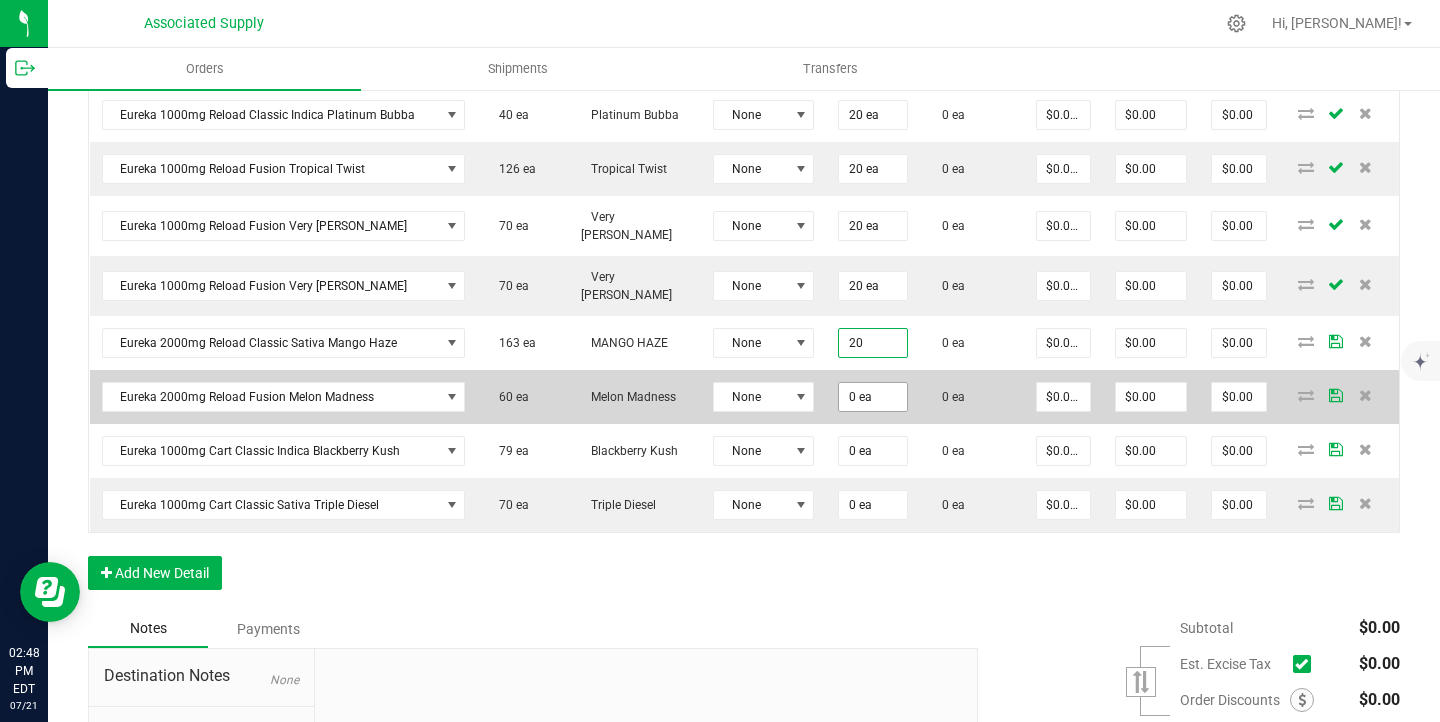 type on "20 ea" 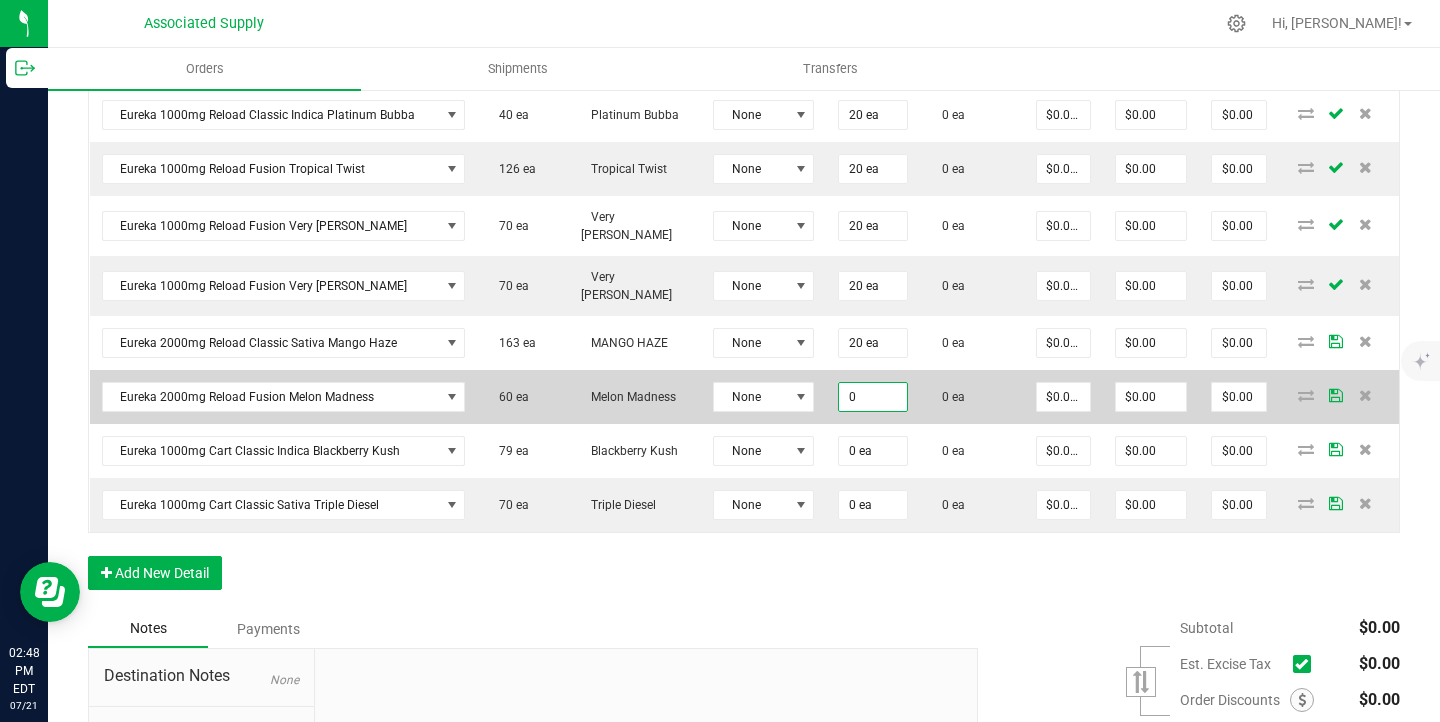 click on "0" at bounding box center (872, 397) 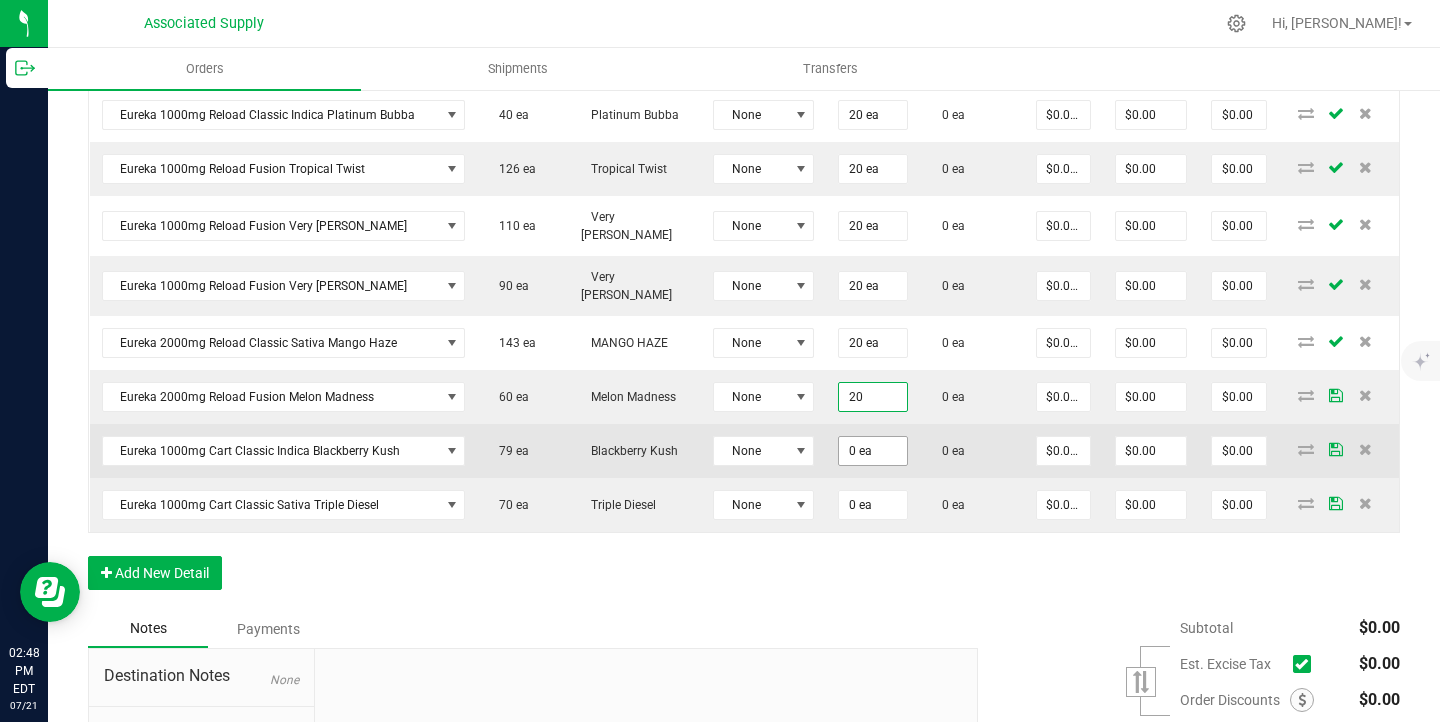 type on "20 ea" 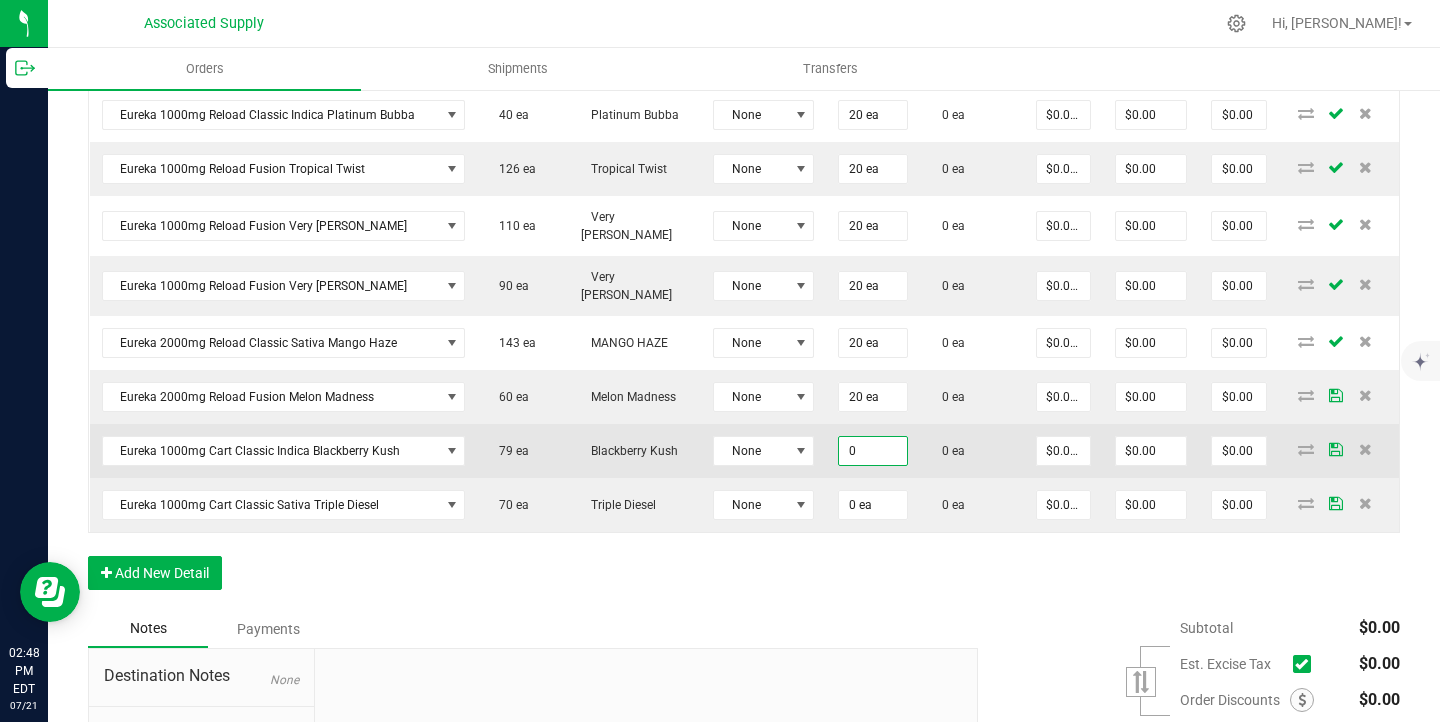 click on "0" at bounding box center [872, 451] 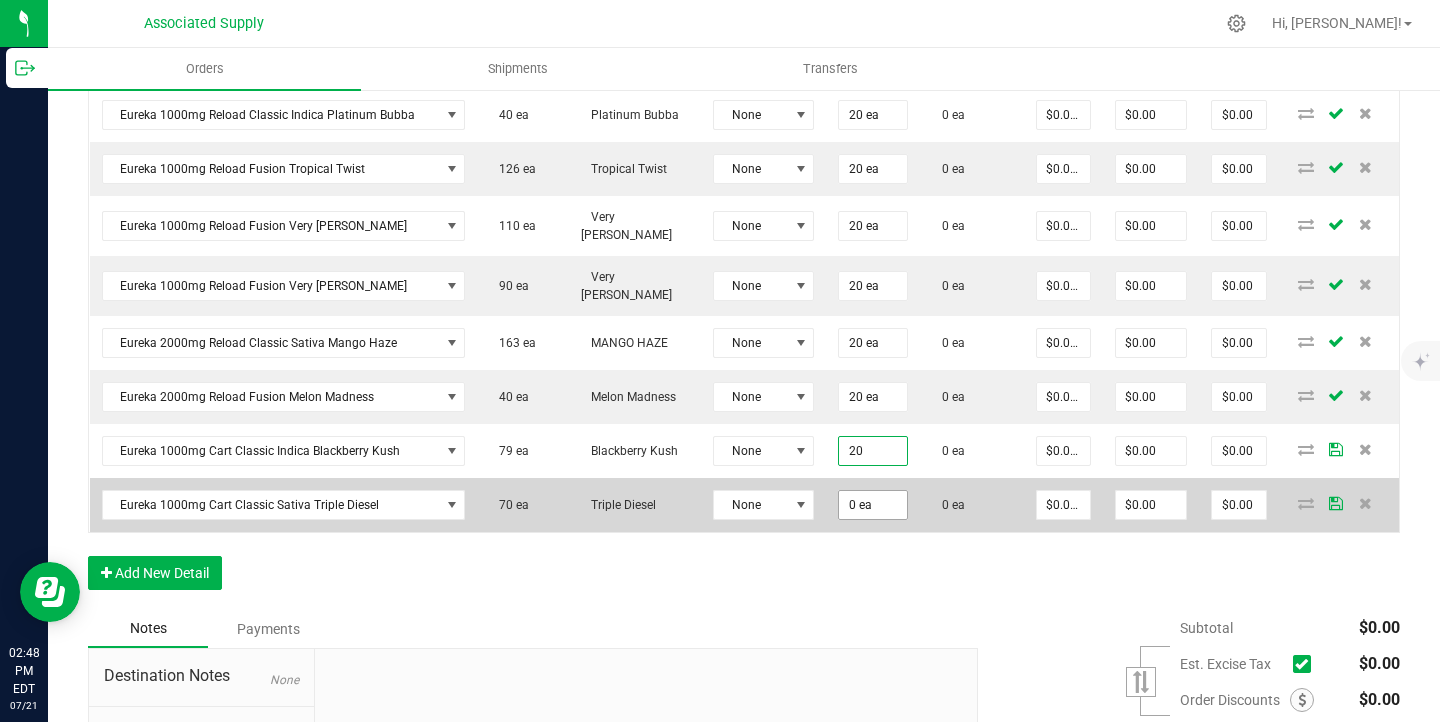 type on "20 ea" 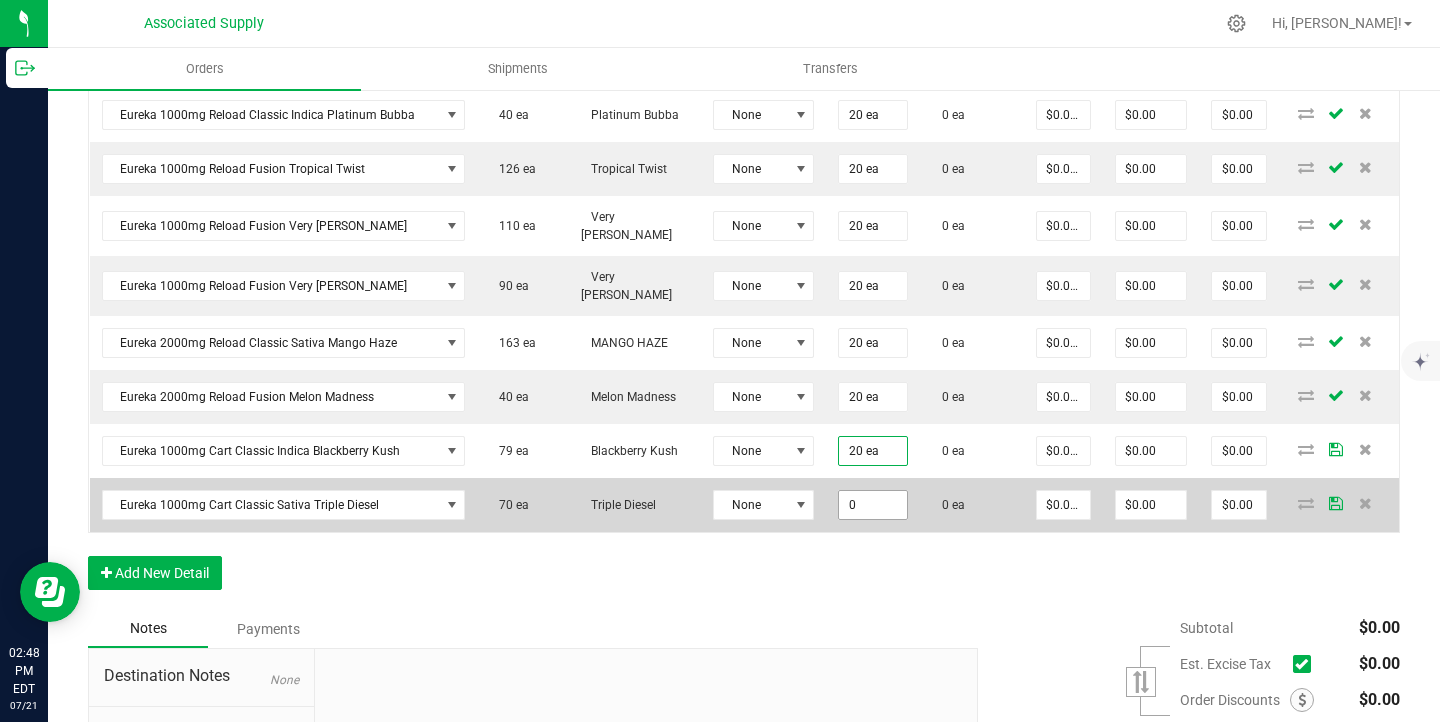click on "0" at bounding box center (872, 505) 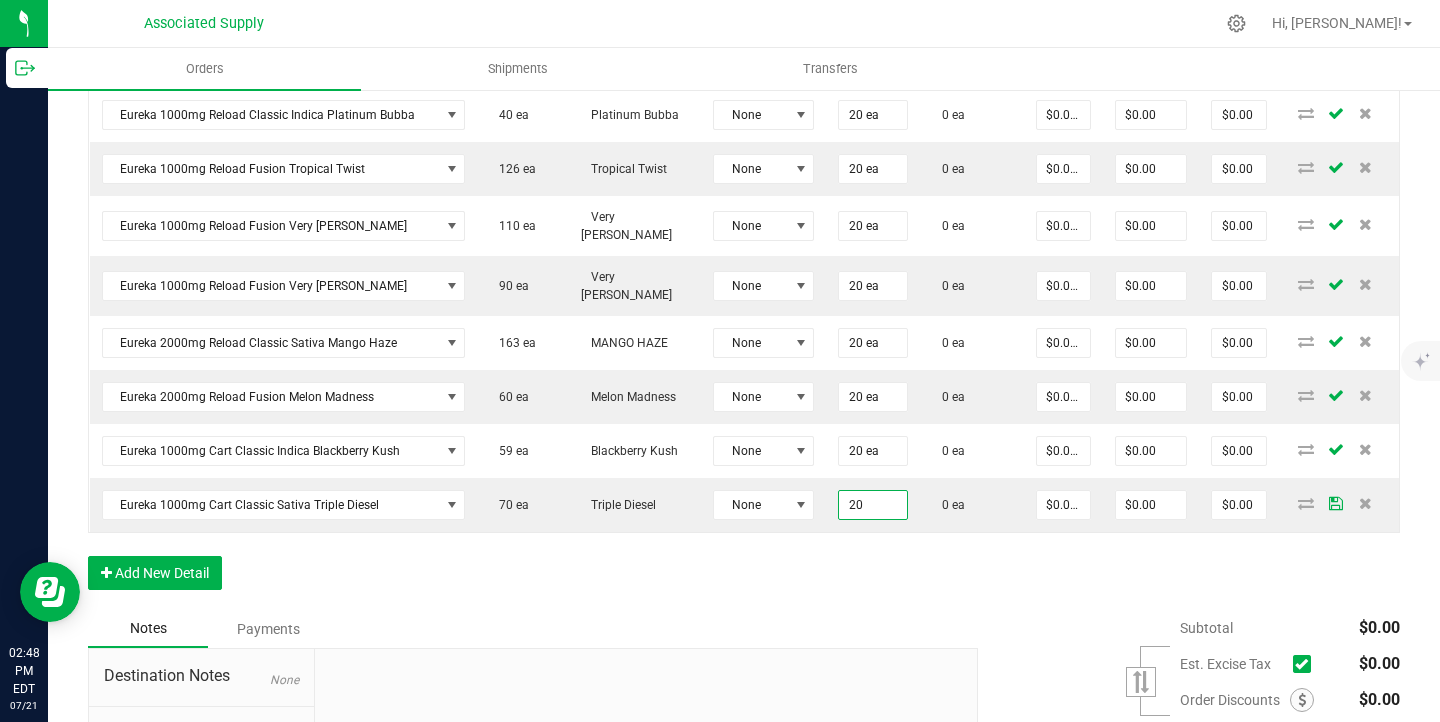 type on "20 ea" 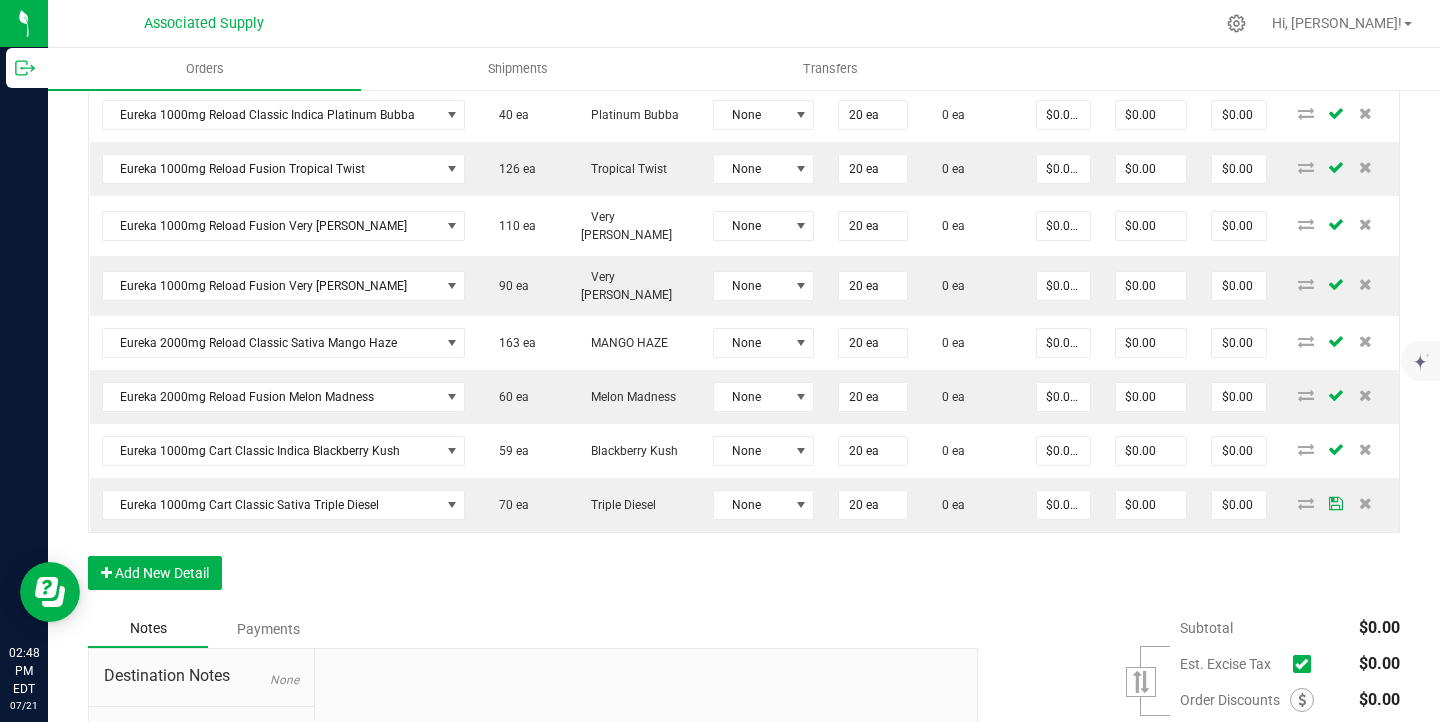 click on "Order Details Print All Labels Item  Sellable  Strain  Lot Number  Qty Ordered Qty Allocated Unit Price Line Discount Total Actions Eureka 1000mg Cart Classic Indica Northern Lights  160 ea   Northern Lights  None 20 ea  0 ea  $0.00000 $0.00 $0.00 Eureka 1000mg Starter Kit Classic Indica Blackberry Kush  40 ea   Blackberry Kush  None 0 ea  0 ea  $0.00000 $0.00 $0.00 Eureka 1000mg Starter Kit Fusion Strawberry Clemonade  179 ea   Strawberry Clemonade  None 0 ea  0 ea  $0.00000 $0.00 $0.00 Eureka 1000mg Reload Classic Hybrid Mimosa  158 ea   Mimosa  None 20 ea  0 ea  $0.00000 $0.00 $0.00 Eureka 1000mg Reload Classic Indica Platinum Bubba  40 ea   Platinum Bubba  None 20 ea  0 ea  $0.00000 $0.00 $0.00 Eureka 1000mg Reload Fusion Tropical Twist  126 ea   Tropical Twist  None 20 ea  0 ea  $0.00000 $0.00 $0.00 Eureka 1000mg Reload Fusion Very [PERSON_NAME]  110 ea   Very [PERSON_NAME]  None 20 ea  0 ea  $0.00000 $0.00 $0.00 Eureka 1000mg Reload Fusion Very [PERSON_NAME]  90 ea   Very [PERSON_NAME]  None 20 ea" at bounding box center (744, 185) 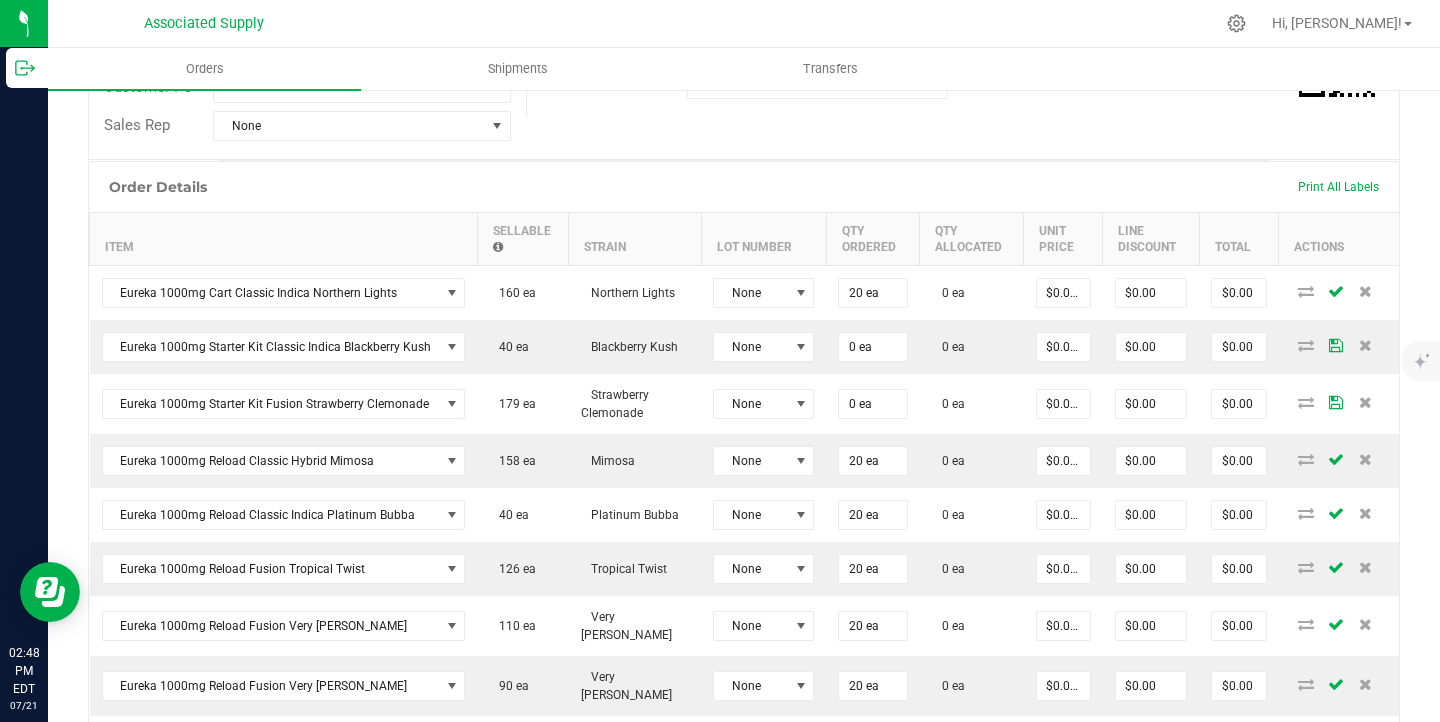 scroll, scrollTop: 409, scrollLeft: 0, axis: vertical 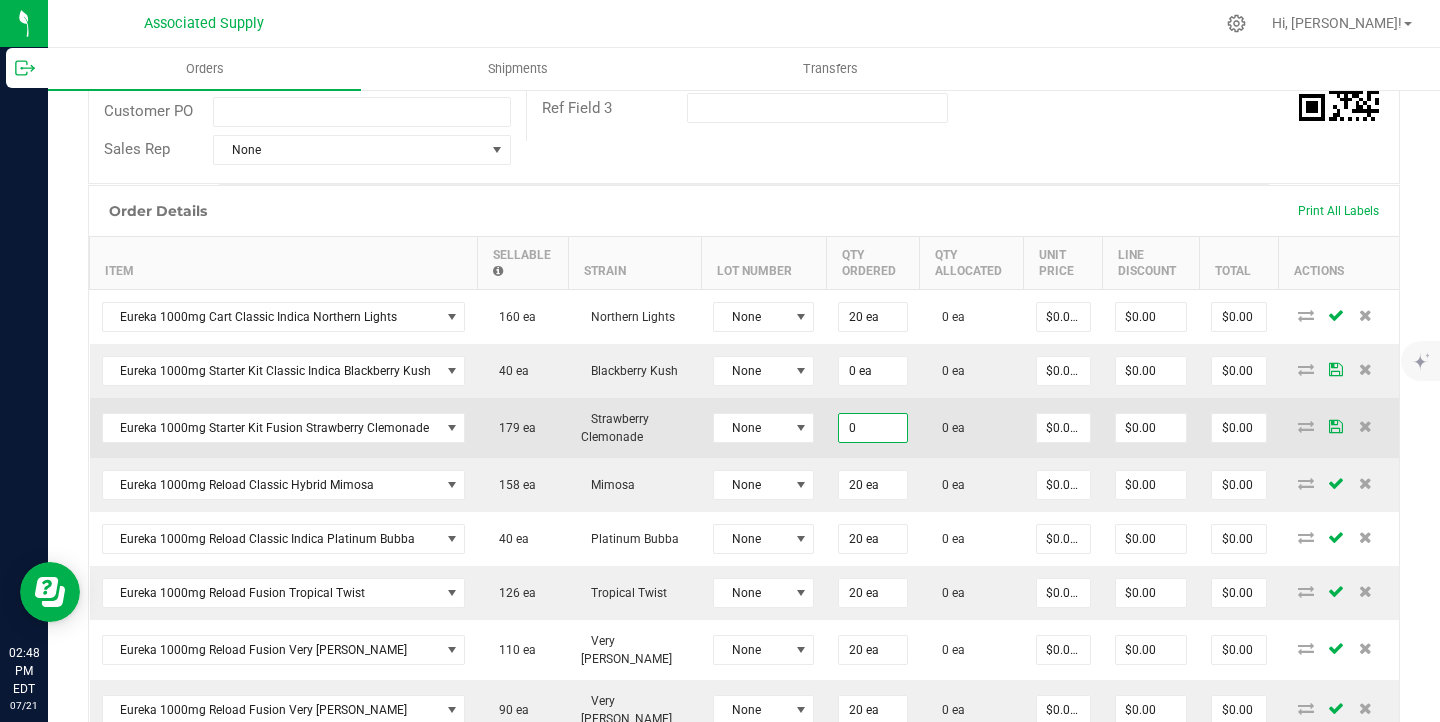 click on "0" at bounding box center [872, 428] 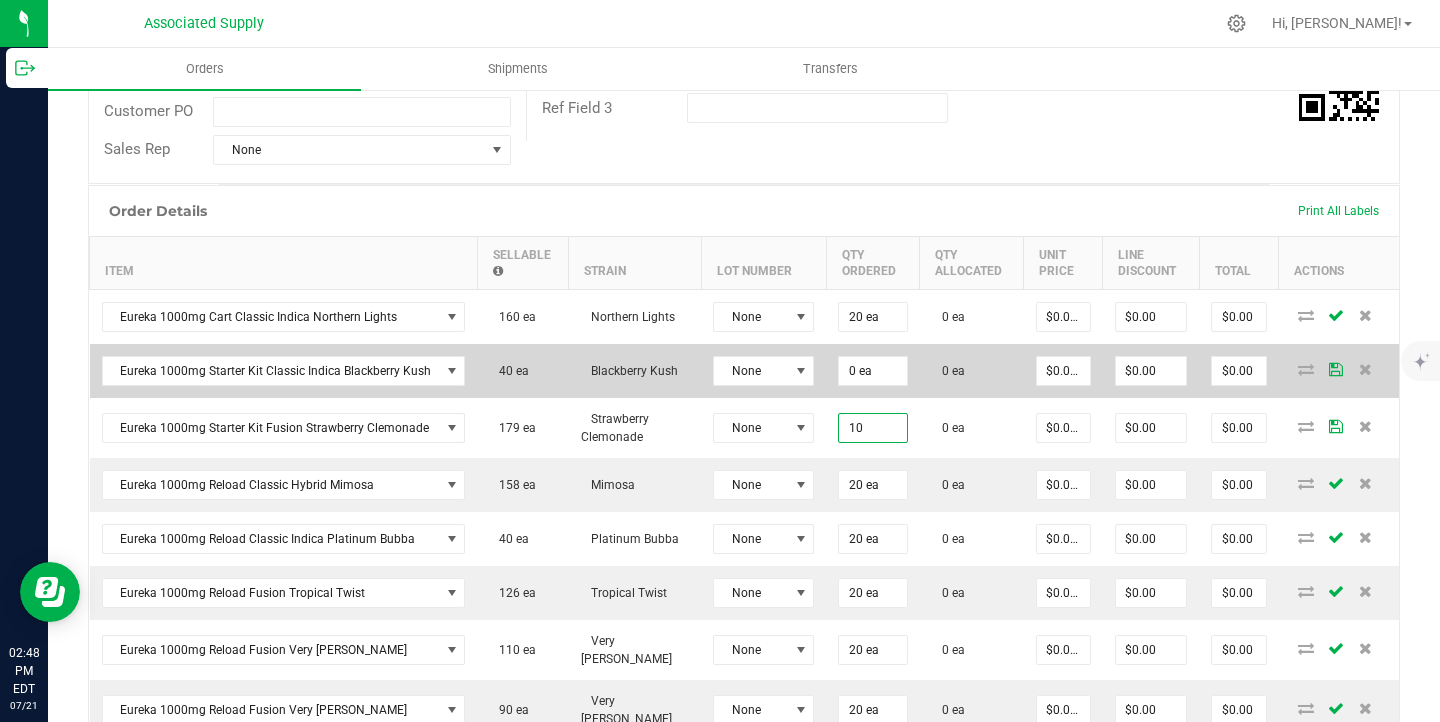 type on "10 ea" 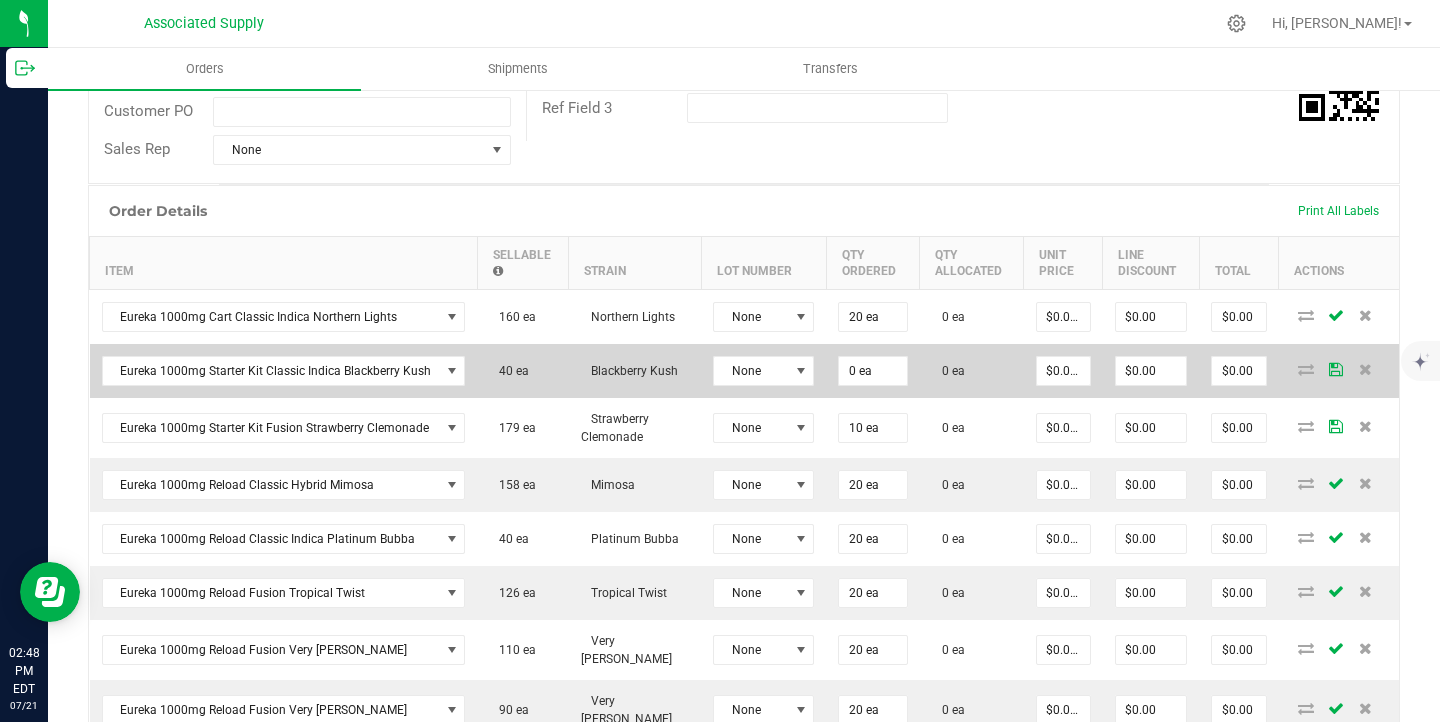 click on "0 ea" at bounding box center [872, 371] 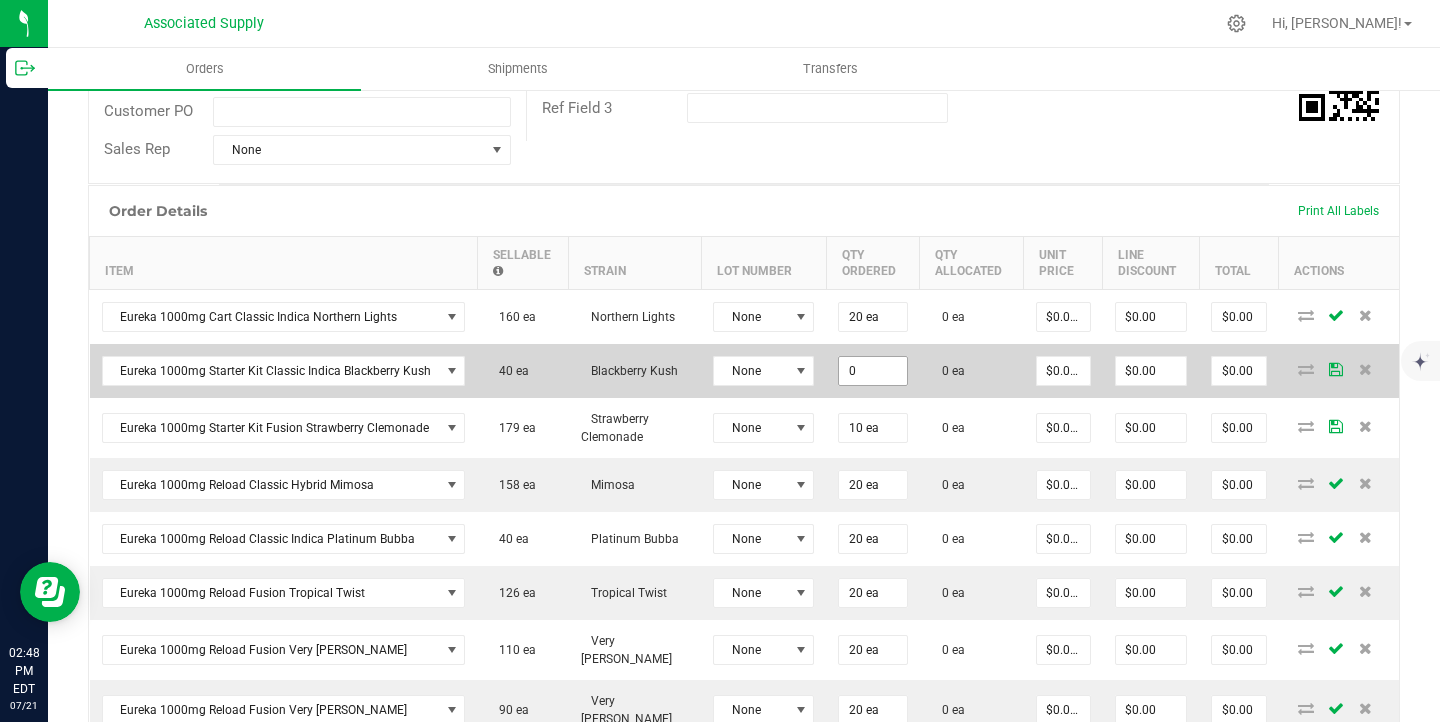 click on "0" at bounding box center (872, 371) 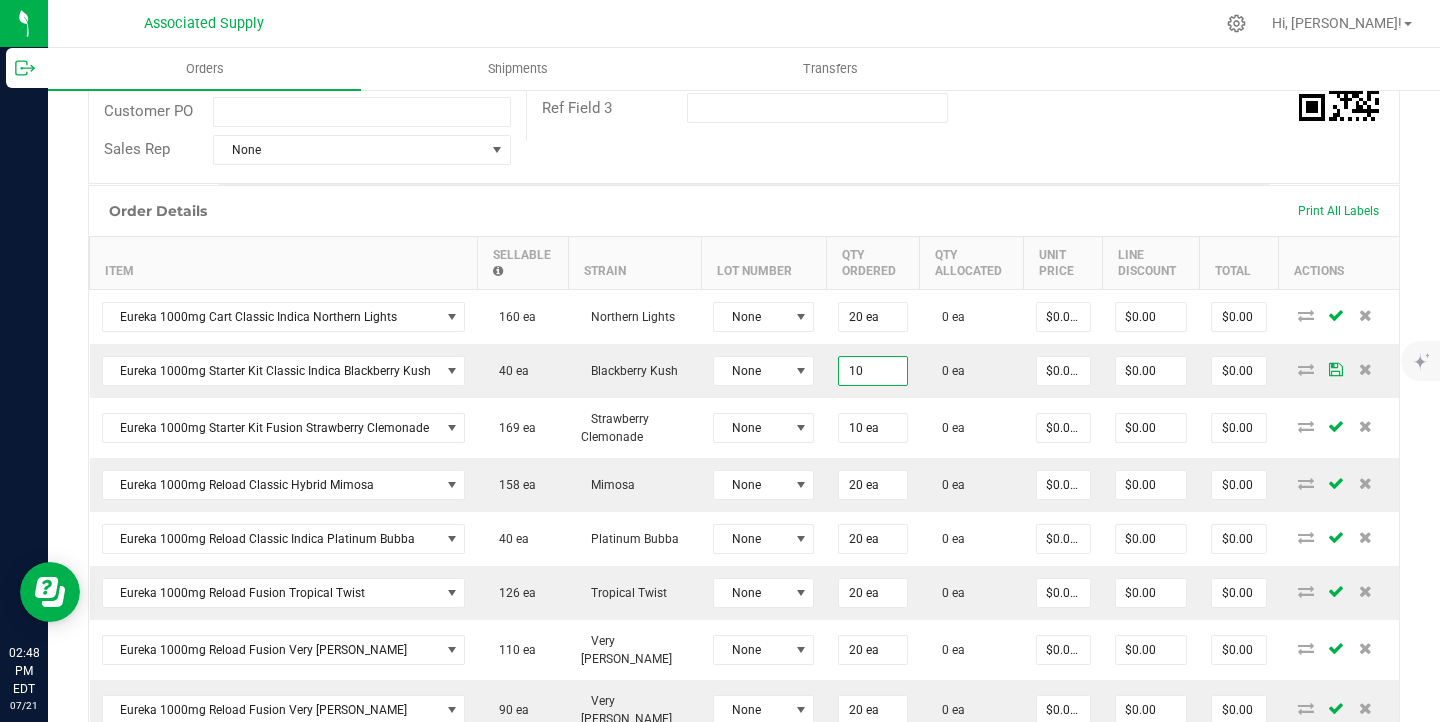 type on "10 ea" 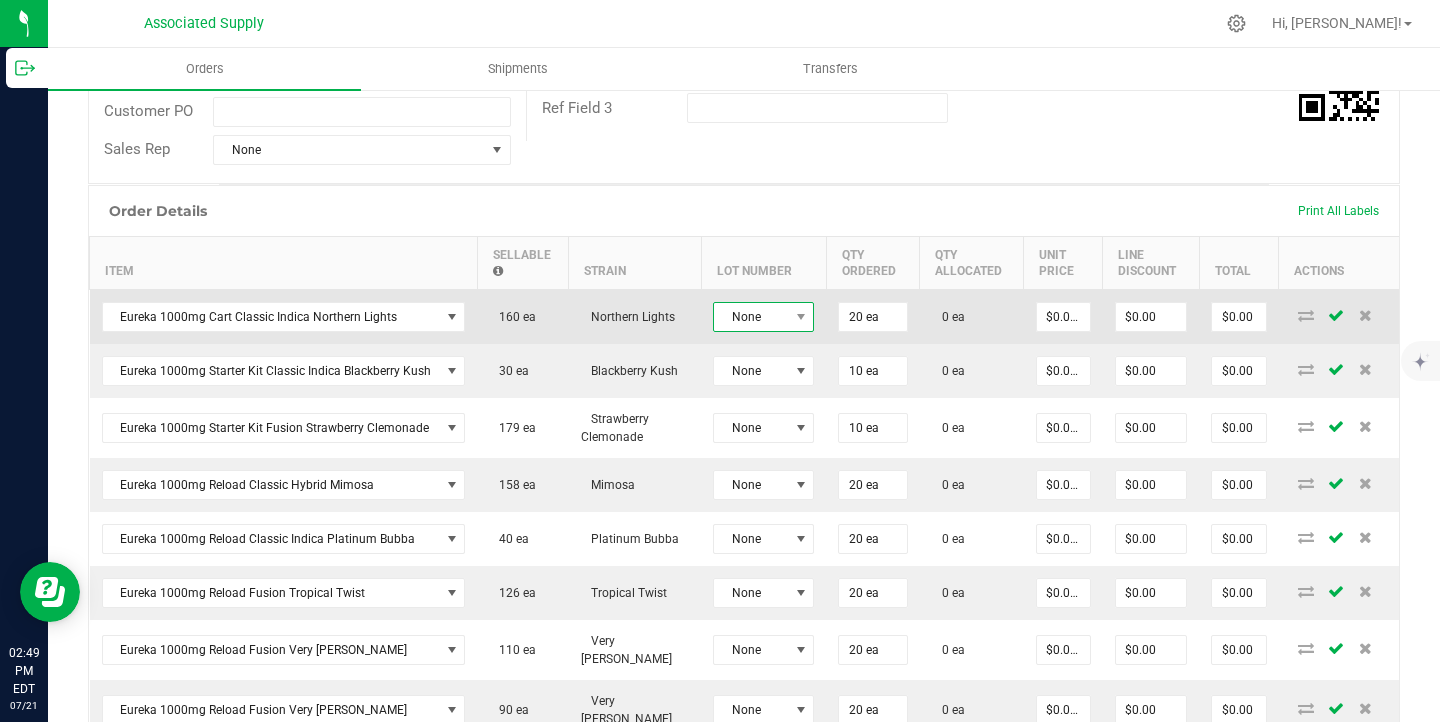 click on "None" at bounding box center (751, 317) 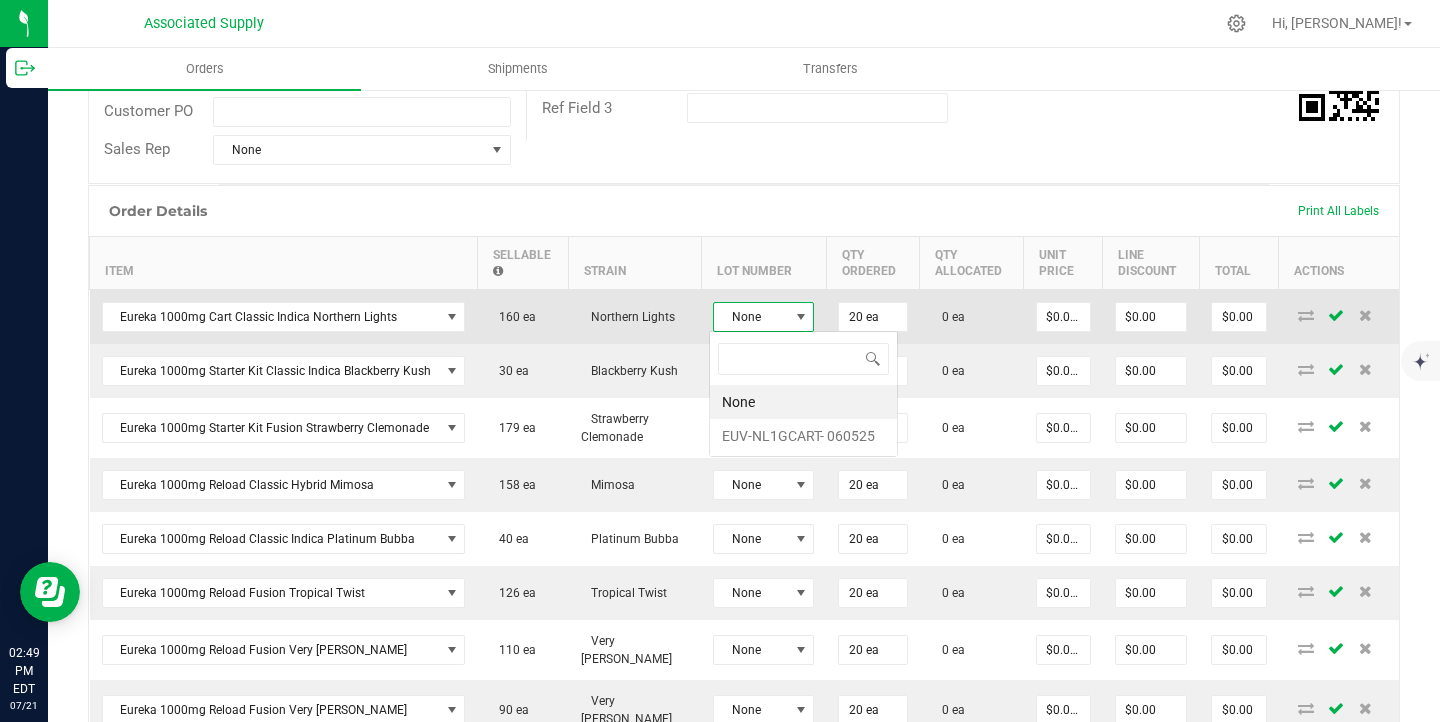 scroll, scrollTop: 99970, scrollLeft: 99899, axis: both 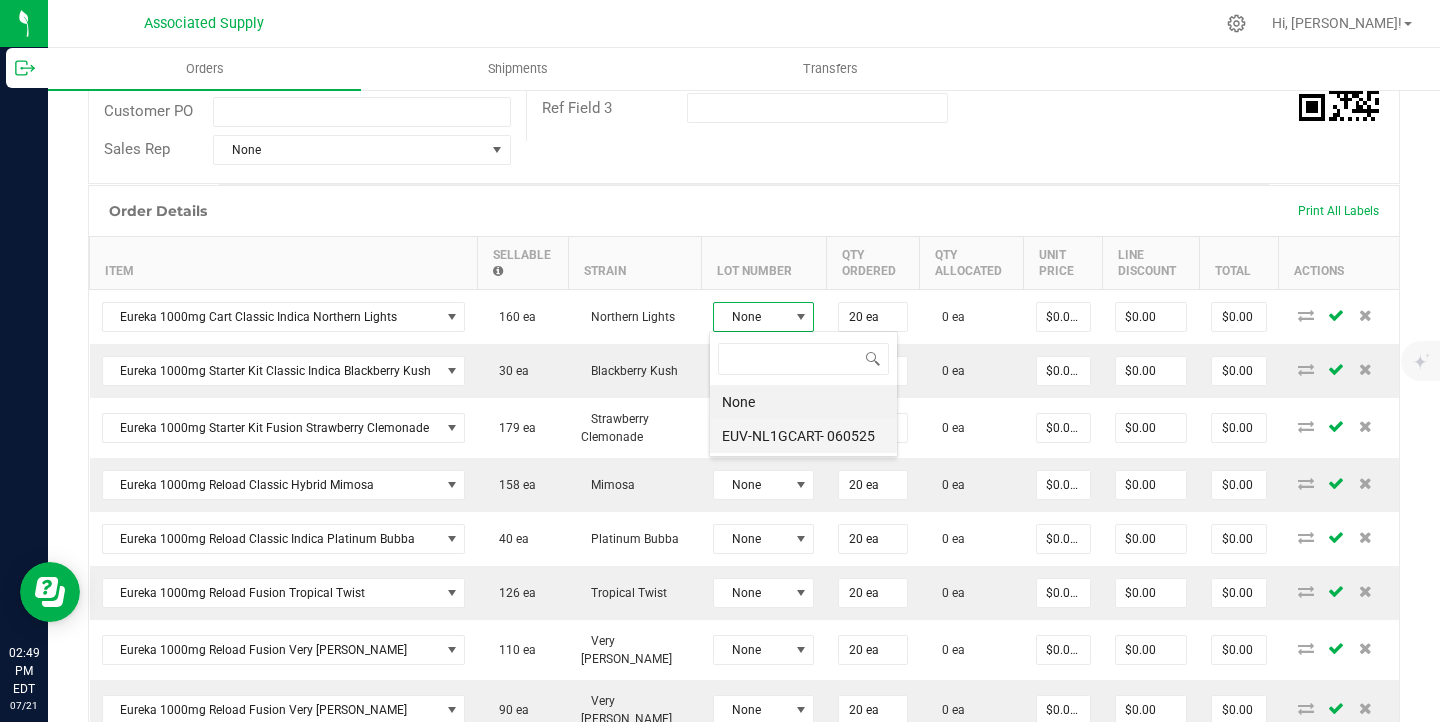 click on "EUV-NL1GCART- 060525" at bounding box center [803, 436] 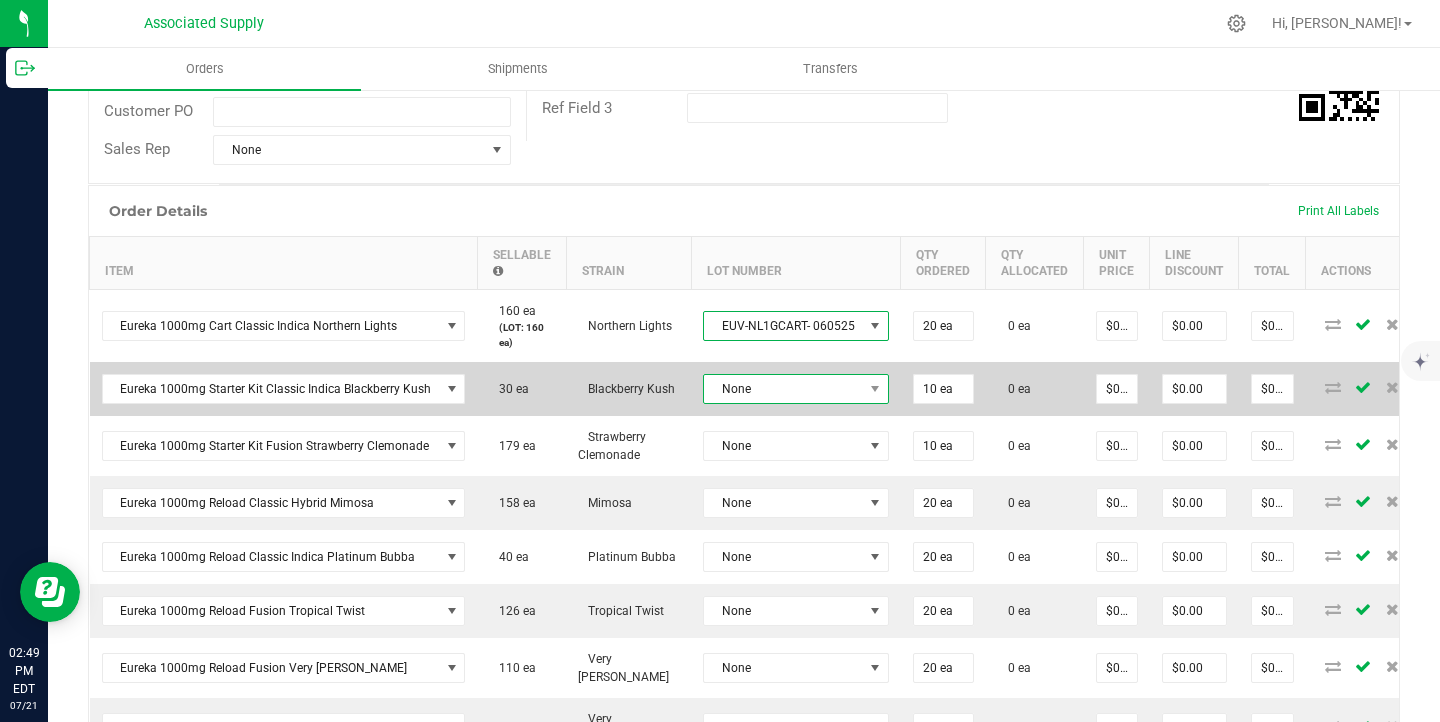 click on "None" at bounding box center [783, 389] 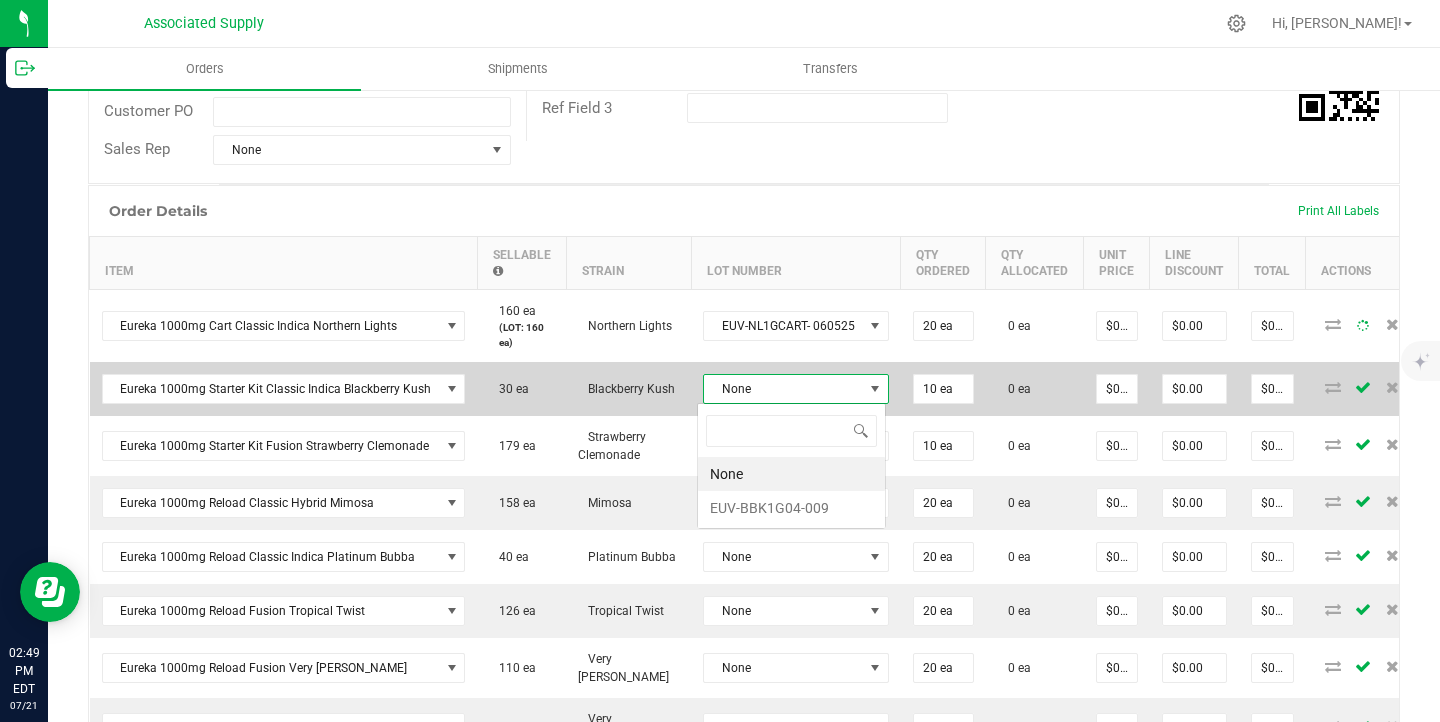 scroll, scrollTop: 99970, scrollLeft: 99899, axis: both 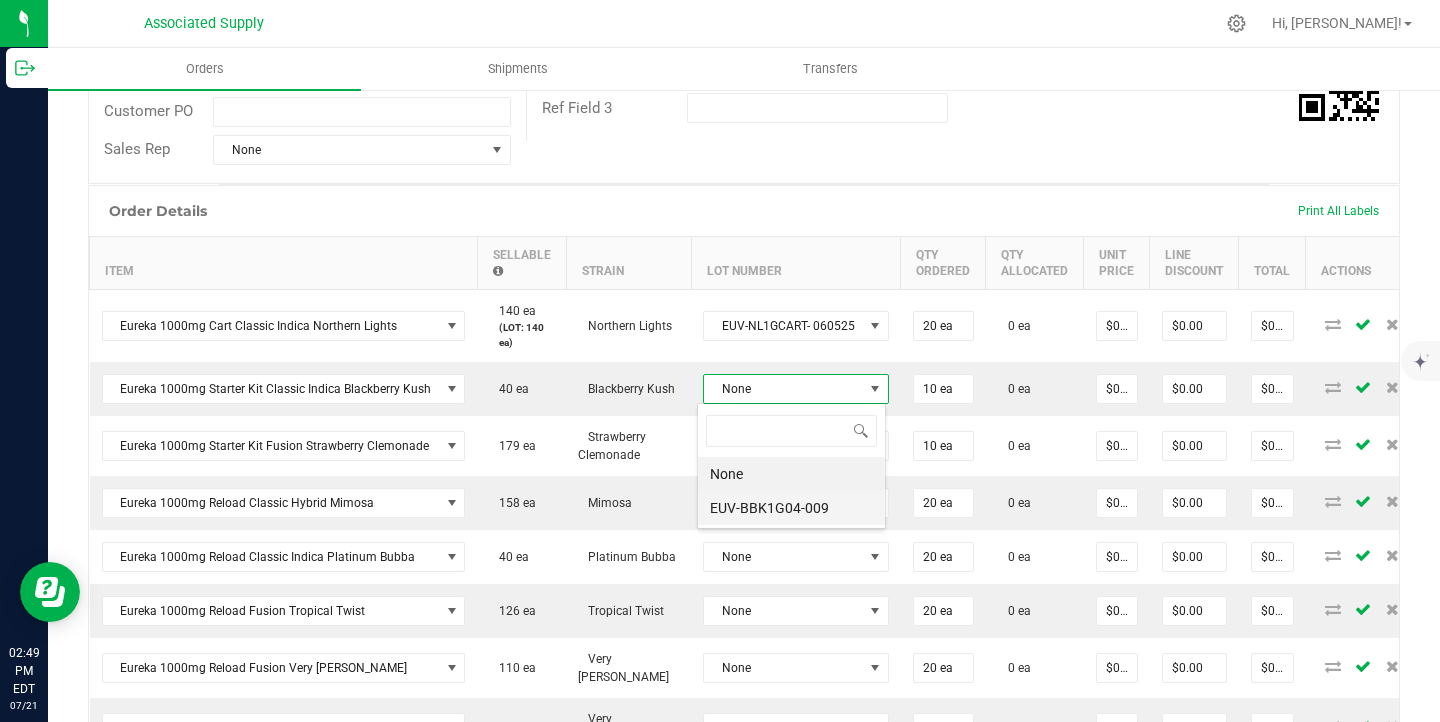 click on "EUV-BBK1G04-009" at bounding box center [791, 508] 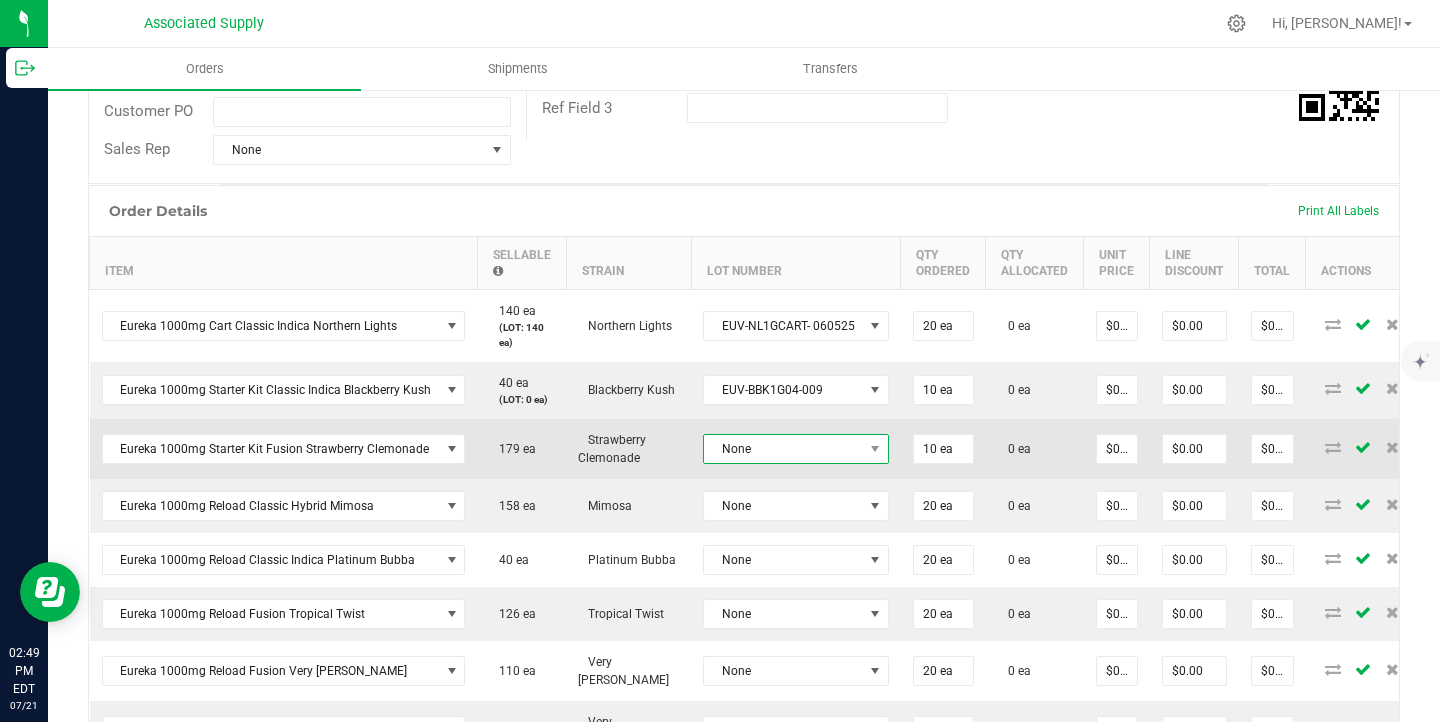 click on "None" at bounding box center [783, 449] 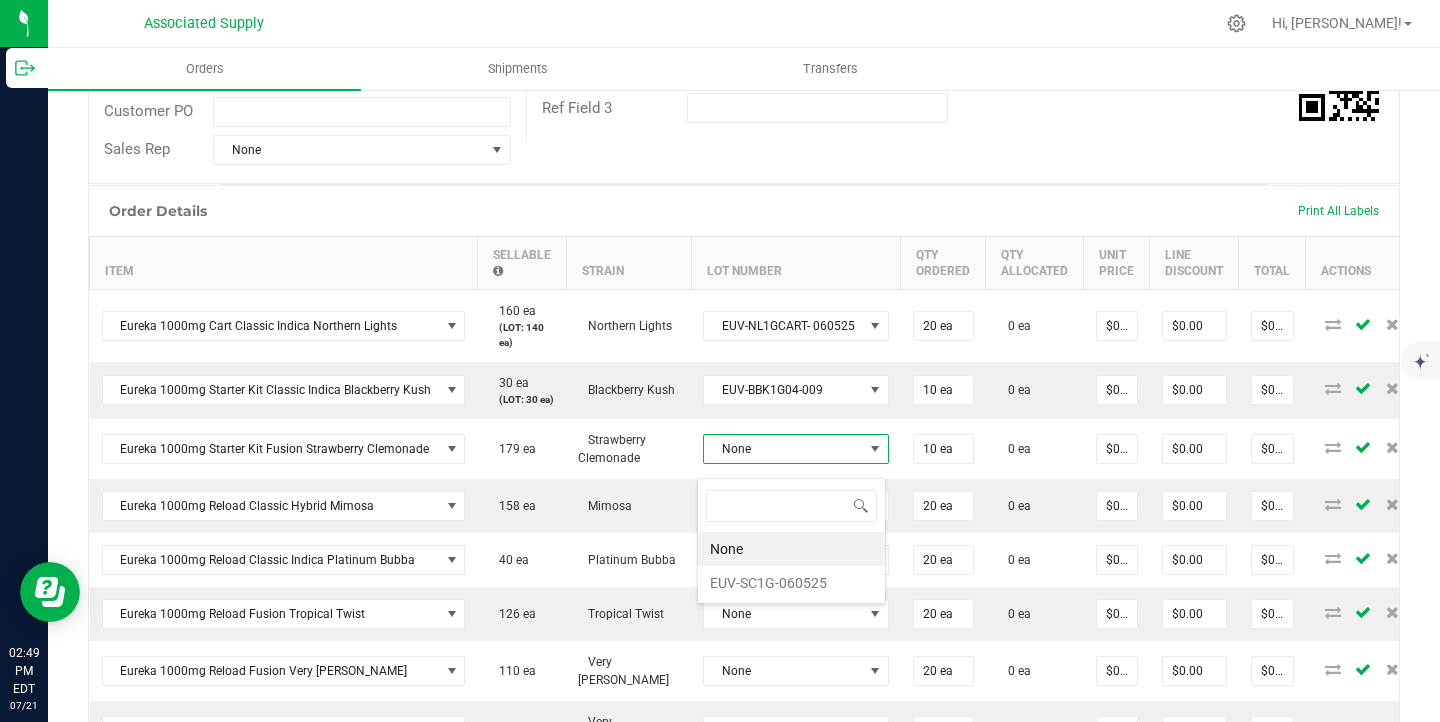 scroll, scrollTop: 99970, scrollLeft: 99817, axis: both 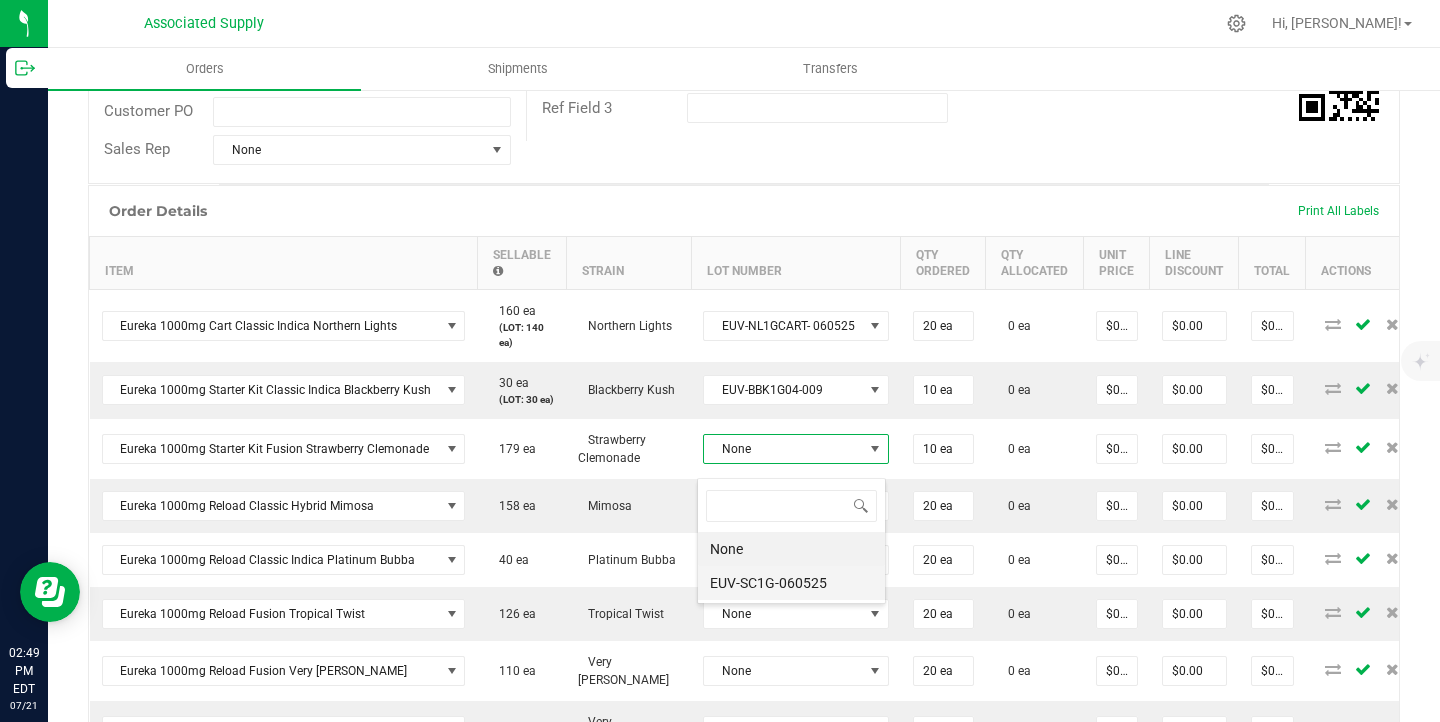 click on "EUV-SC1G-060525" at bounding box center [791, 583] 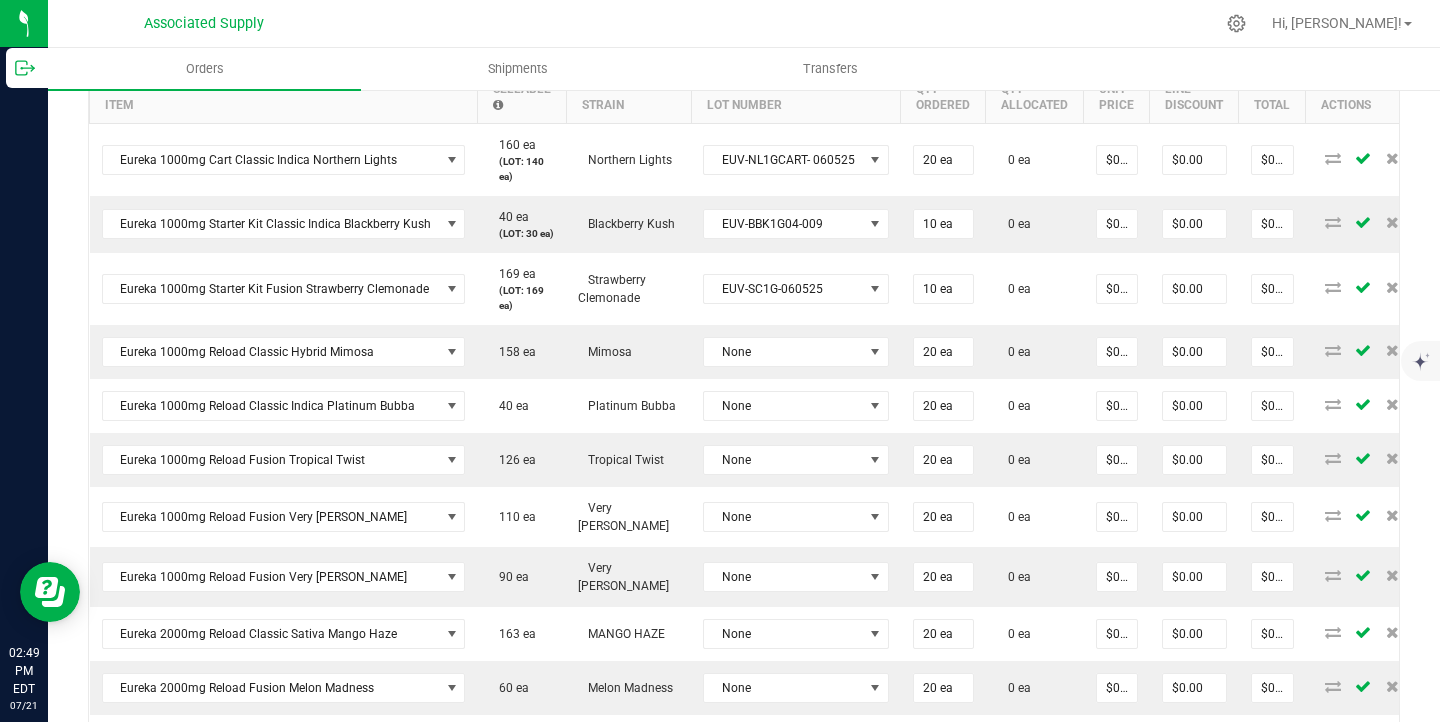 scroll, scrollTop: 631, scrollLeft: 0, axis: vertical 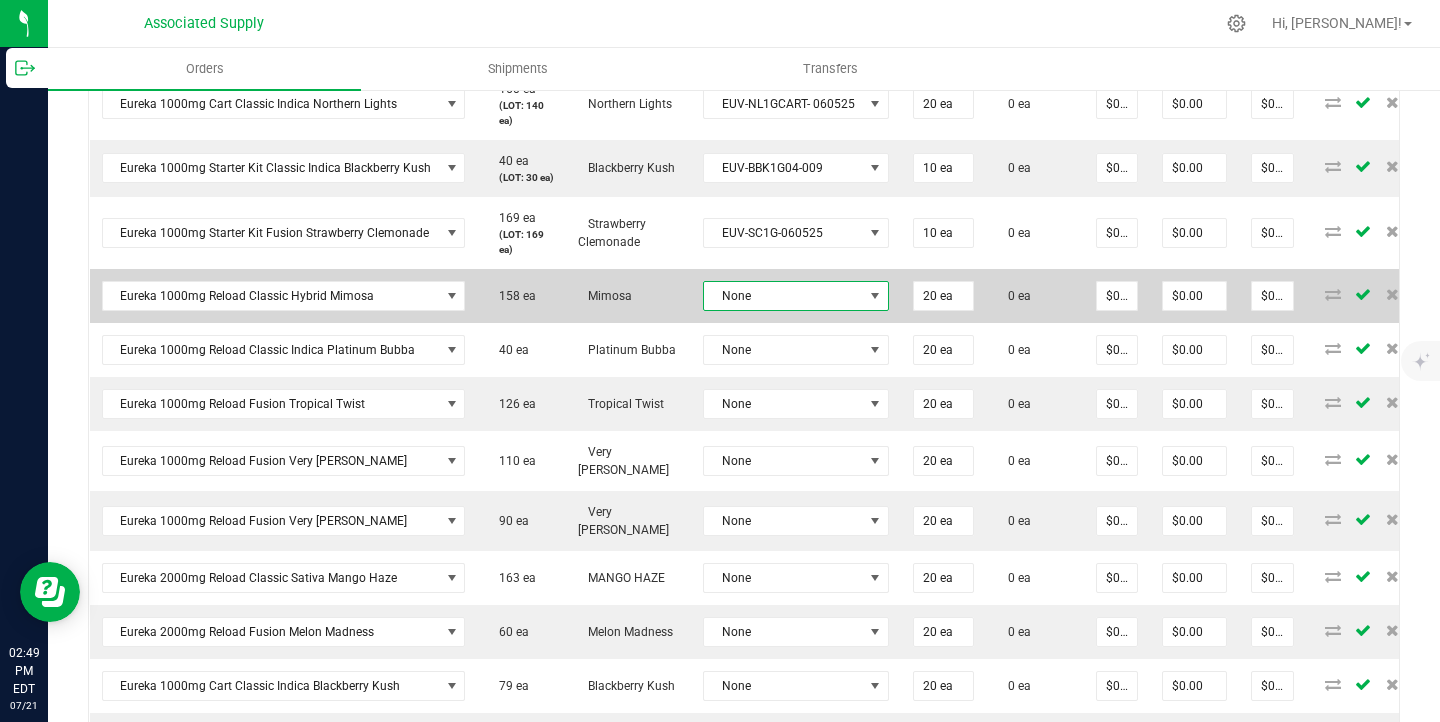 click on "None" at bounding box center [783, 296] 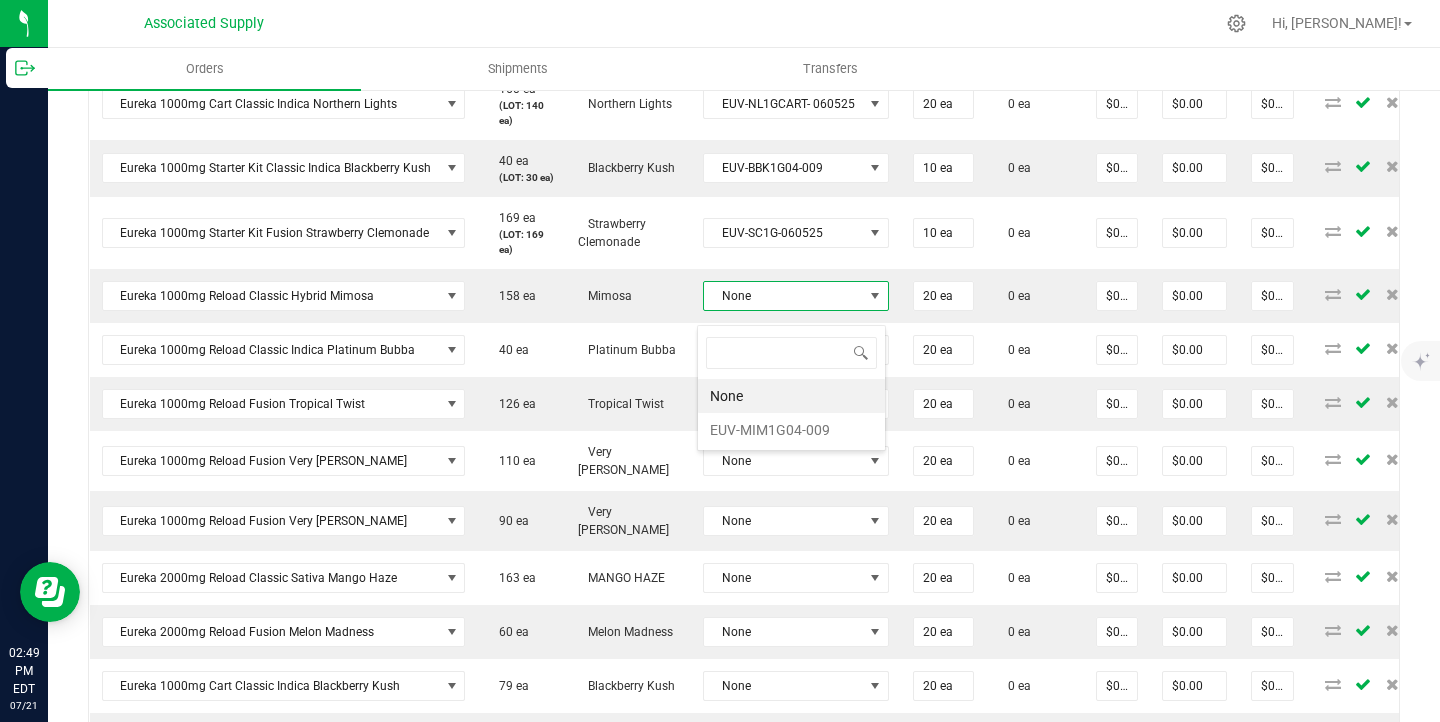 scroll, scrollTop: 99970, scrollLeft: 99817, axis: both 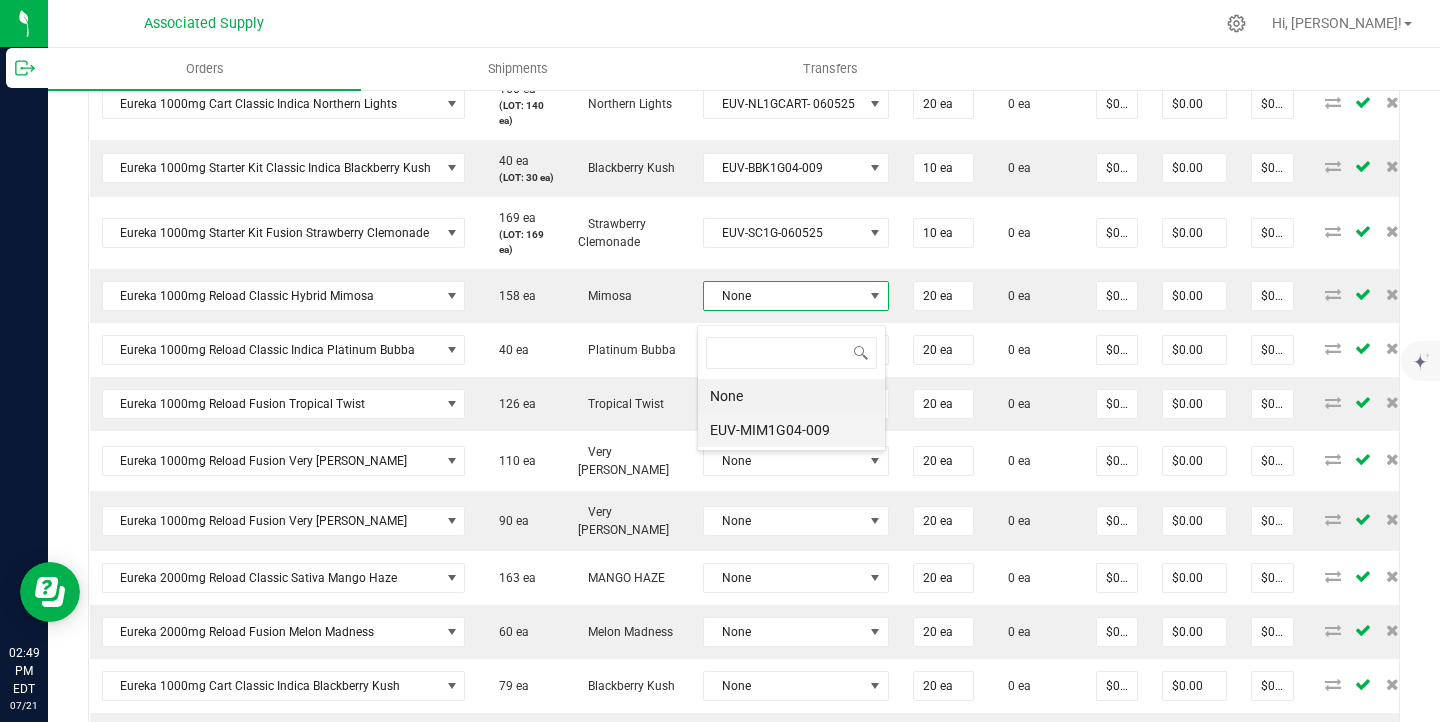 click on "EUV-MIM1G04-009" at bounding box center (791, 430) 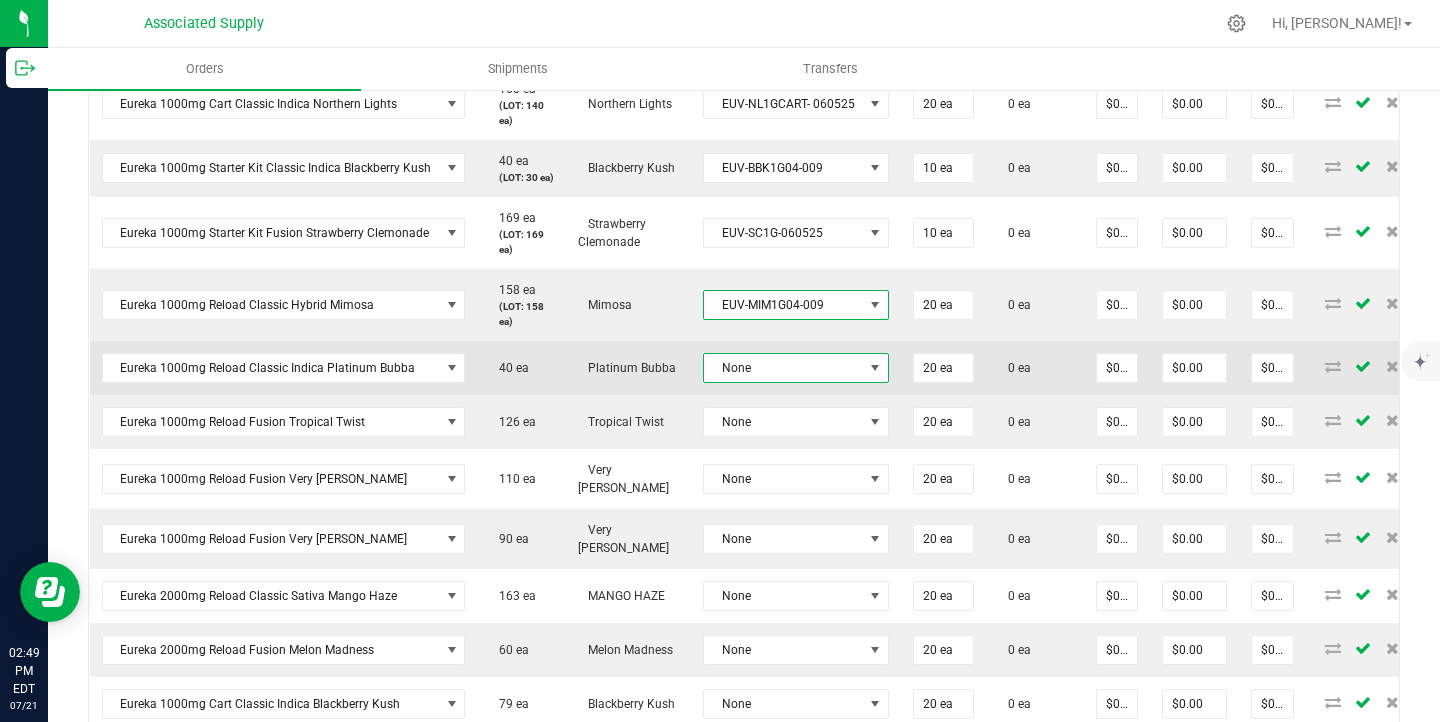 click on "None" at bounding box center [783, 368] 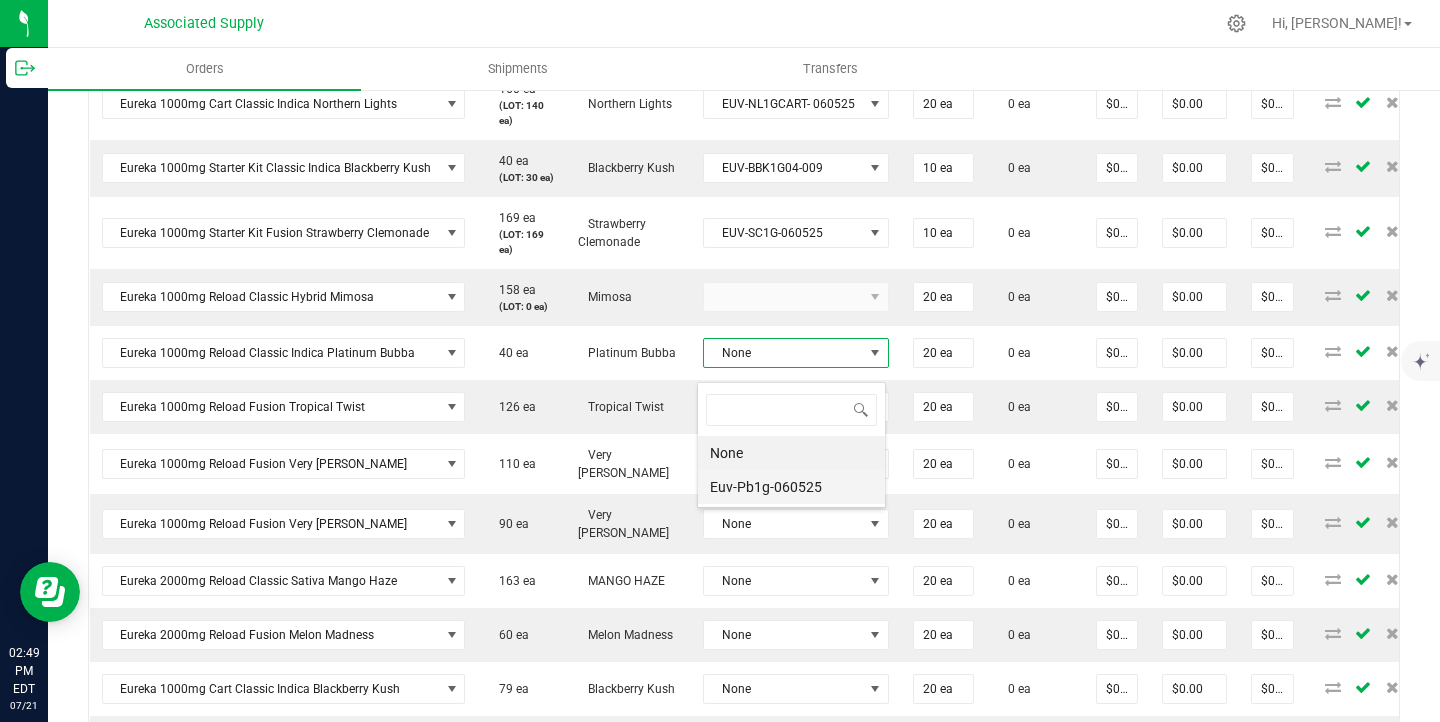 scroll, scrollTop: 99970, scrollLeft: 99817, axis: both 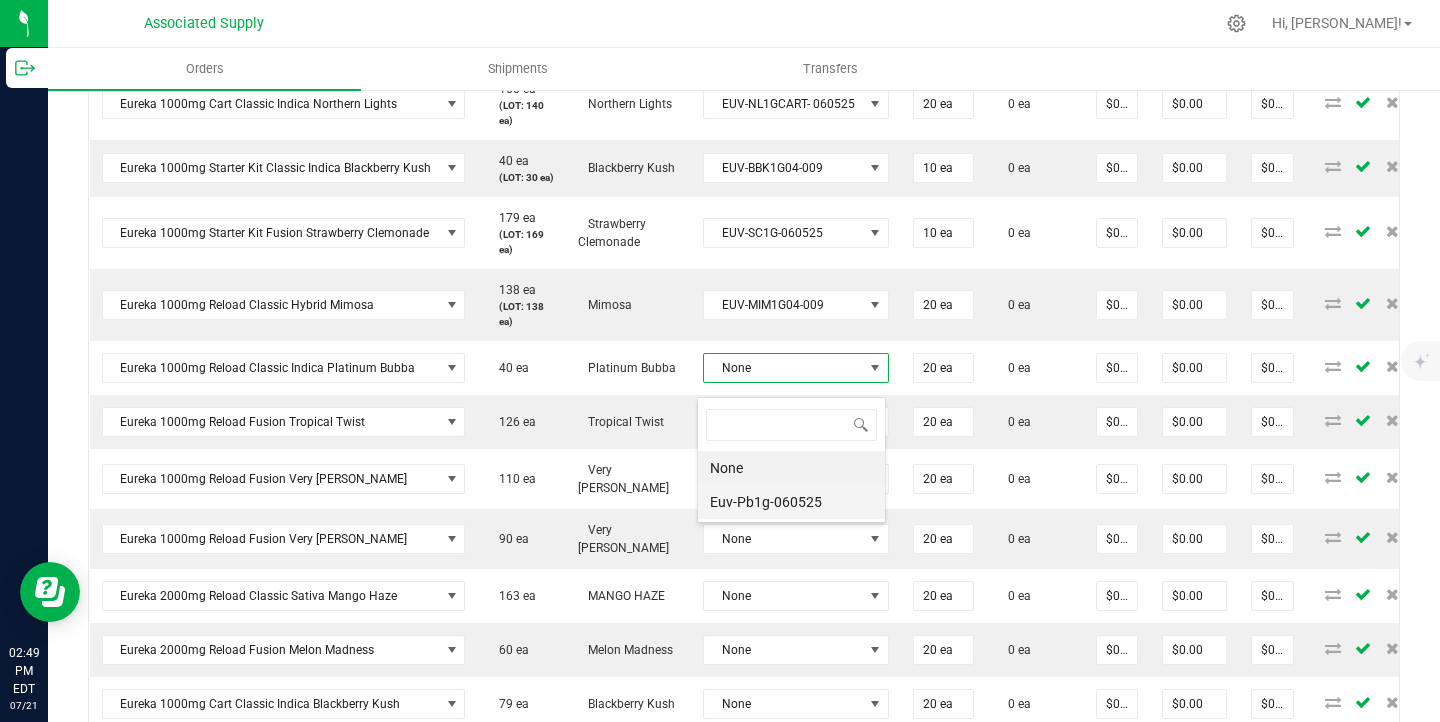 click on "Euv-Pb1g-060525" at bounding box center [791, 502] 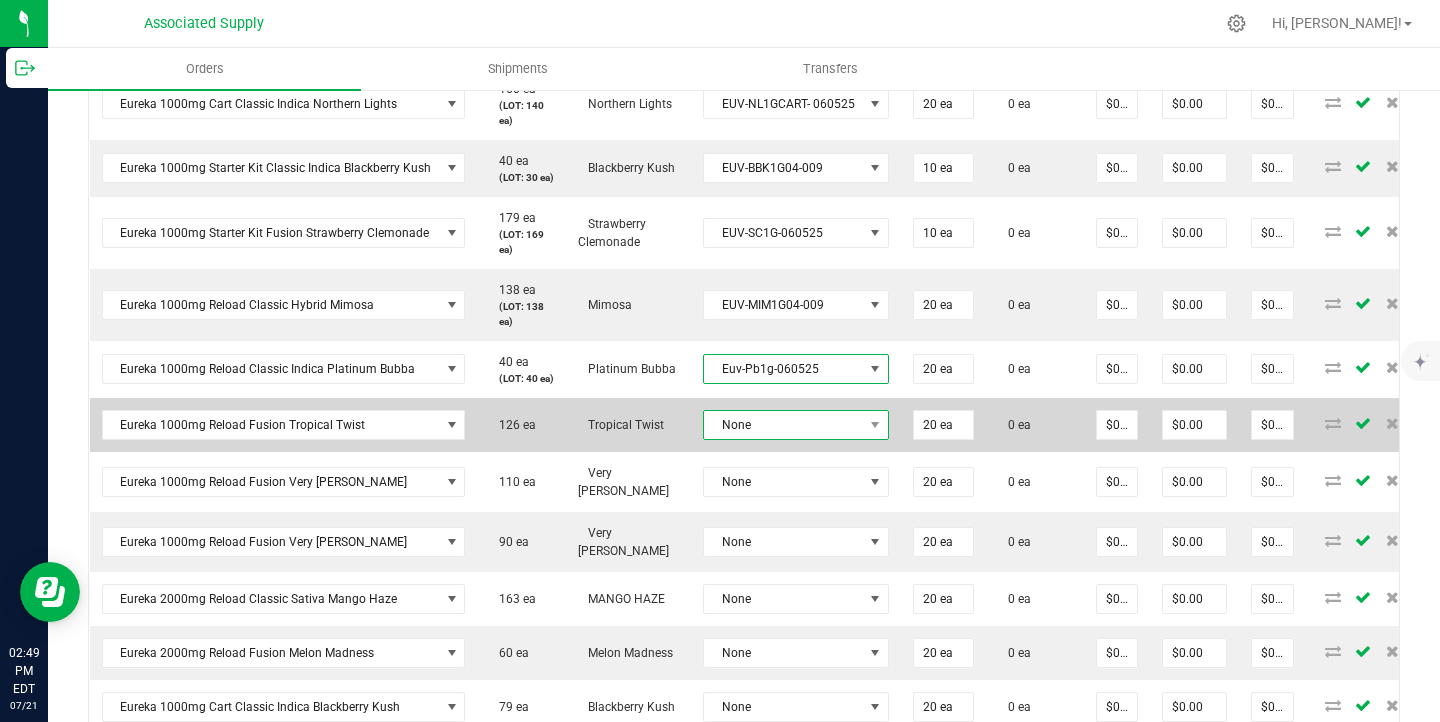click on "None" at bounding box center [783, 425] 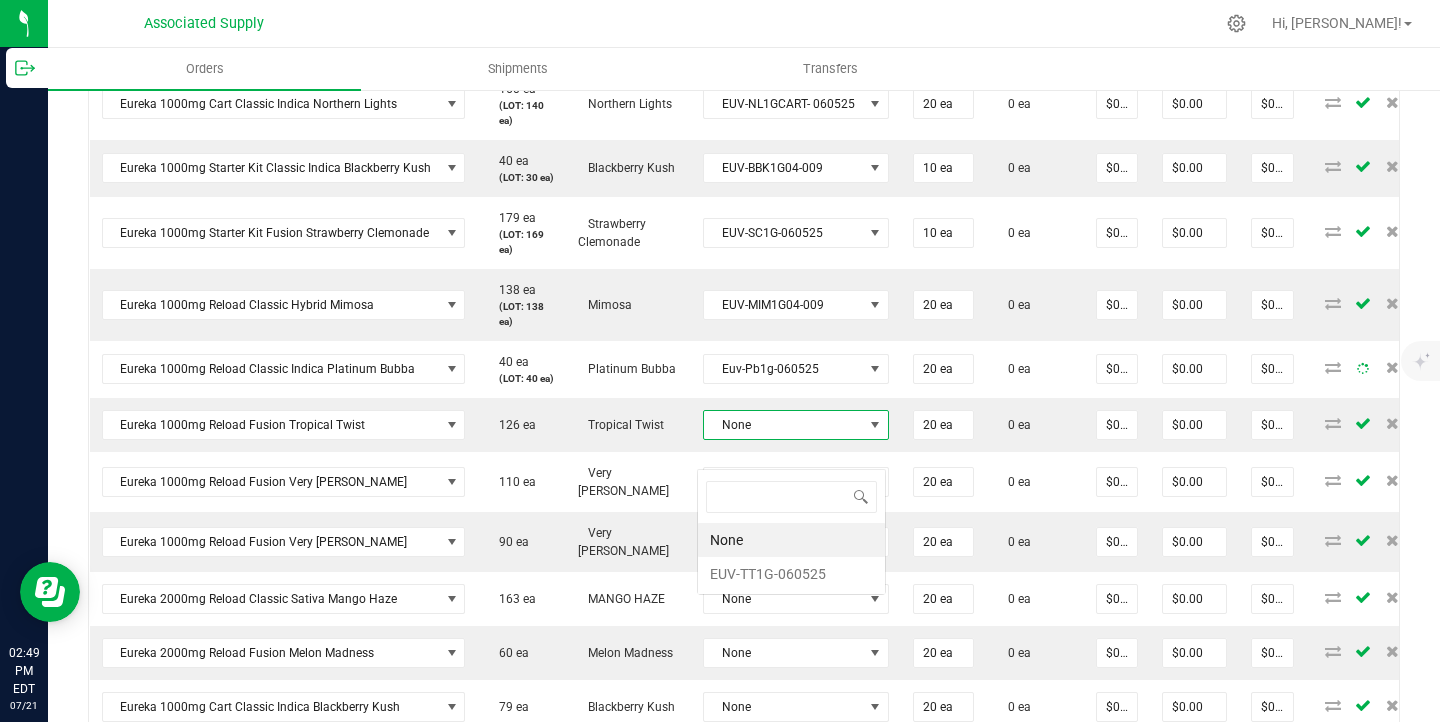 scroll, scrollTop: 99970, scrollLeft: 99817, axis: both 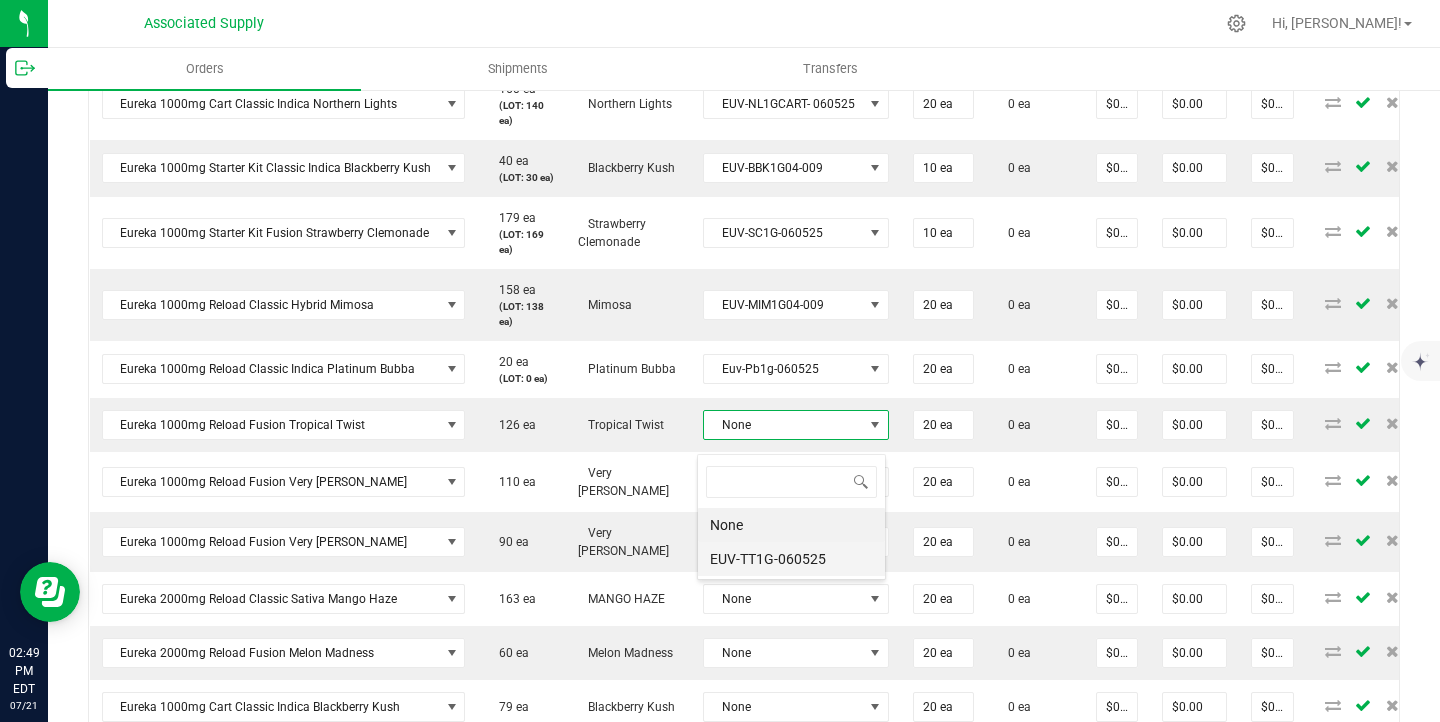 click on "EUV-TT1G-060525" at bounding box center [791, 559] 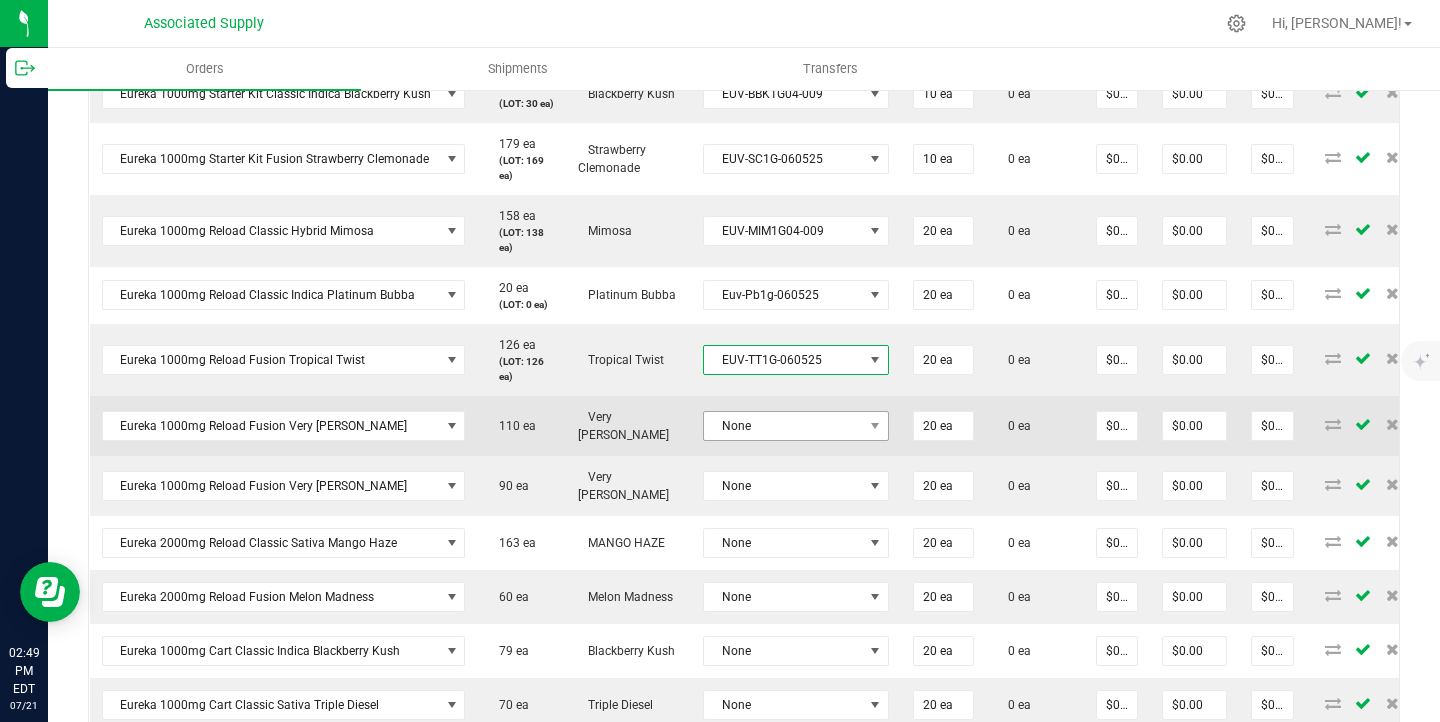 scroll, scrollTop: 713, scrollLeft: 0, axis: vertical 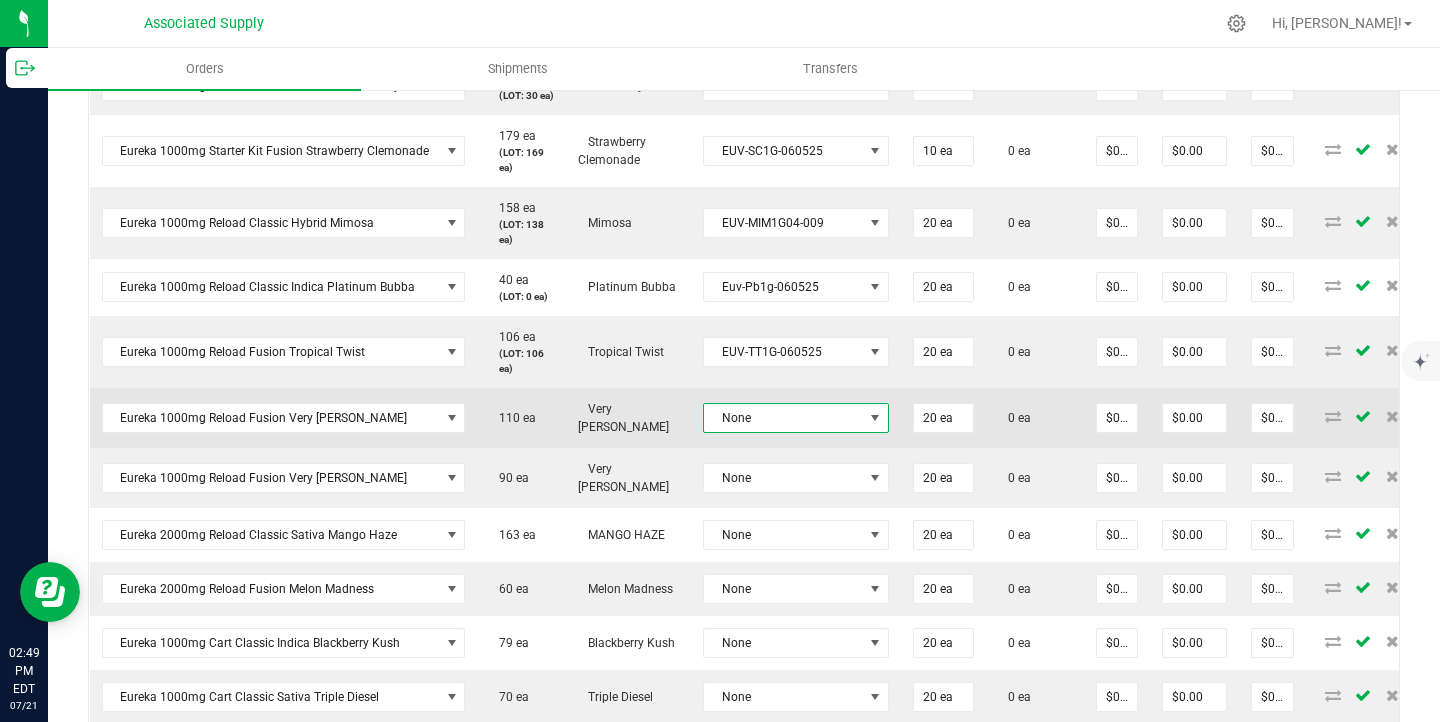 click on "None" at bounding box center [783, 418] 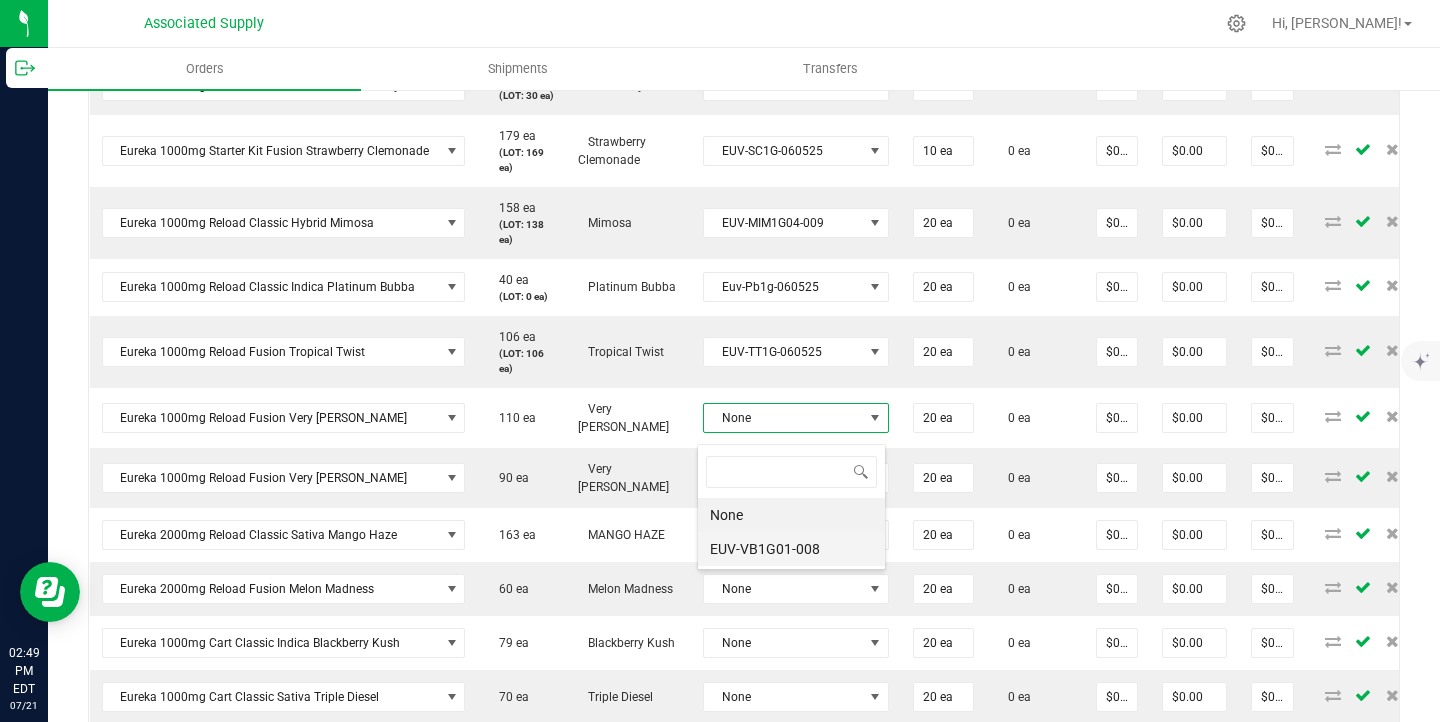 scroll, scrollTop: 99970, scrollLeft: 99817, axis: both 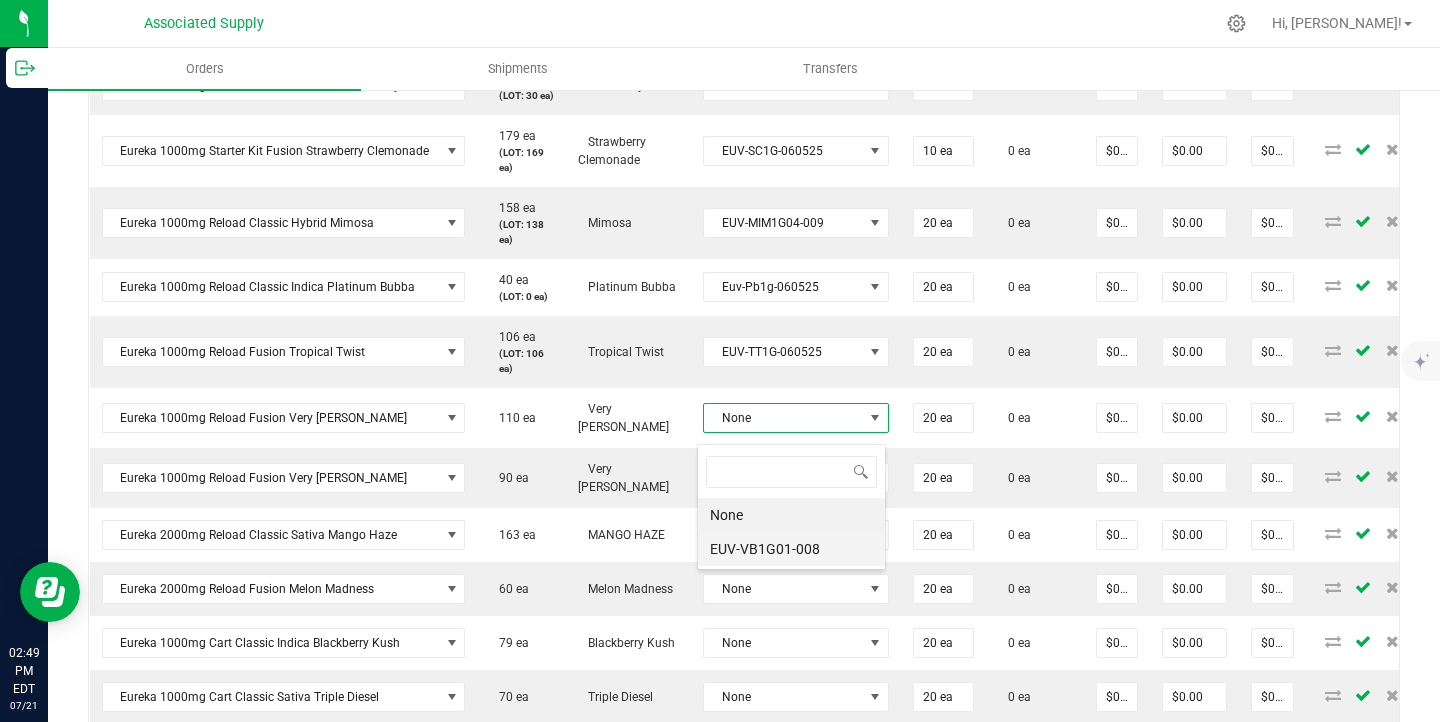 click on "EUV-VB1G01-008" at bounding box center [791, 549] 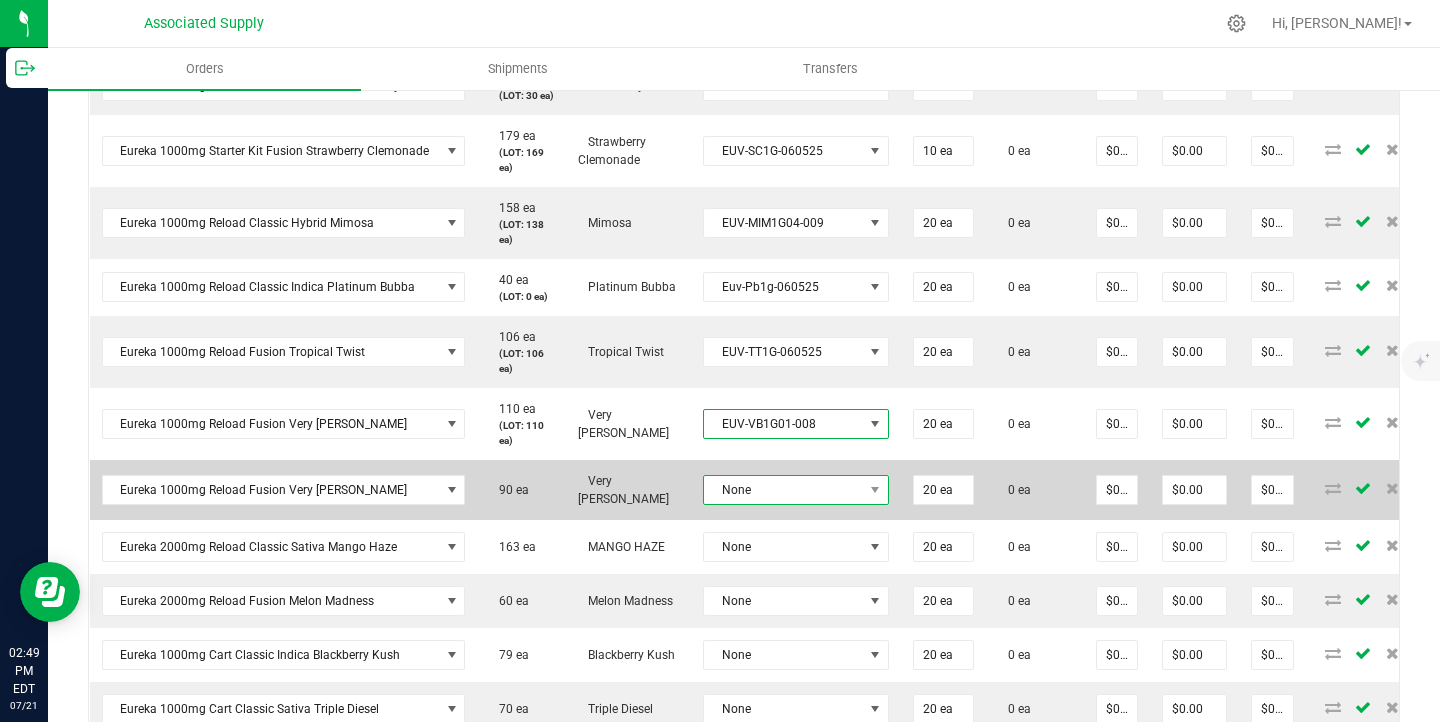 click on "None" at bounding box center [783, 490] 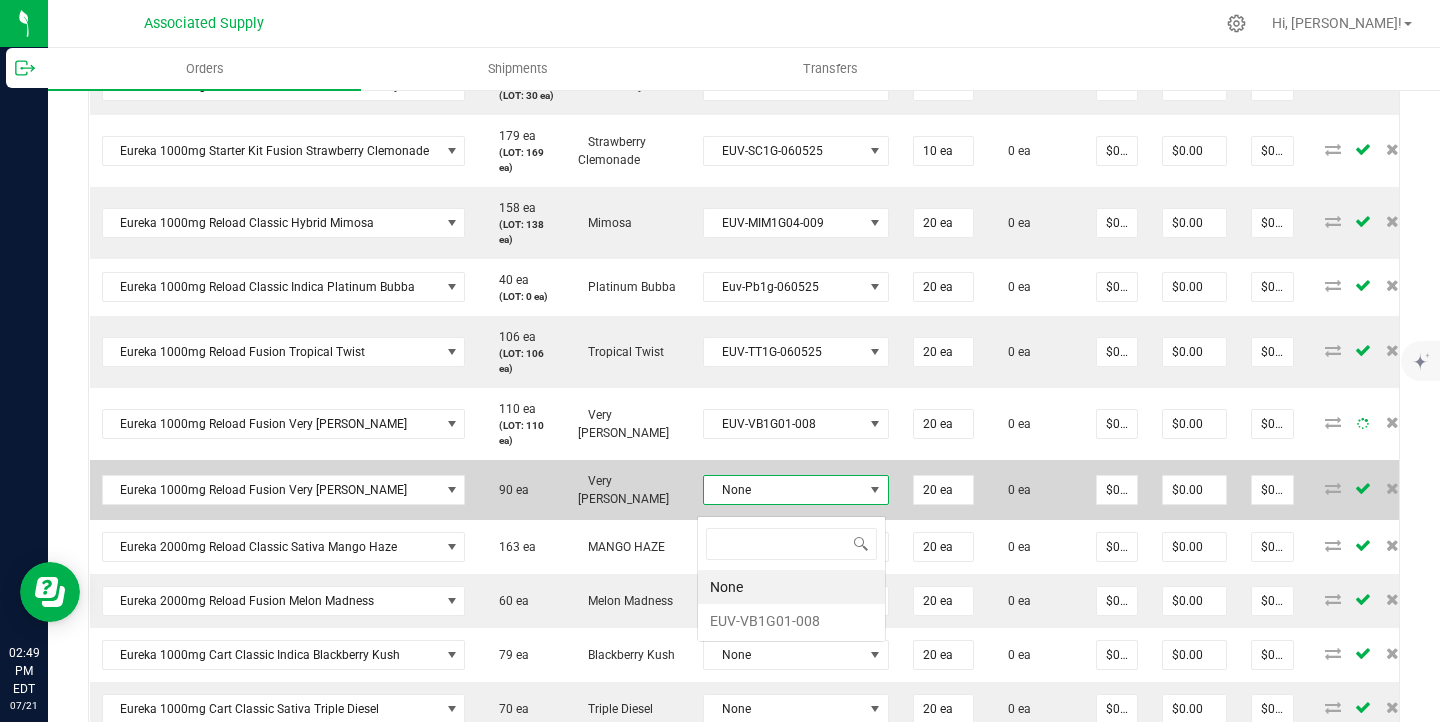 scroll, scrollTop: 99970, scrollLeft: 99817, axis: both 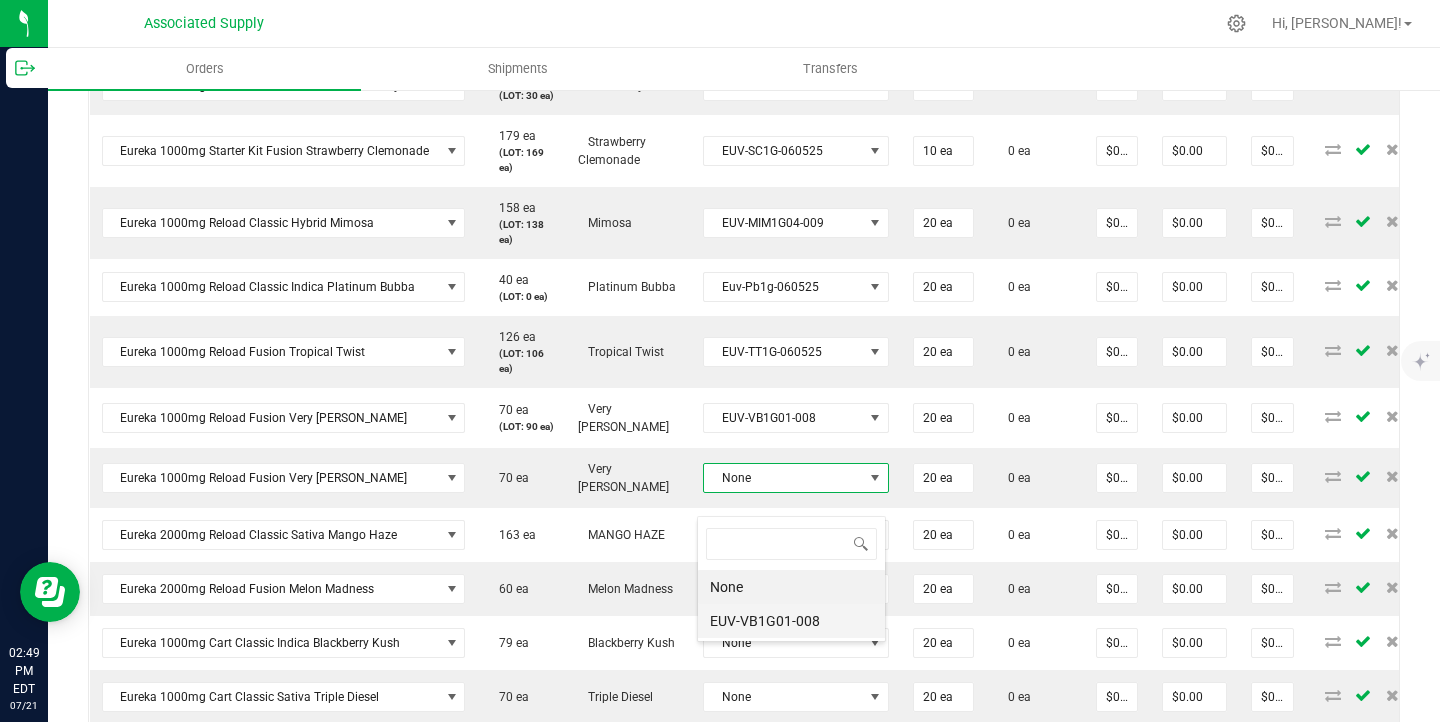 click on "EUV-VB1G01-008" at bounding box center [791, 621] 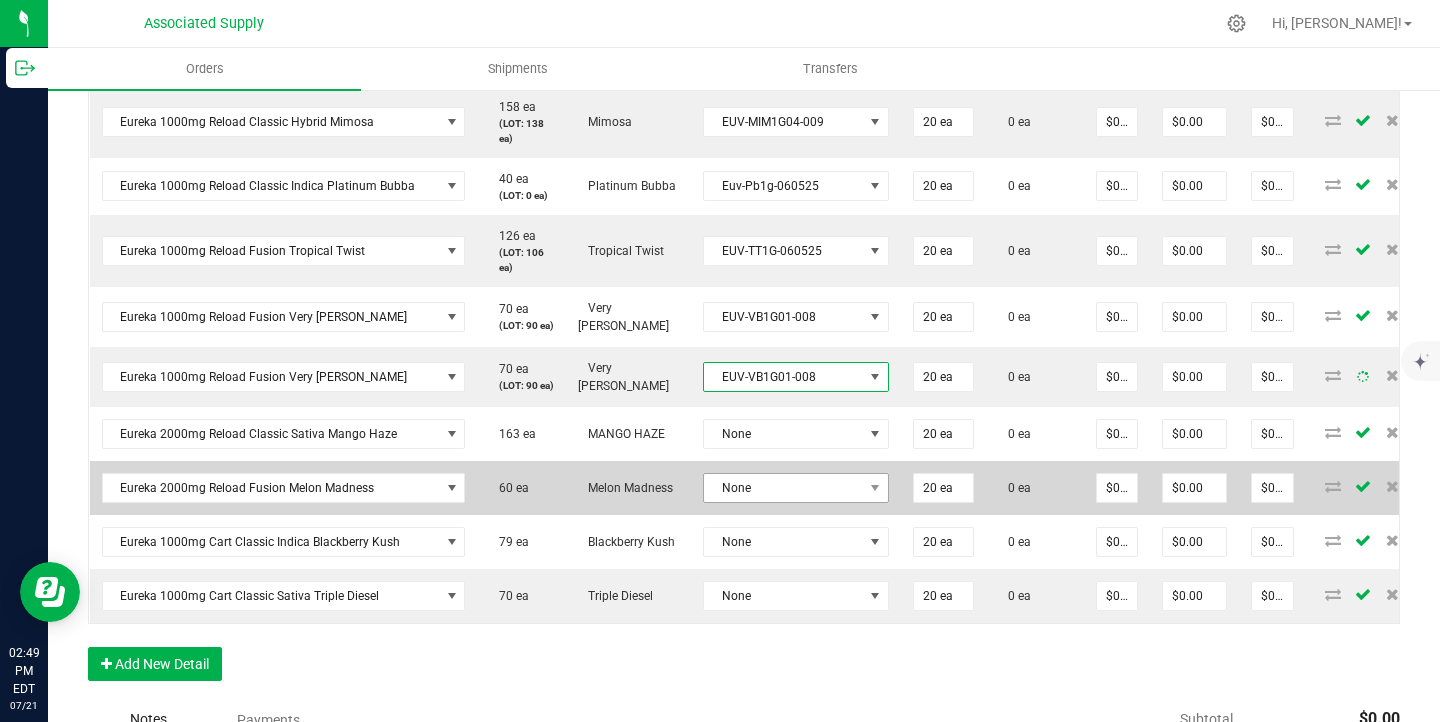 scroll, scrollTop: 822, scrollLeft: 0, axis: vertical 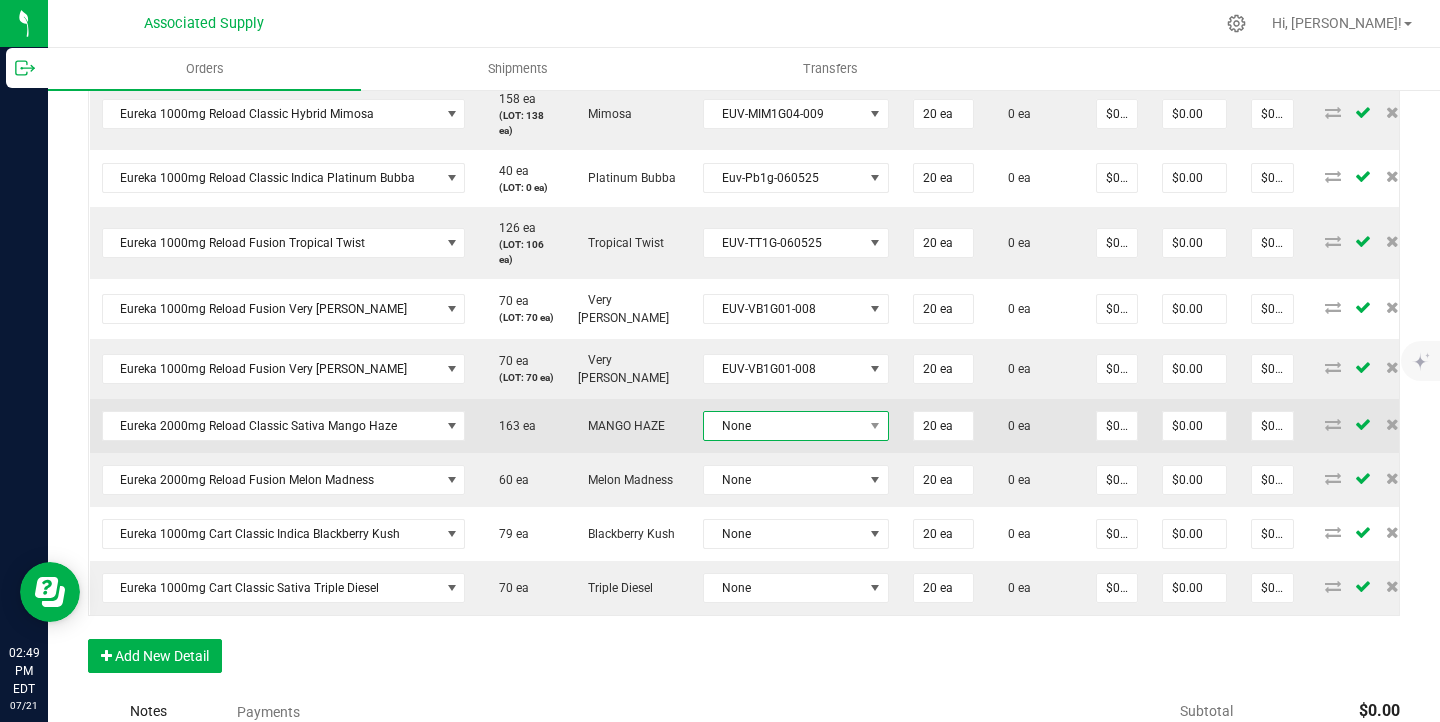click on "None" at bounding box center (783, 426) 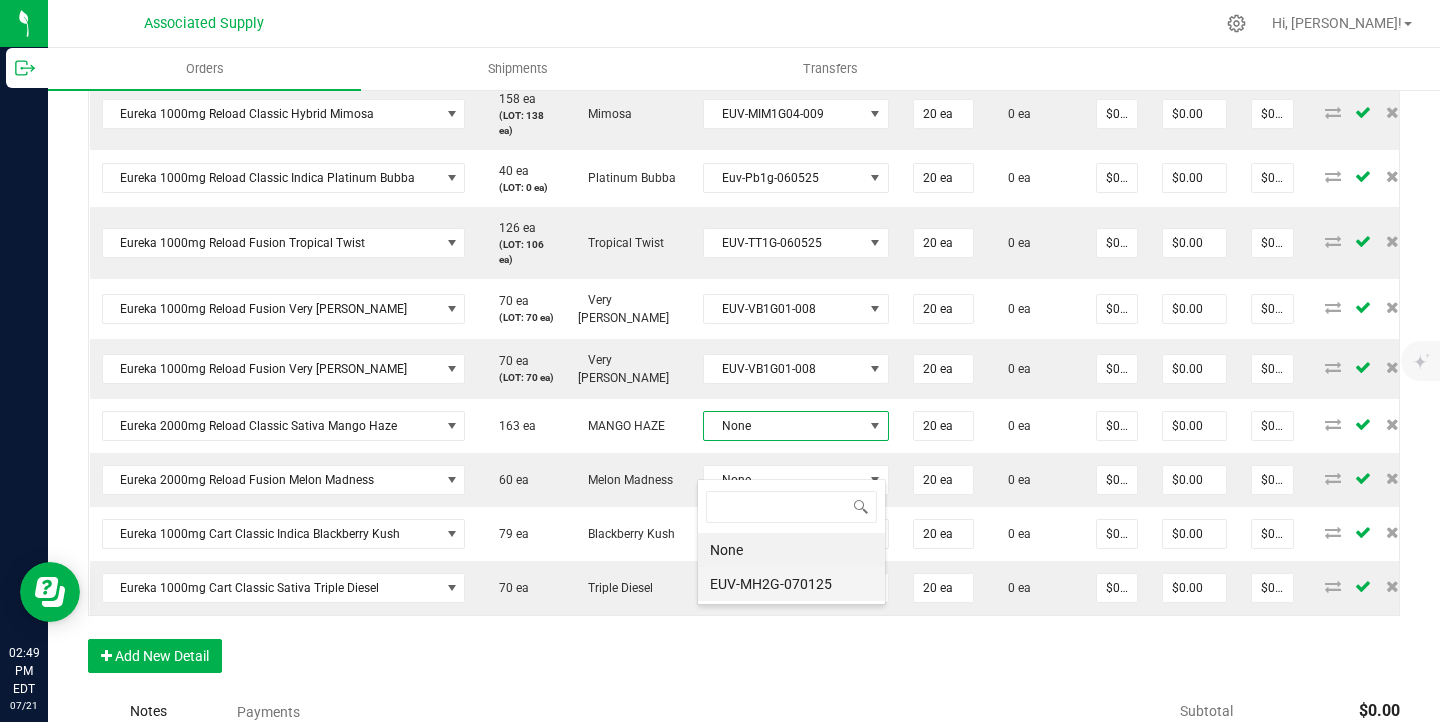 scroll, scrollTop: 99970, scrollLeft: 99817, axis: both 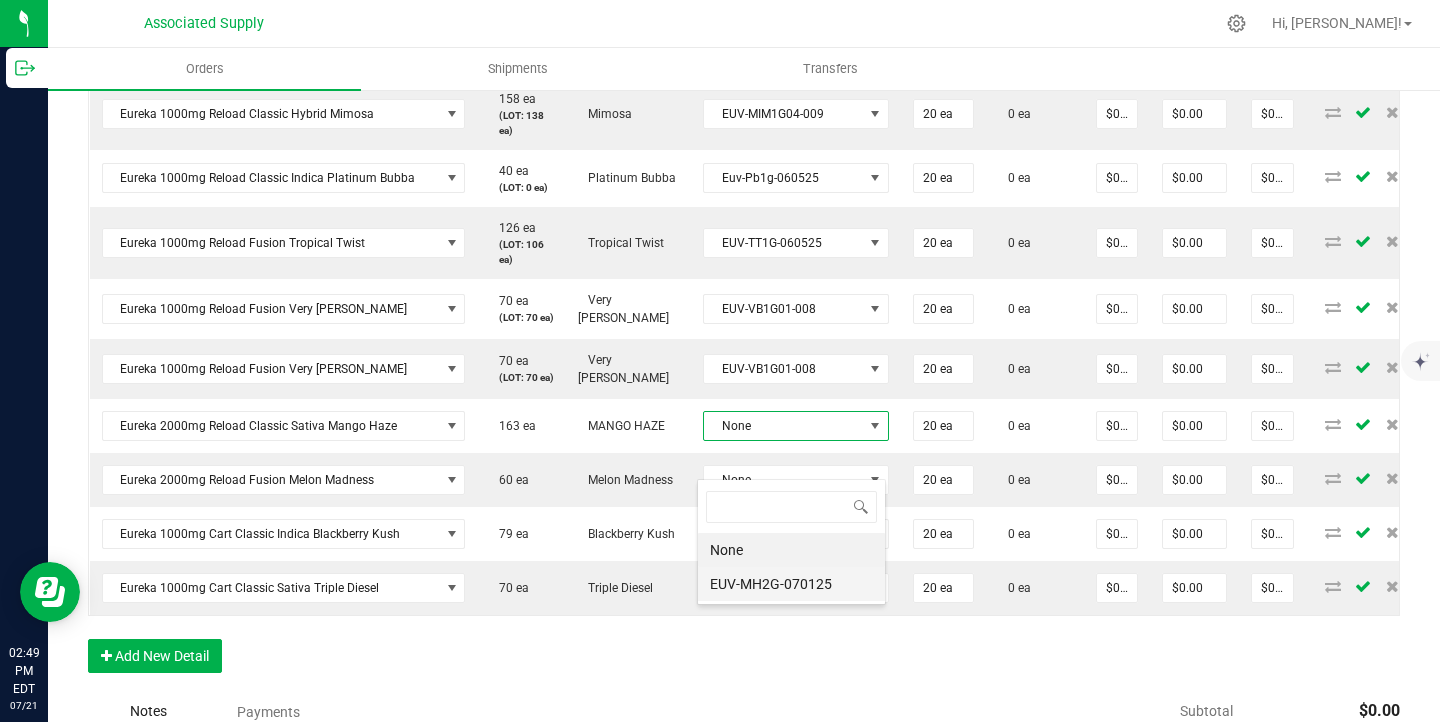 click on "EUV-MH2G-070125" at bounding box center (791, 584) 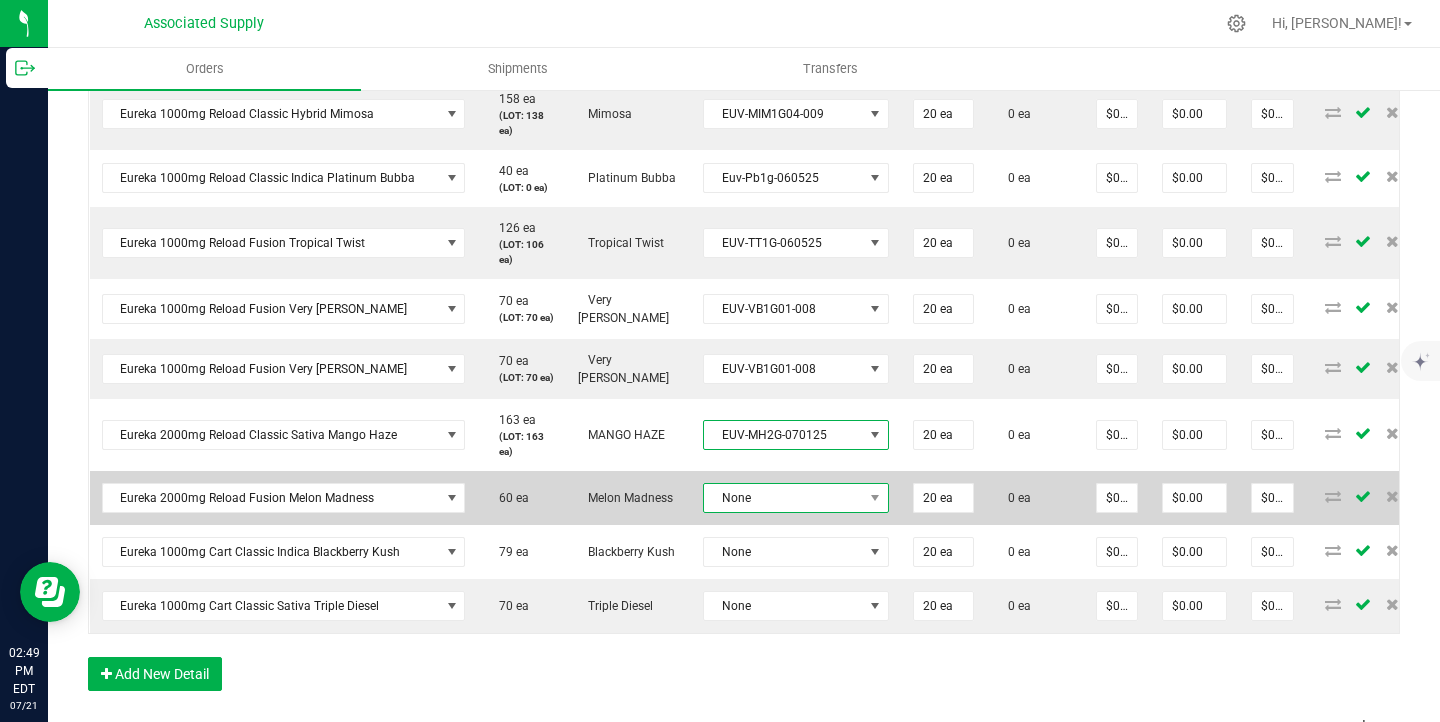 click on "None" at bounding box center [783, 498] 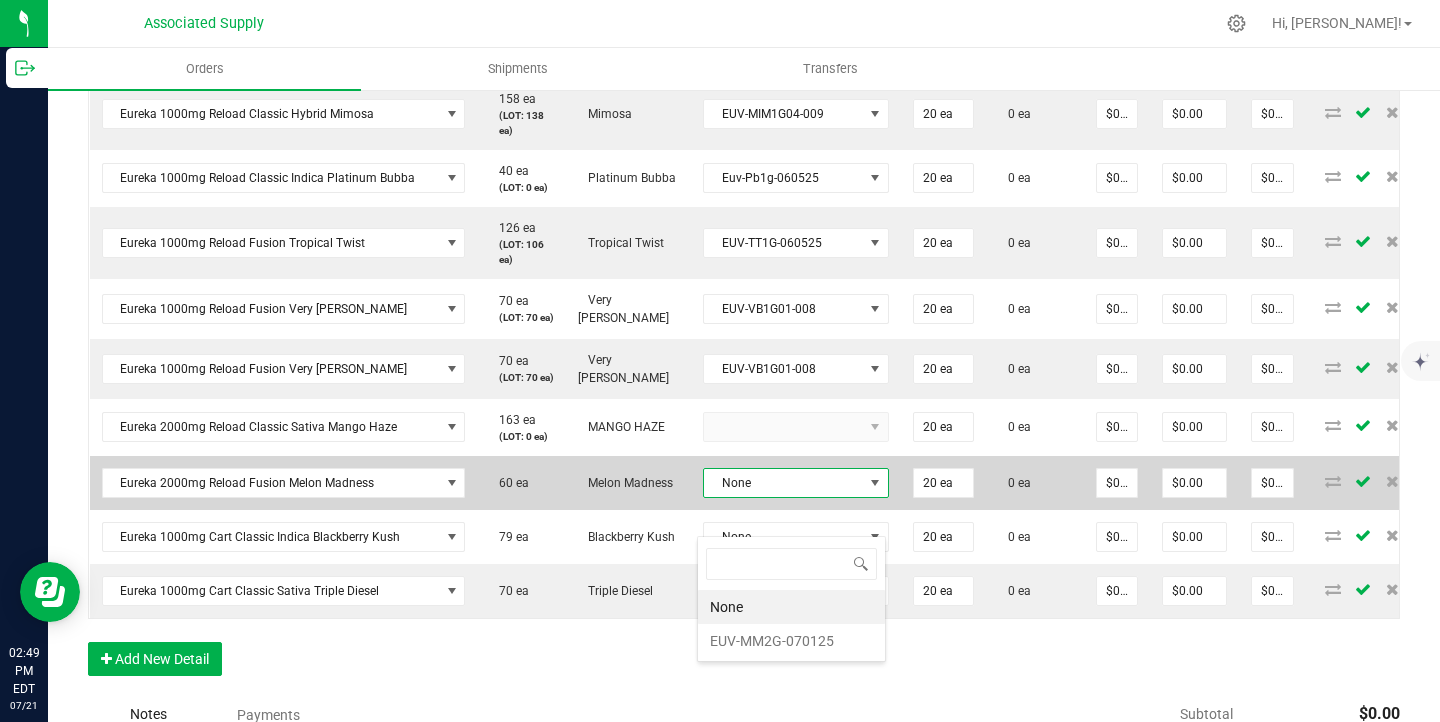 scroll, scrollTop: 99970, scrollLeft: 99817, axis: both 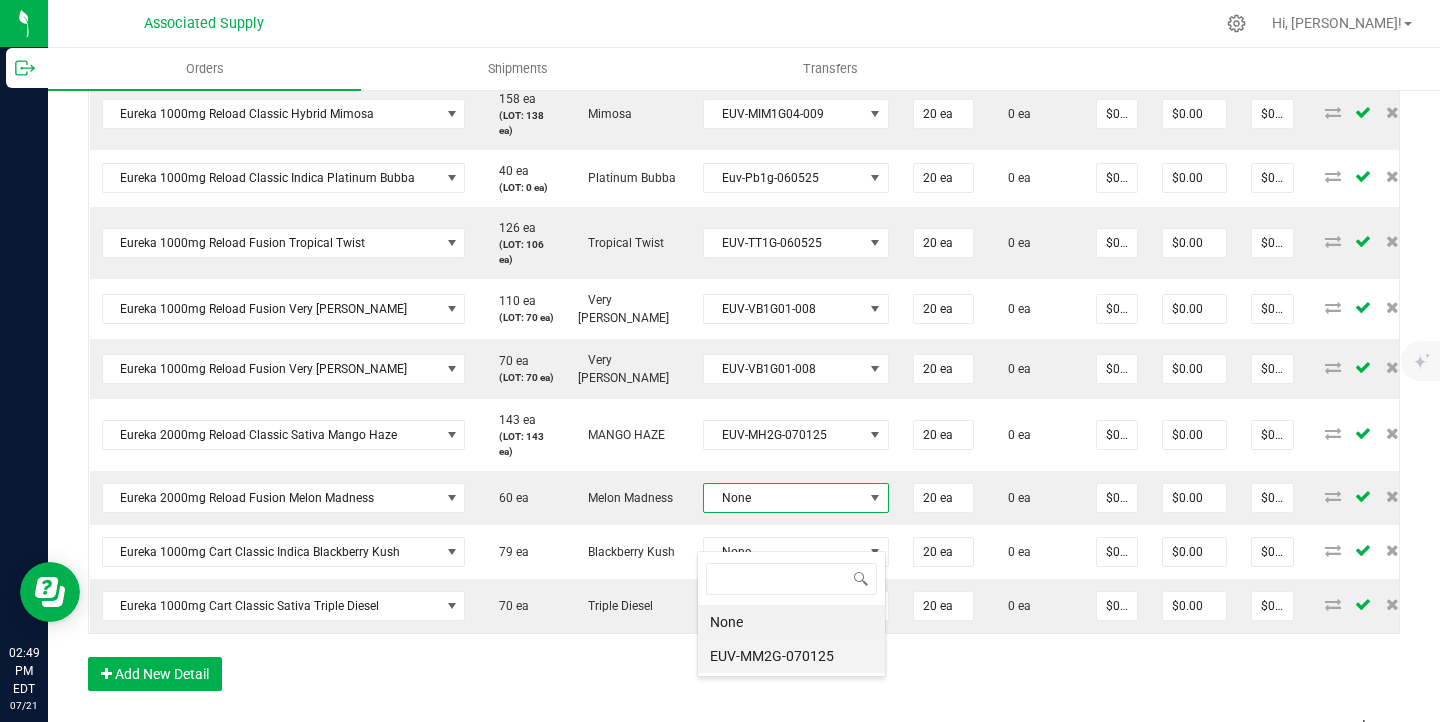 click on "EUV-MM2G-070125" at bounding box center (791, 656) 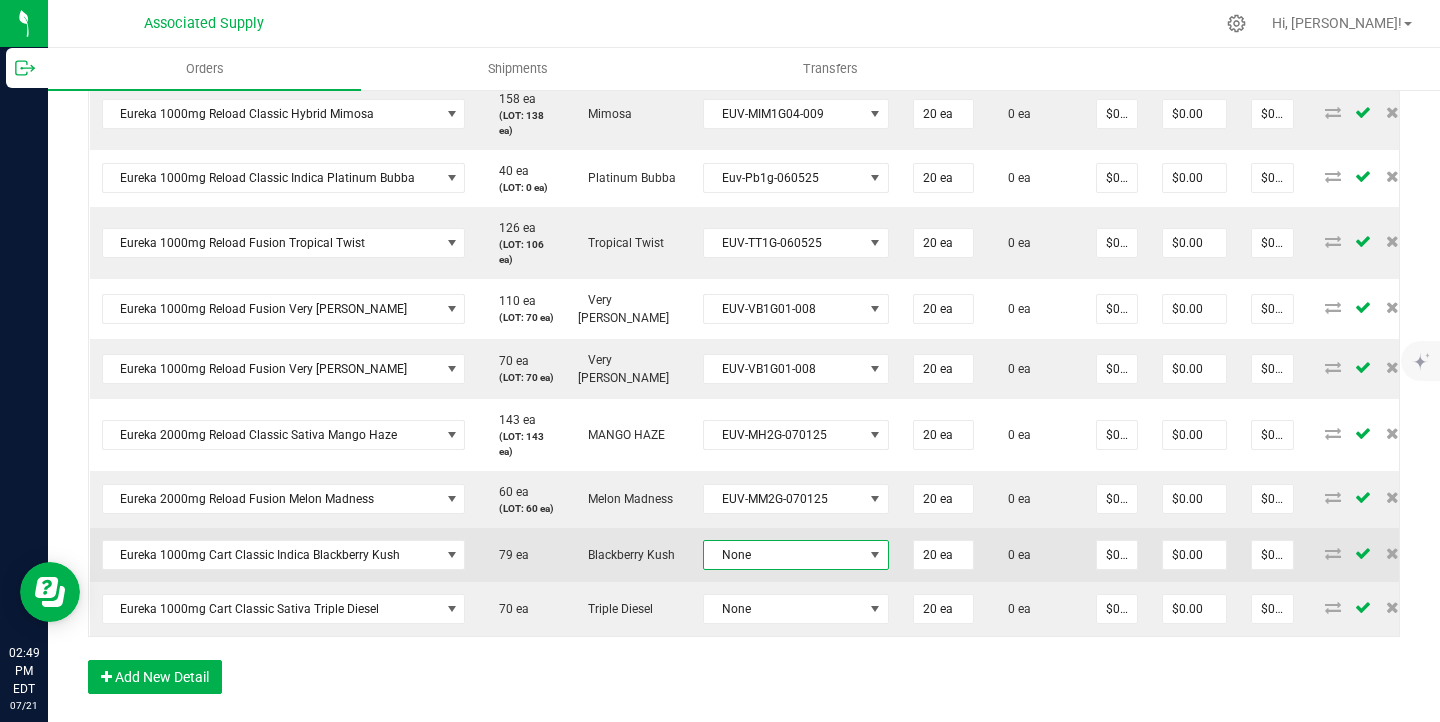 click on "None" at bounding box center (783, 555) 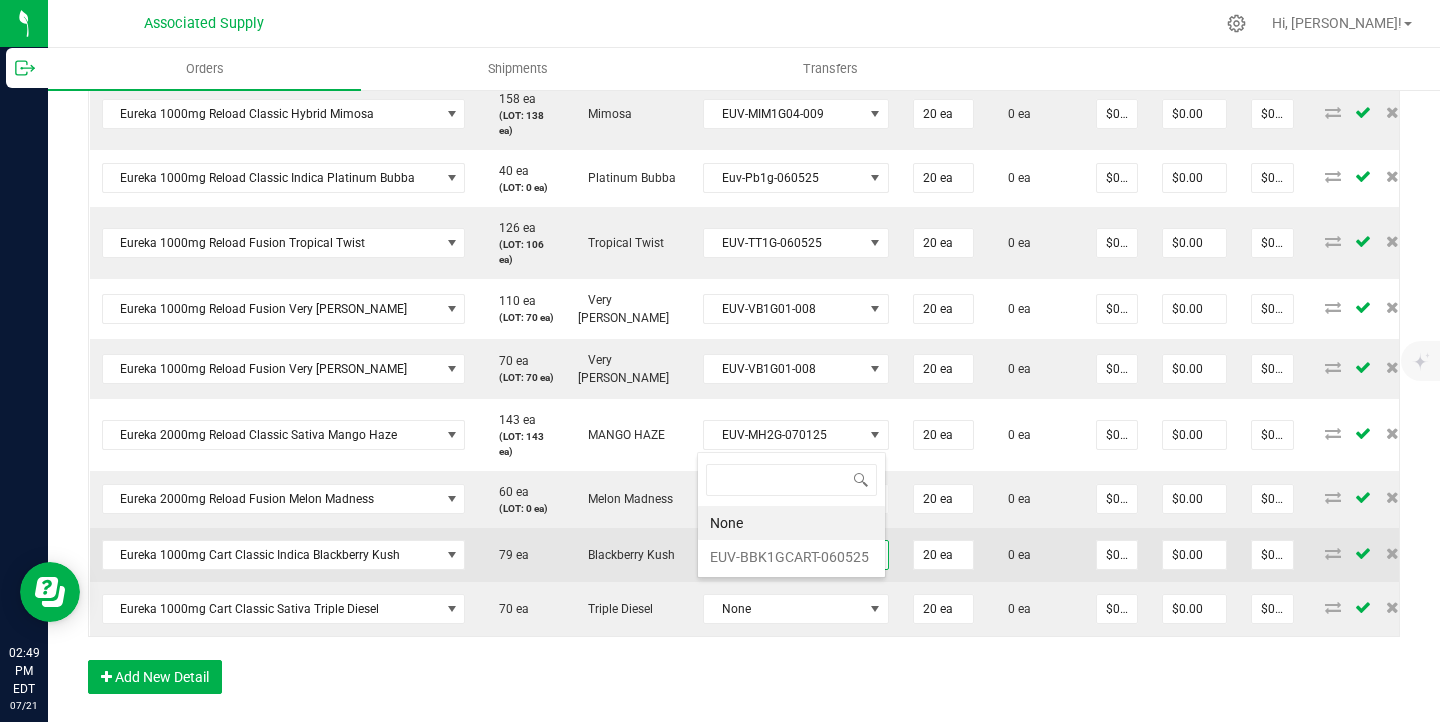 scroll, scrollTop: 99970, scrollLeft: 99817, axis: both 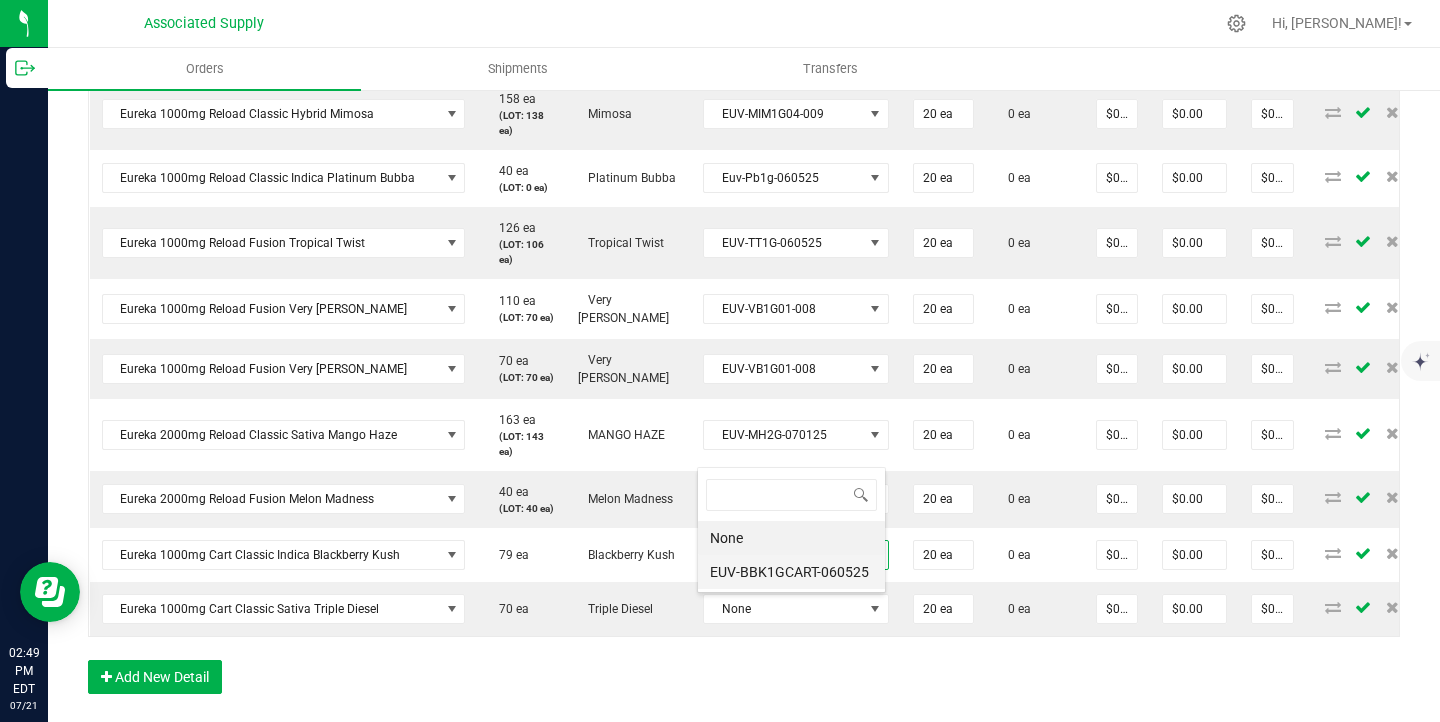 click on "EUV-BBK1GCART-060525" at bounding box center (791, 572) 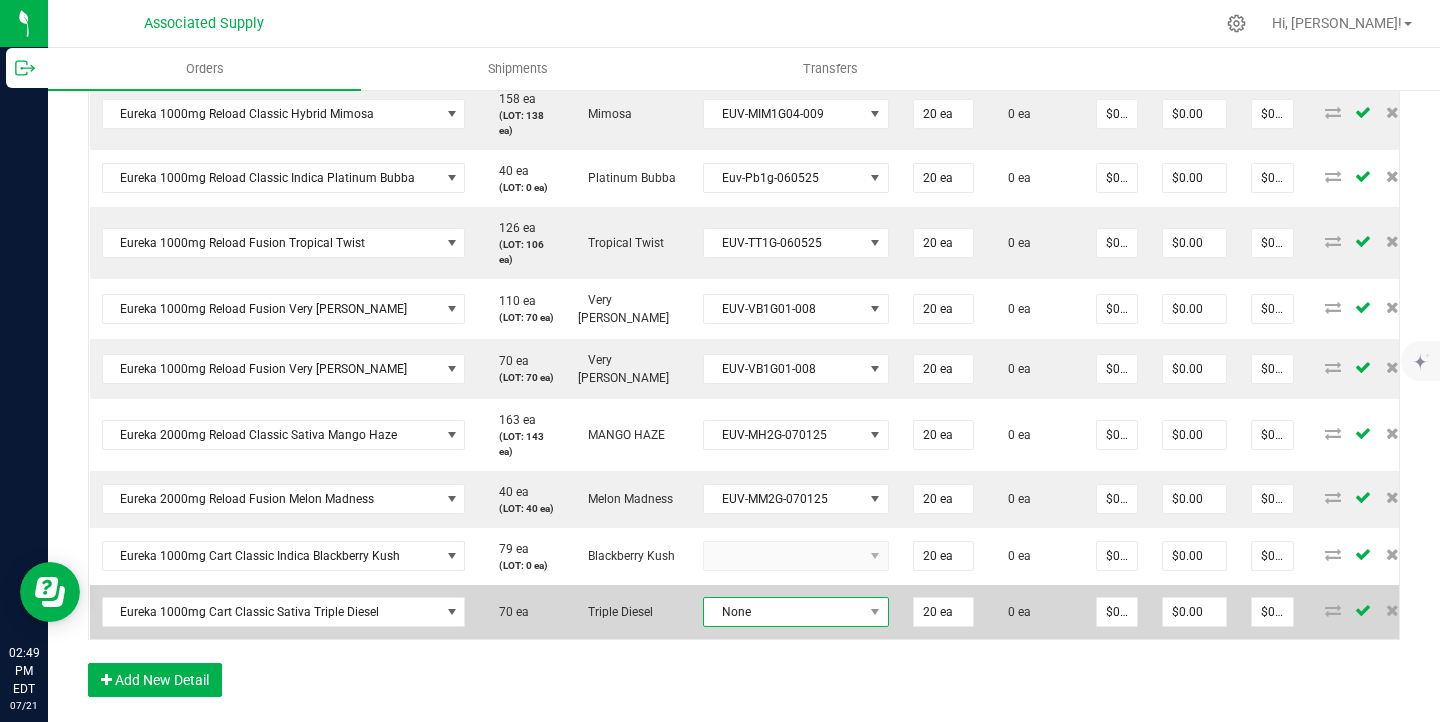 click on "None" at bounding box center [783, 612] 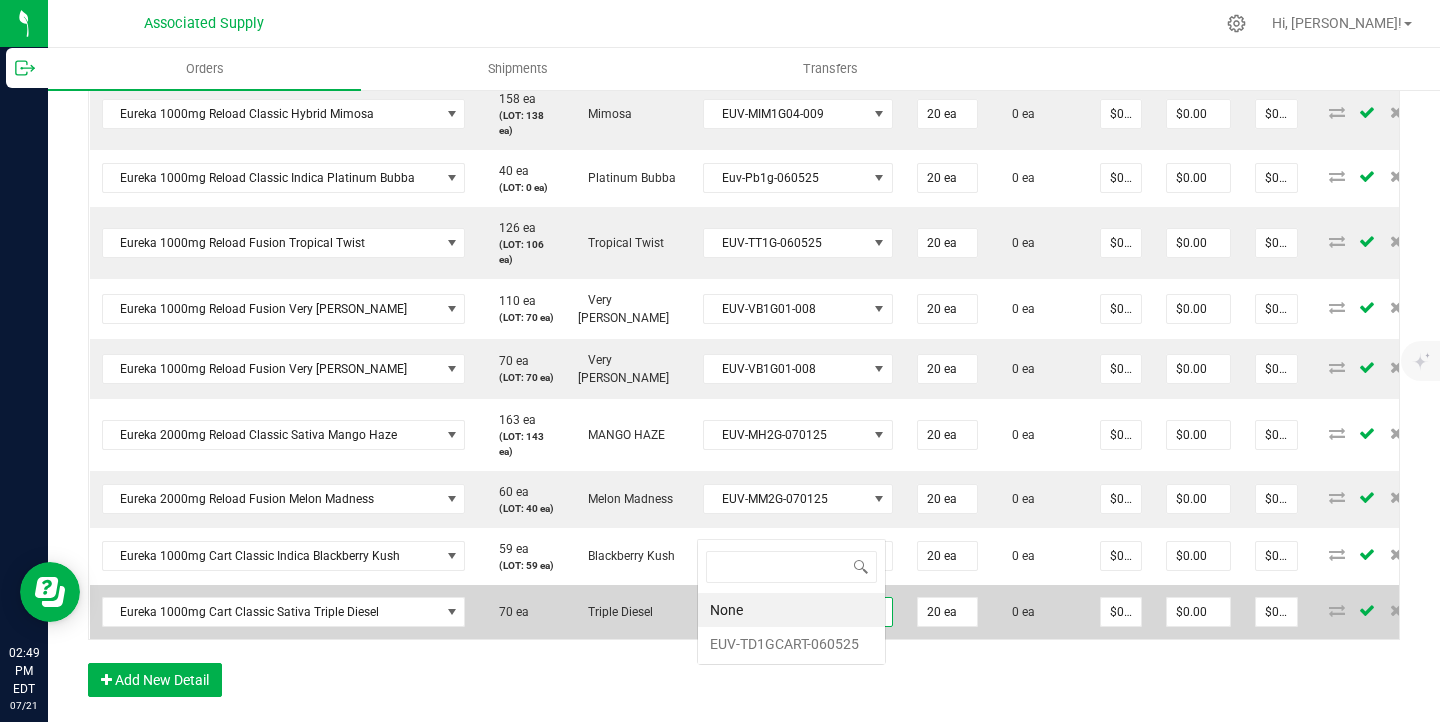 scroll, scrollTop: 0, scrollLeft: 0, axis: both 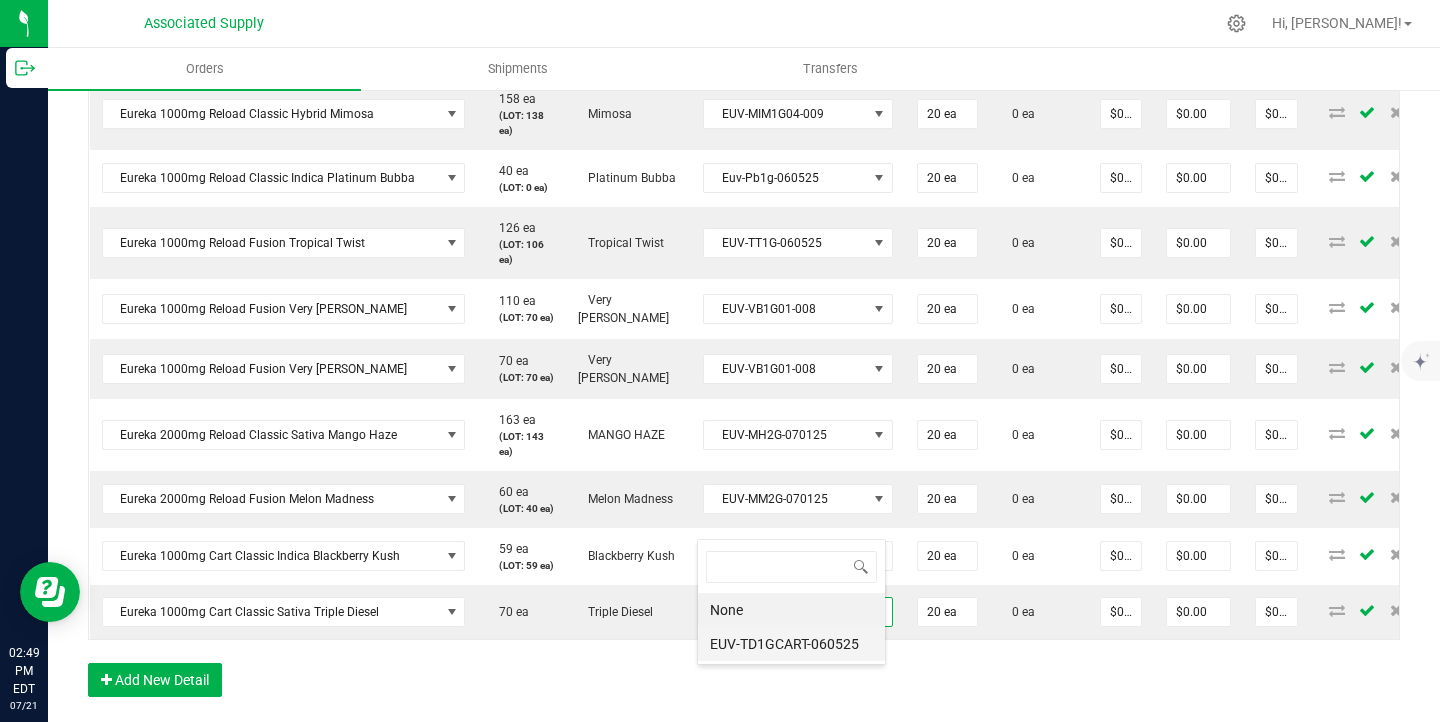 click on "EUV-TD1GCART-060525" at bounding box center [791, 644] 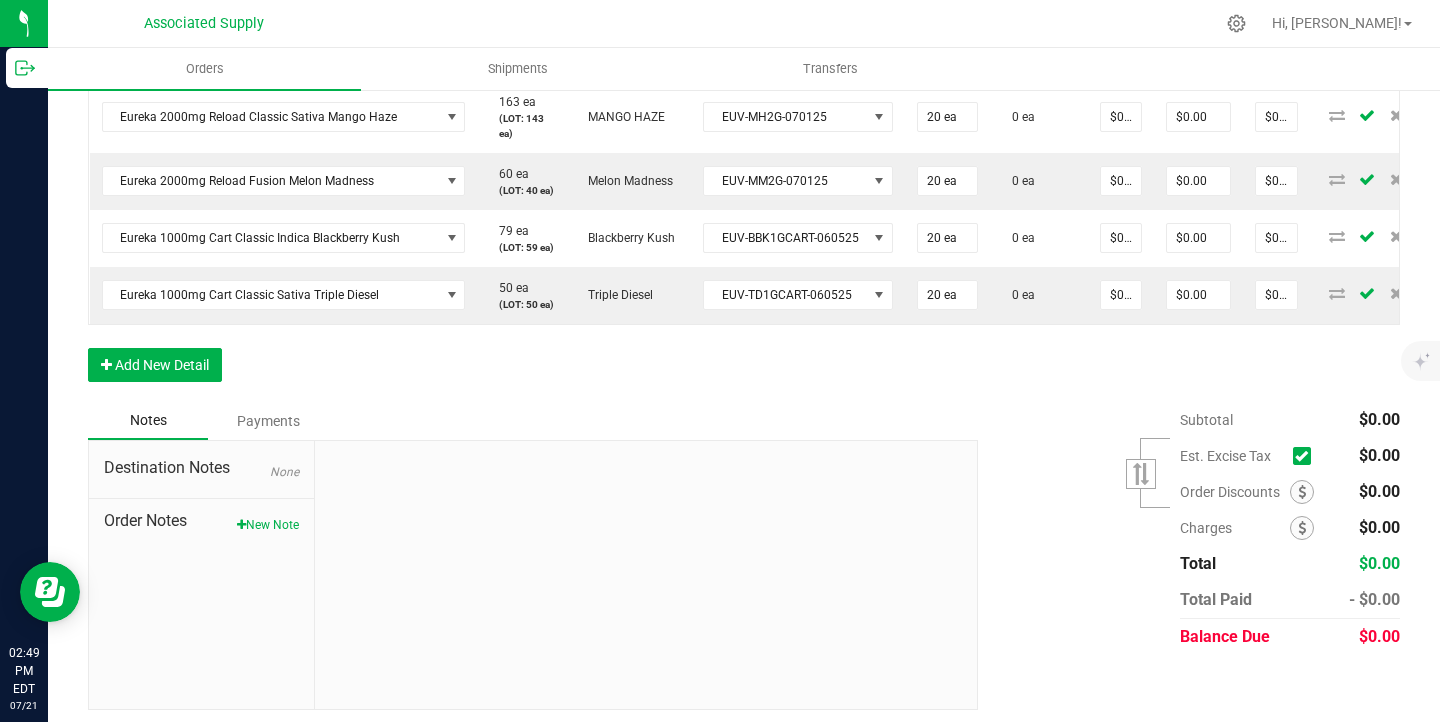click on "Destination Notes
None
Order Notes
New Note" at bounding box center (202, 575) 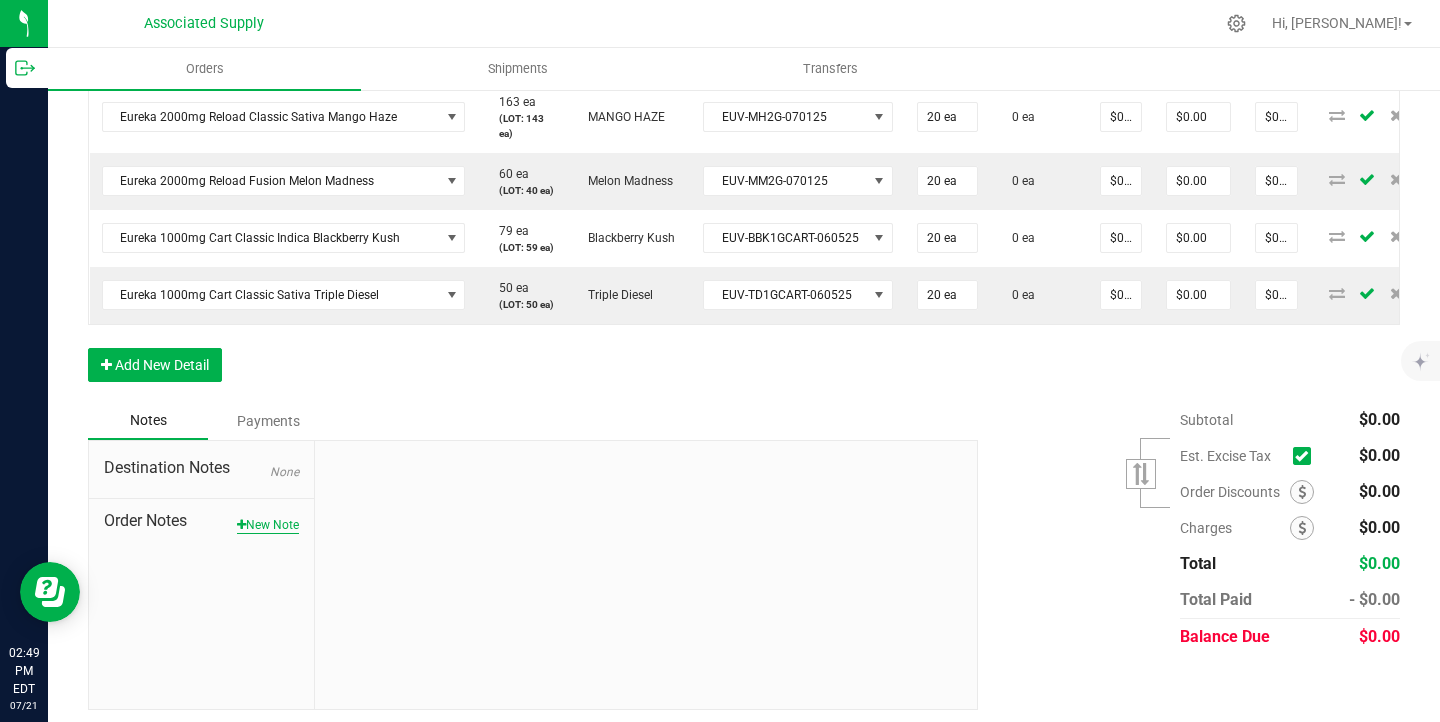 click on "New Note" at bounding box center [268, 525] 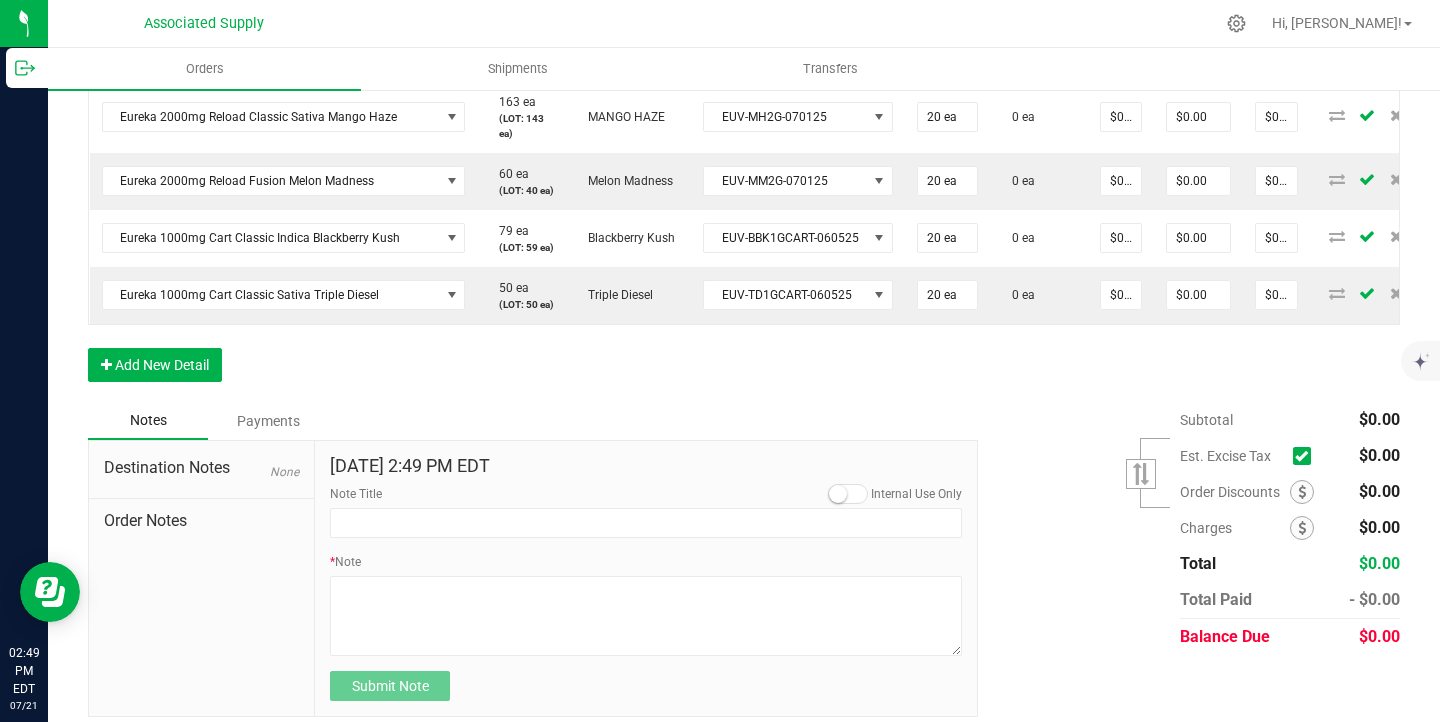 click on "Note Title" at bounding box center (646, 511) 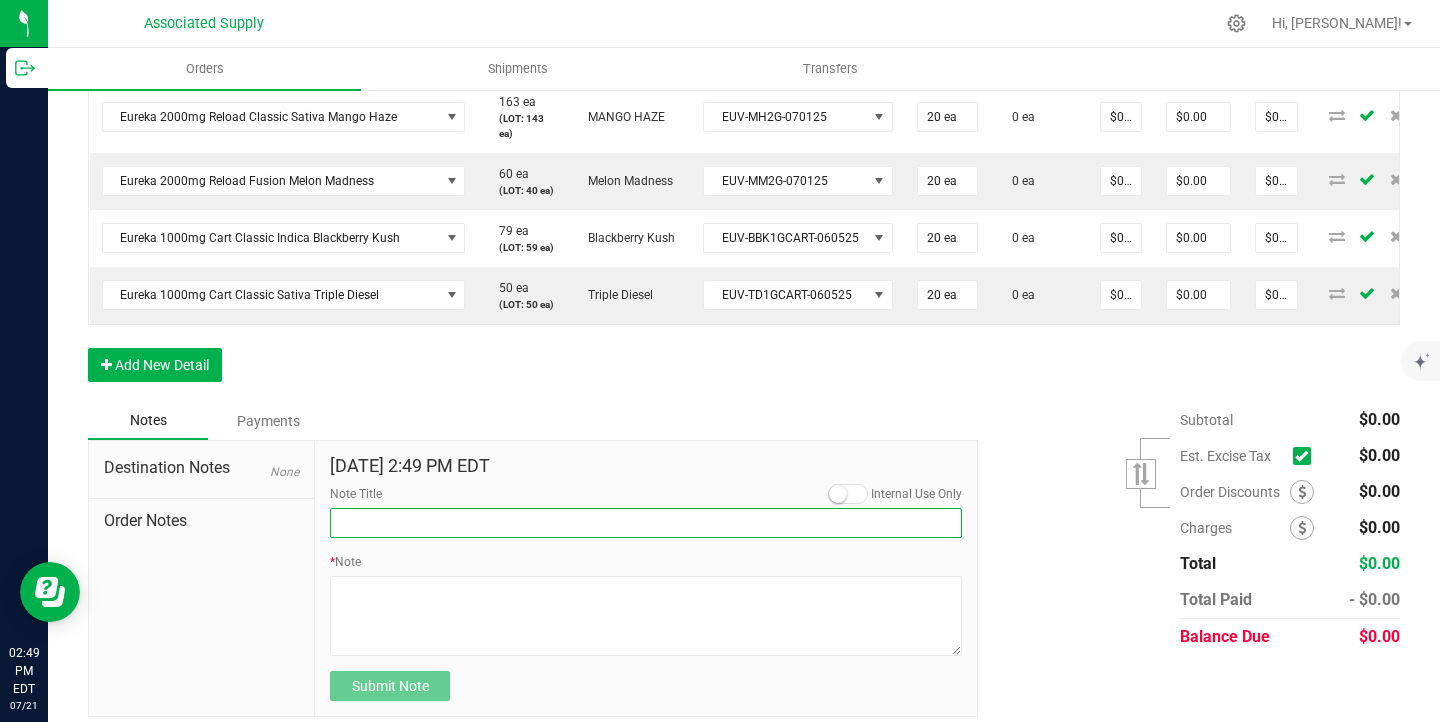 click on "Note Title" at bounding box center (646, 523) 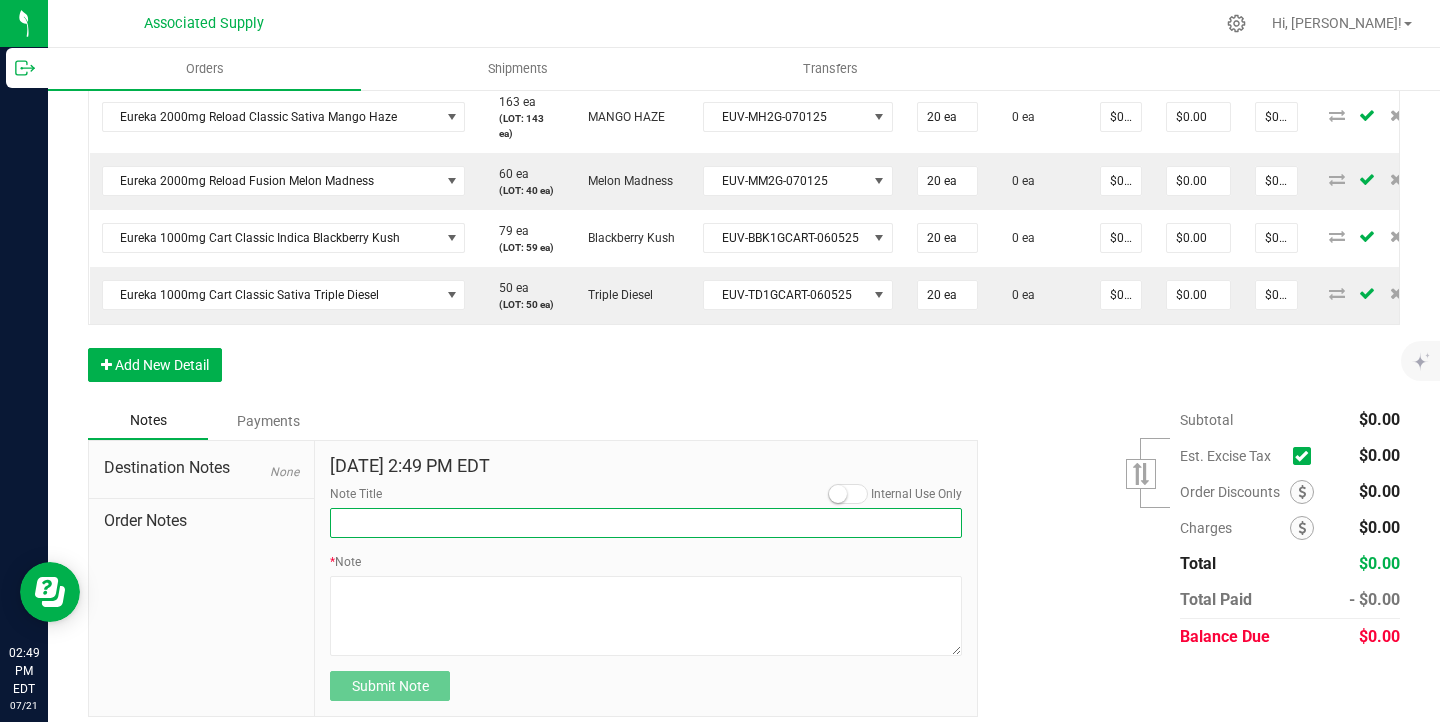type on "NEW BANKING / WIRE INFO" 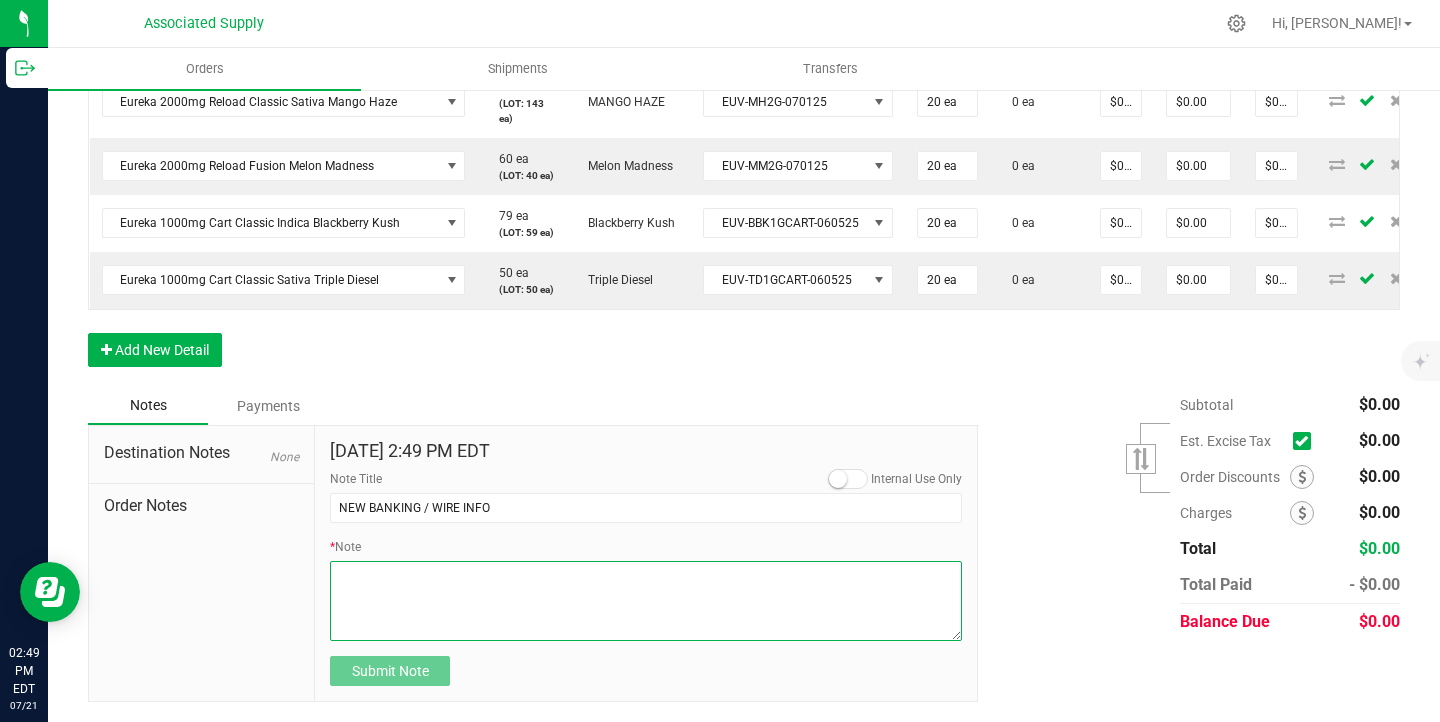 click on "*
Note" at bounding box center [646, 601] 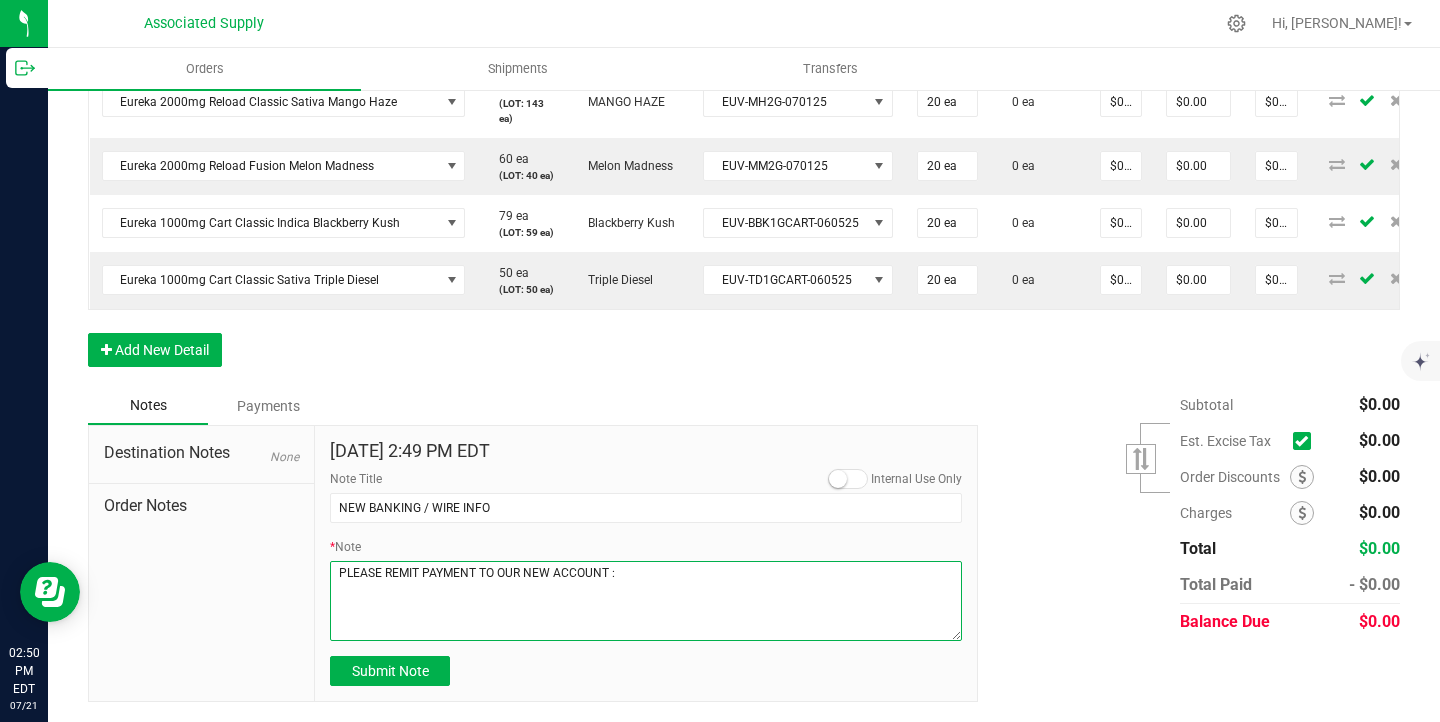 paste on "Dime Community bank
Routing # [US_BANK_ROUTING_MICR]
Account # 5000439298" 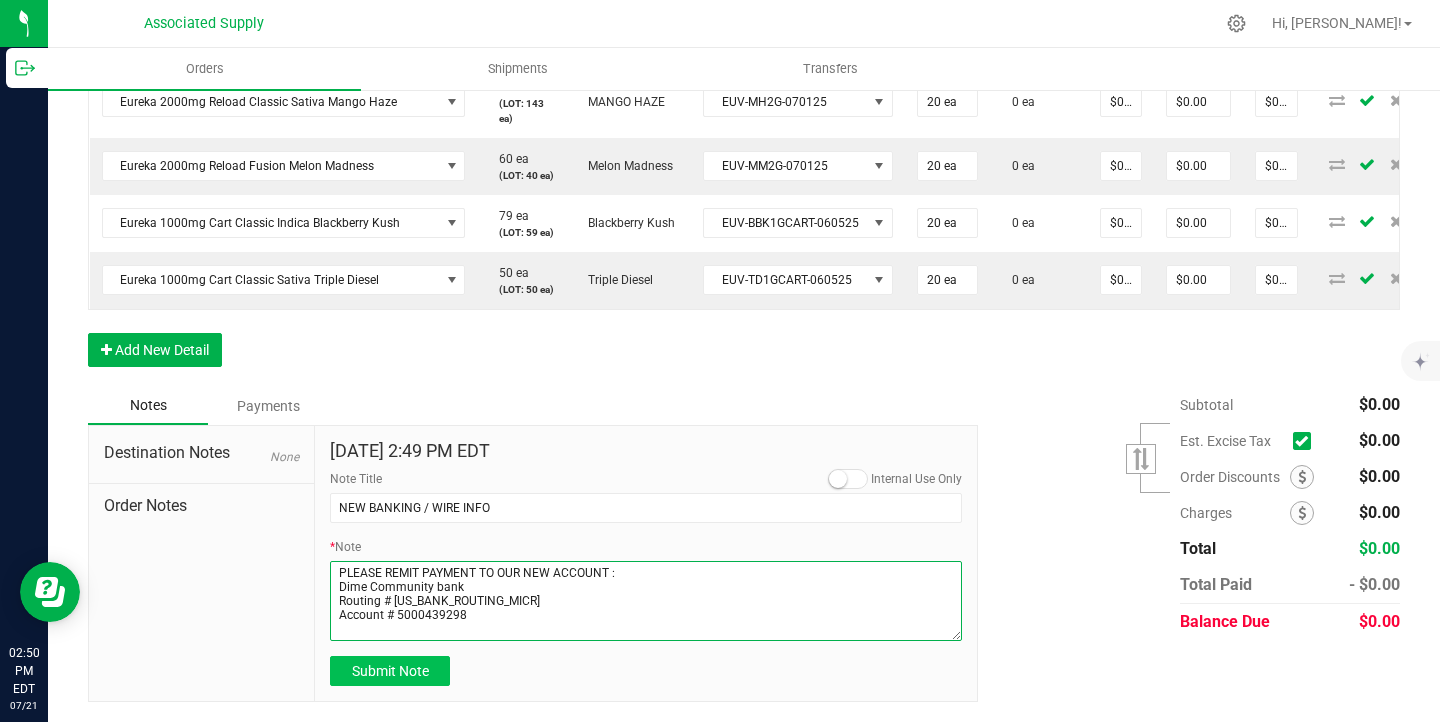 type on "PLEASE REMIT PAYMENT TO OUR NEW ACCOUNT :
Dime Community bank
Routing # [US_BANK_ROUTING_MICR]
Account # 5000439298" 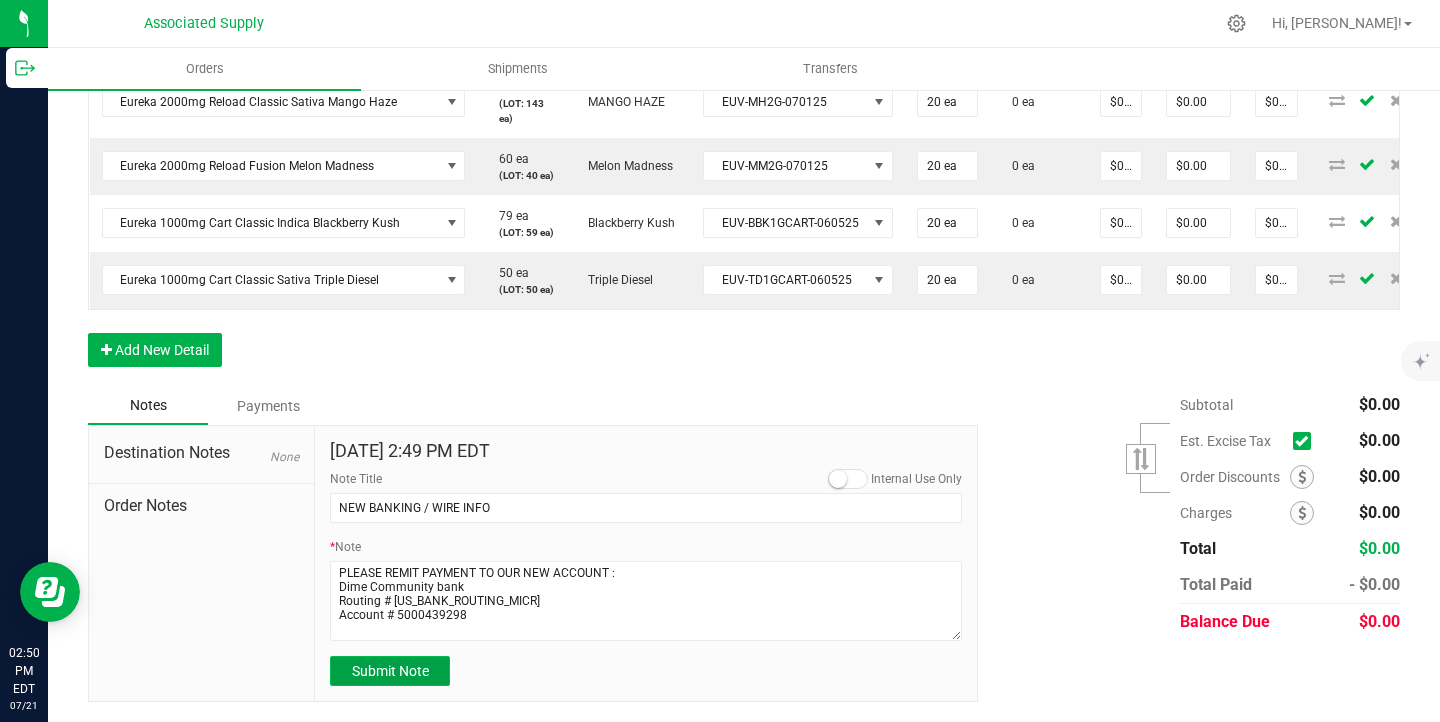 click on "Submit Note" at bounding box center (390, 671) 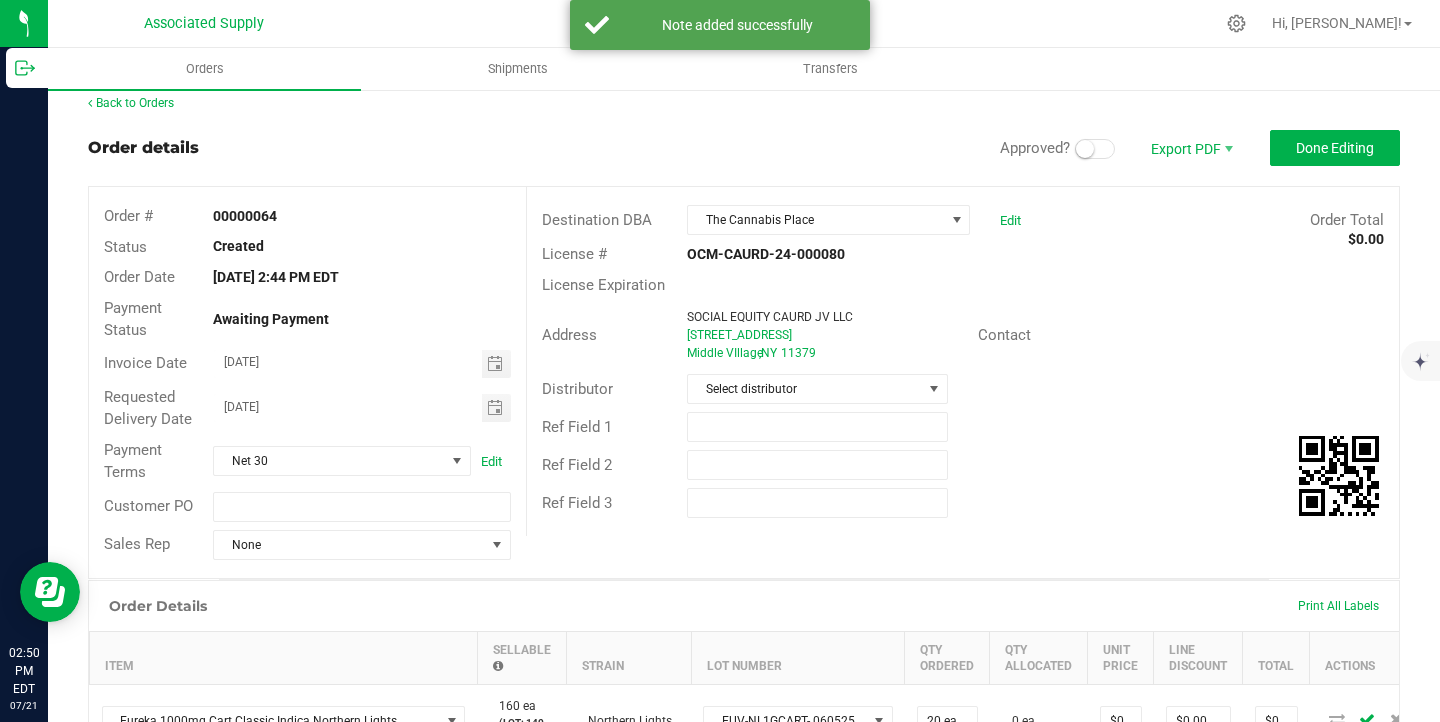 scroll, scrollTop: 0, scrollLeft: 0, axis: both 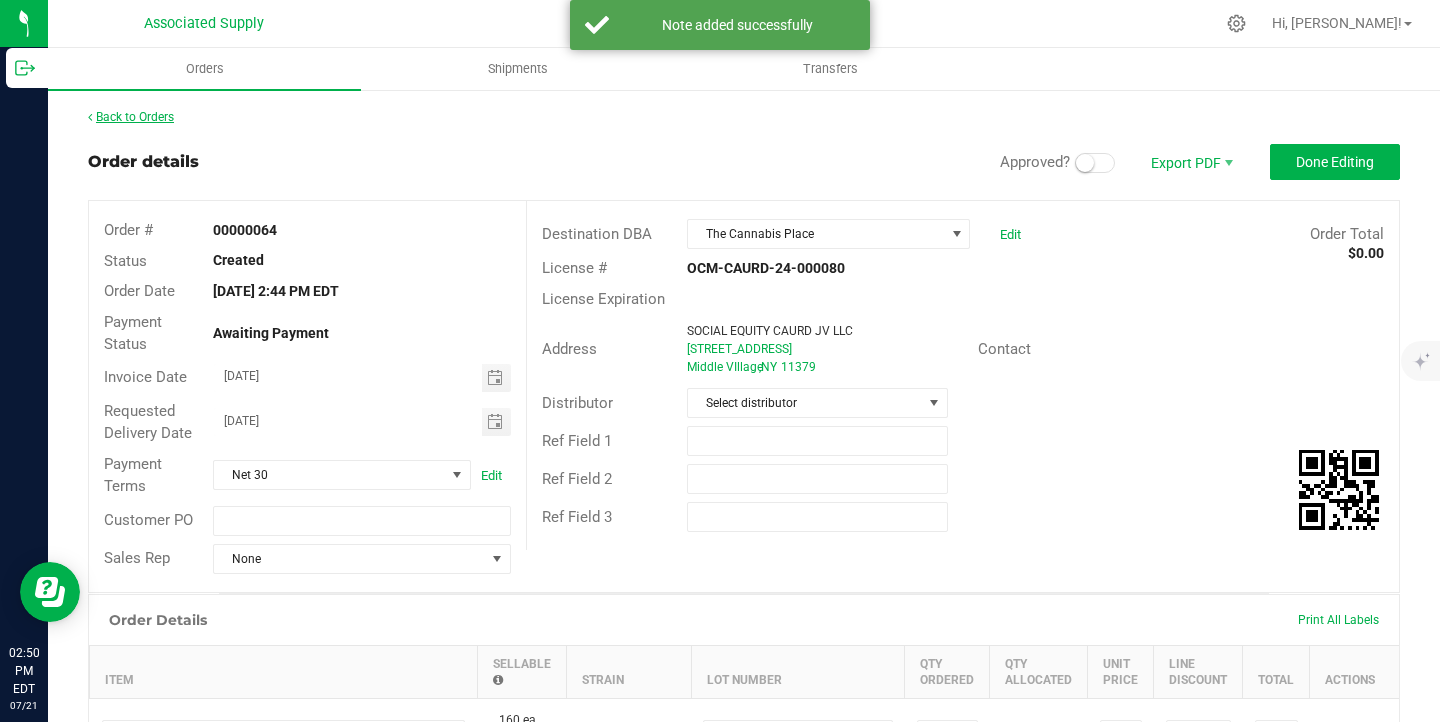 click on "Back to Orders" at bounding box center [131, 117] 